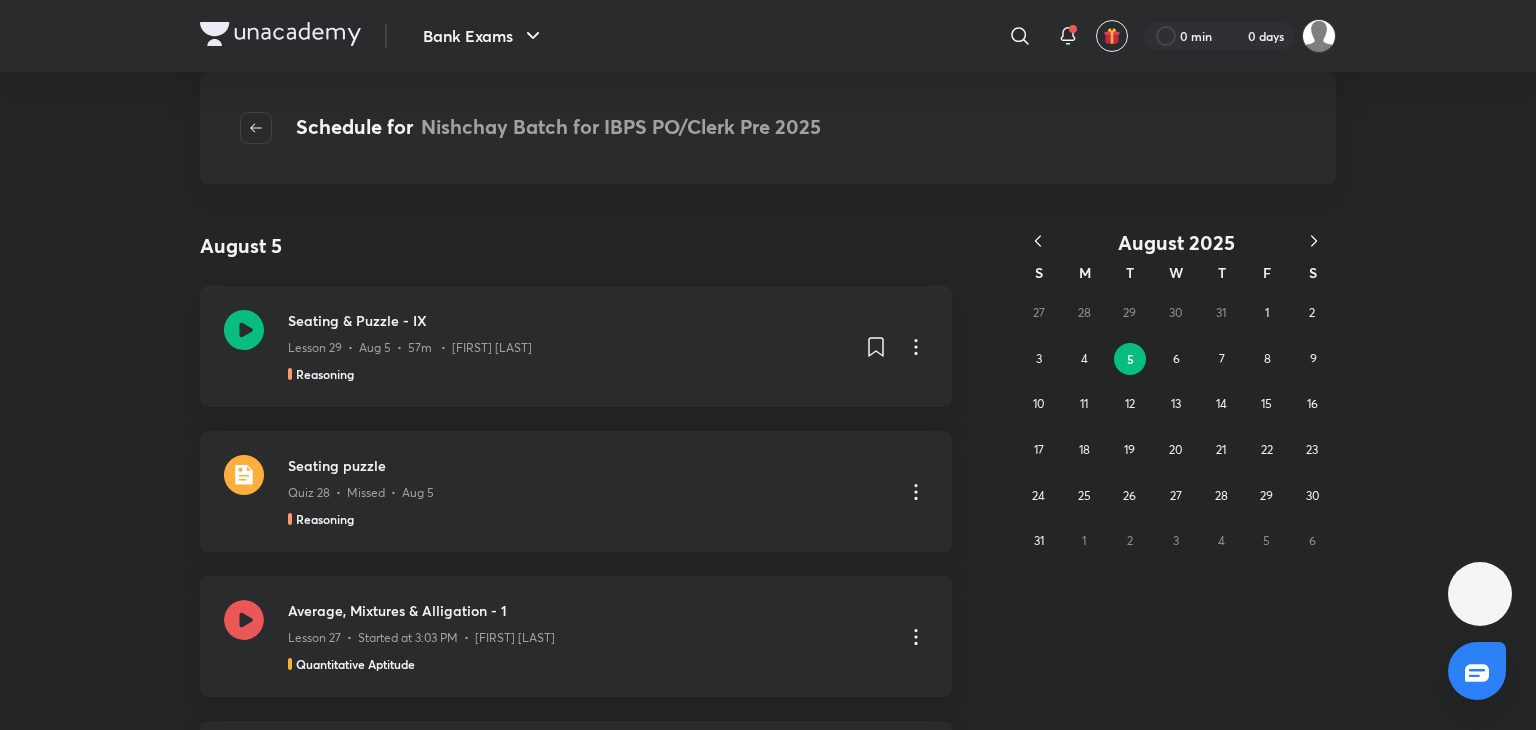 scroll, scrollTop: 0, scrollLeft: 0, axis: both 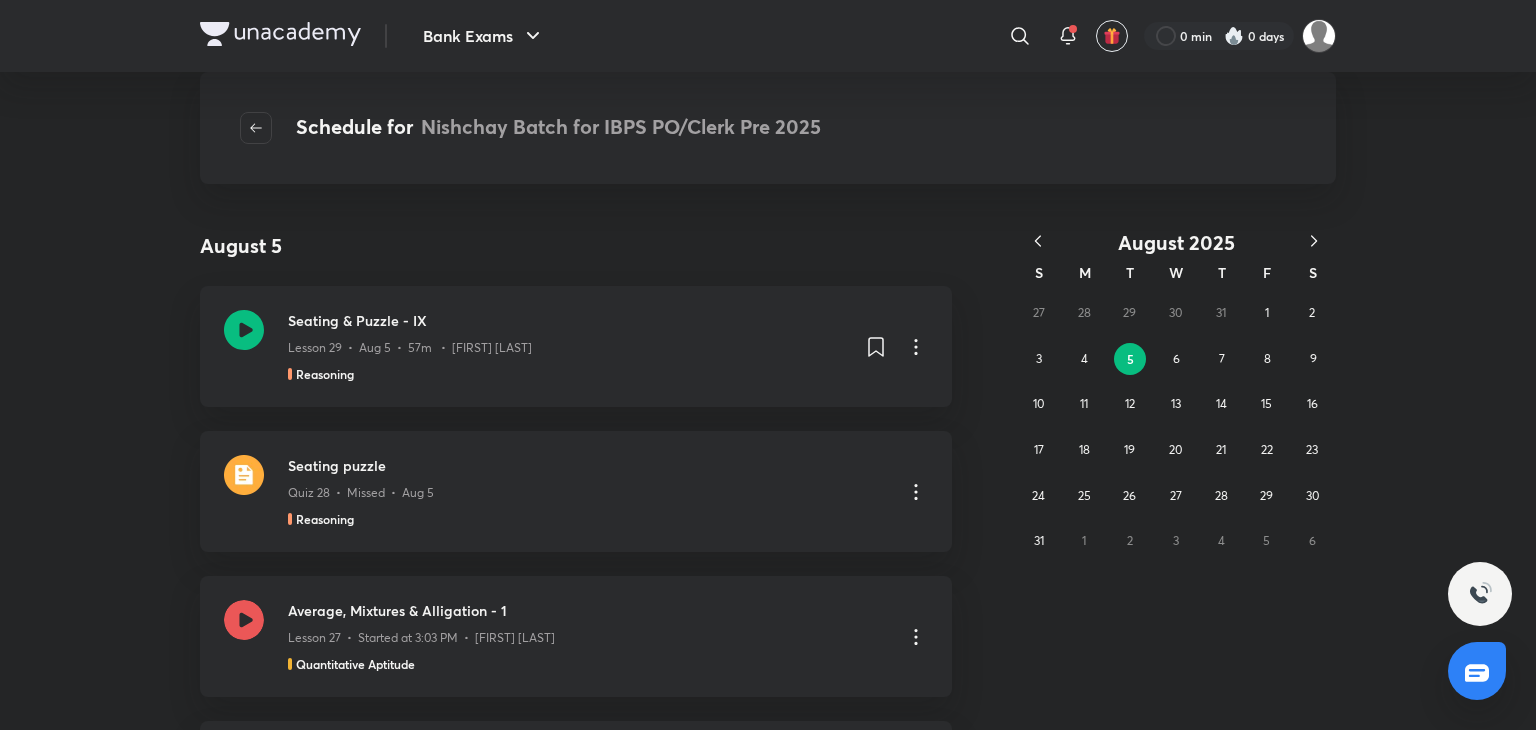 click 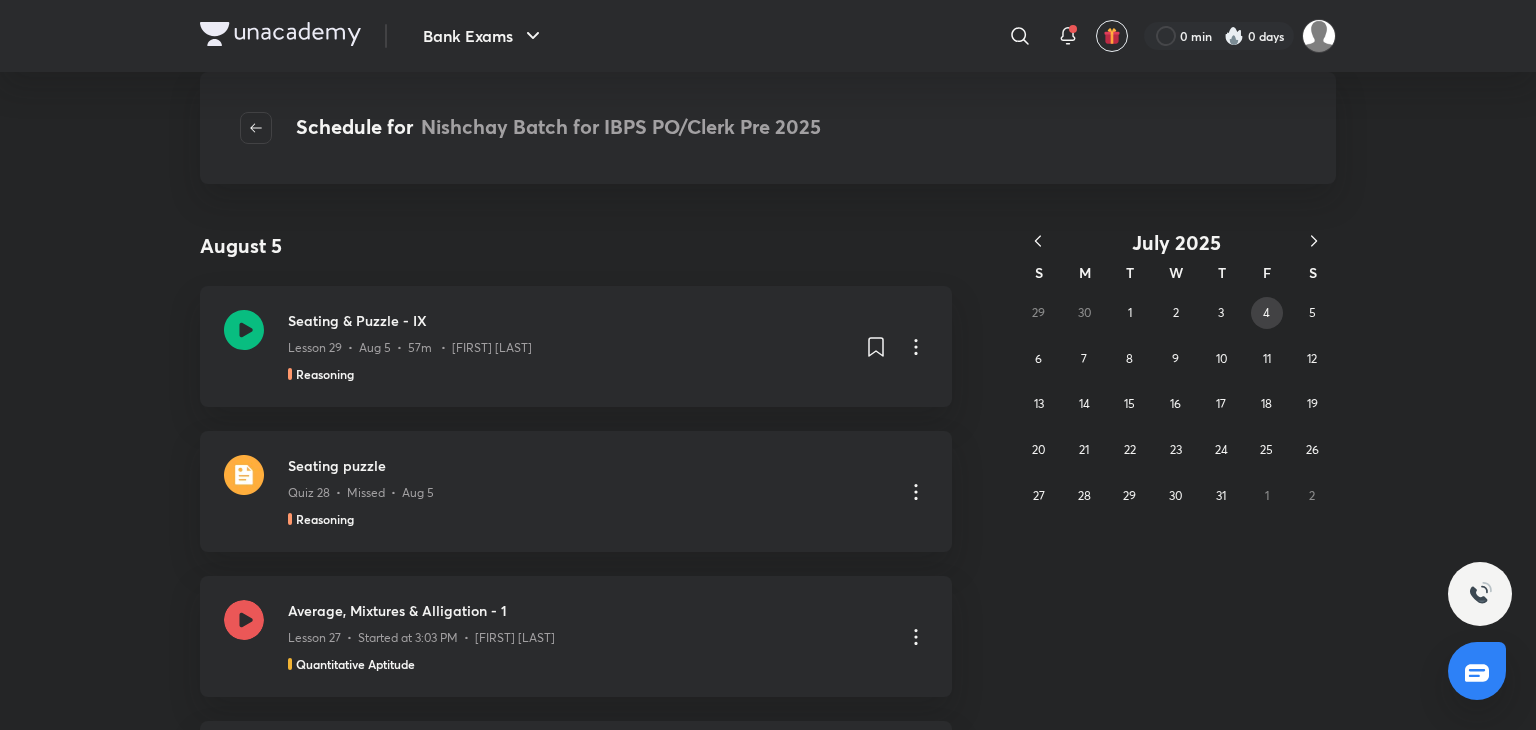 click on "4" at bounding box center [1267, 313] 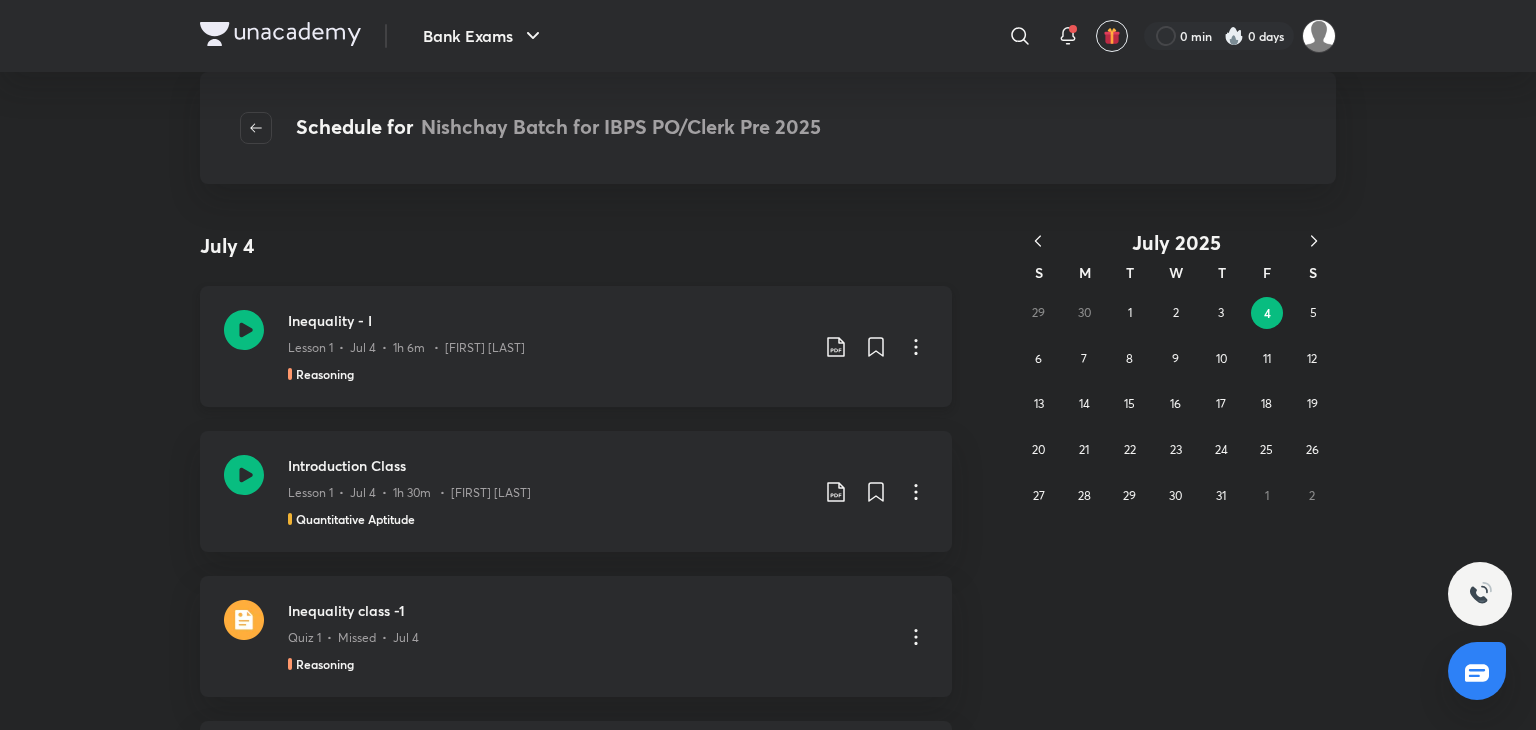 click 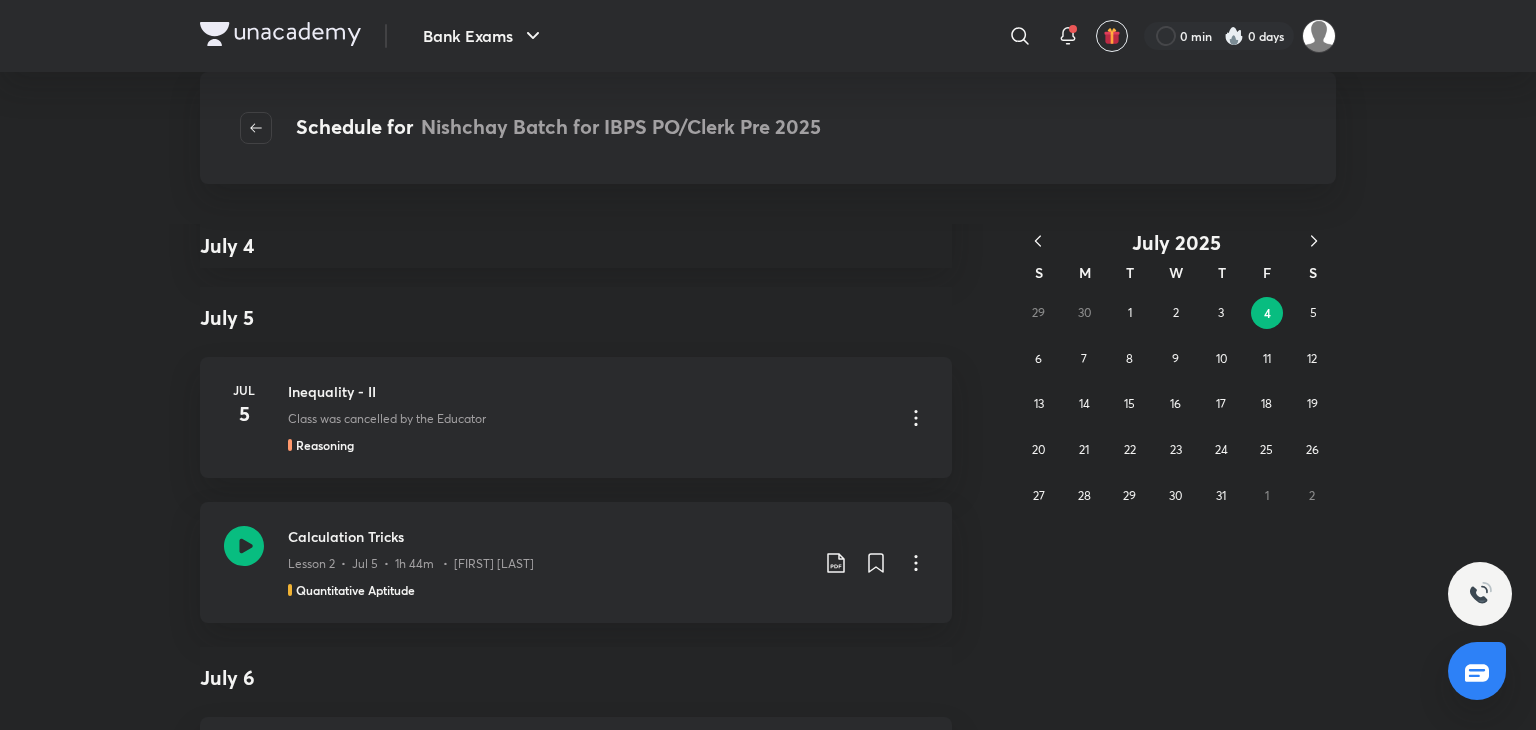 scroll, scrollTop: 579, scrollLeft: 0, axis: vertical 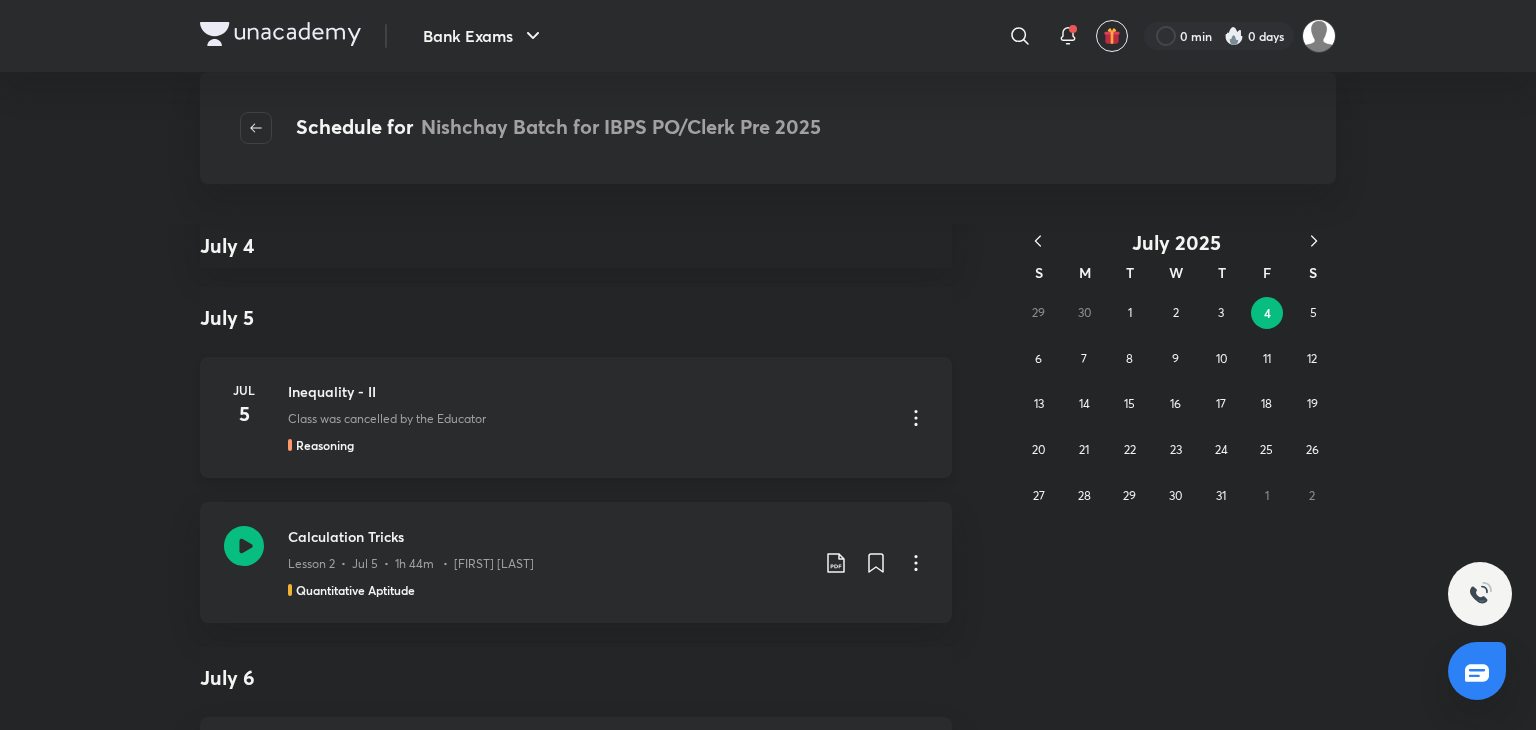 click on "5" at bounding box center (244, 414) 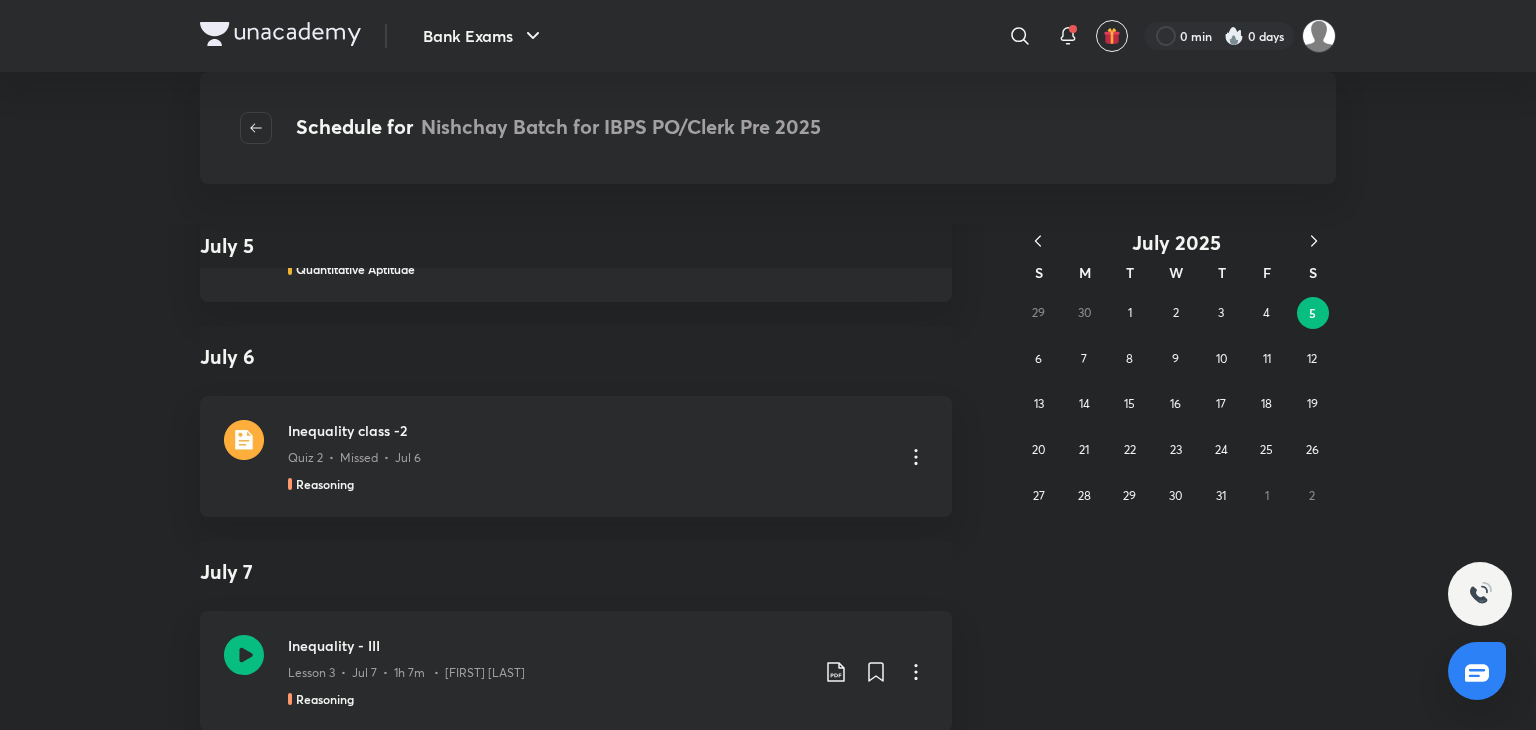 scroll, scrollTop: 902, scrollLeft: 0, axis: vertical 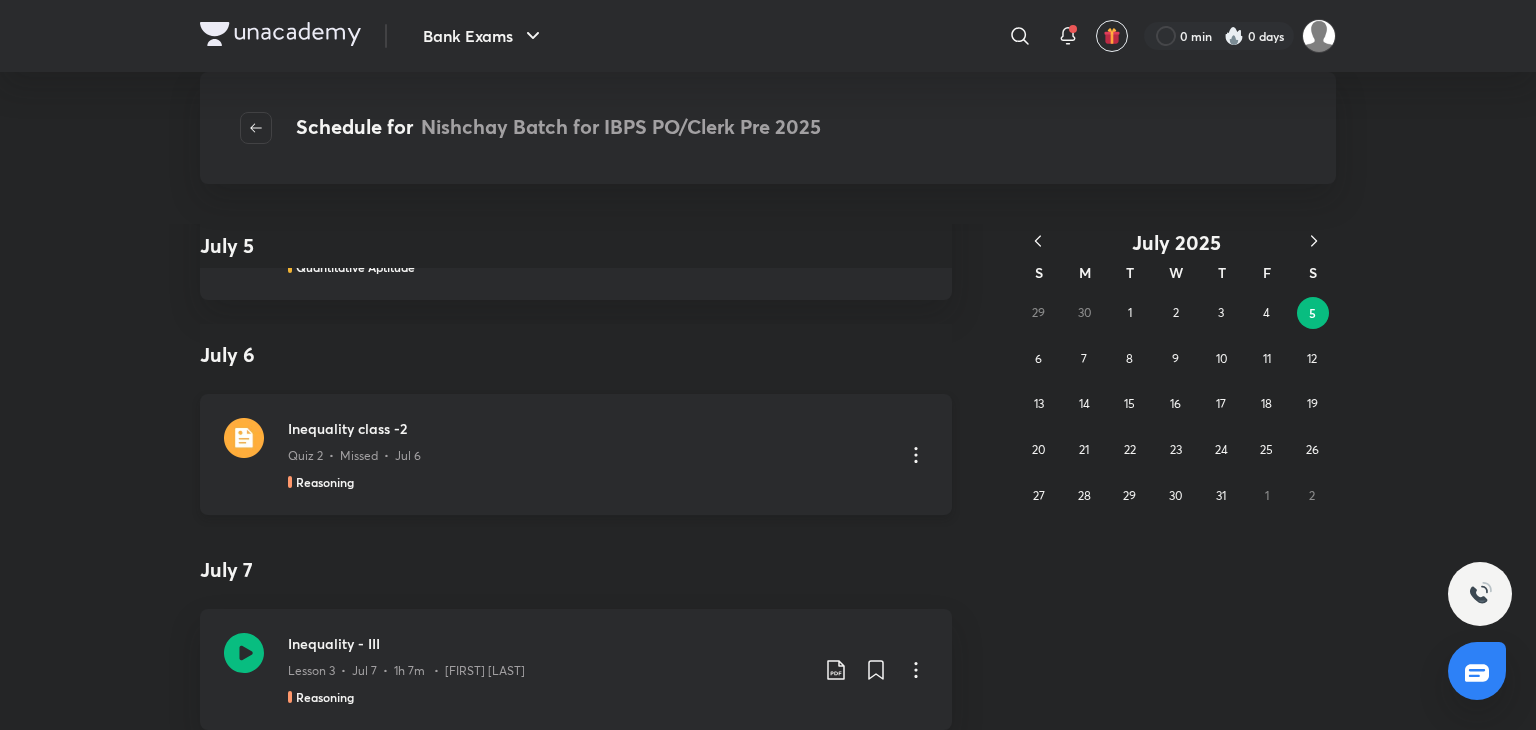 click at bounding box center (244, 438) 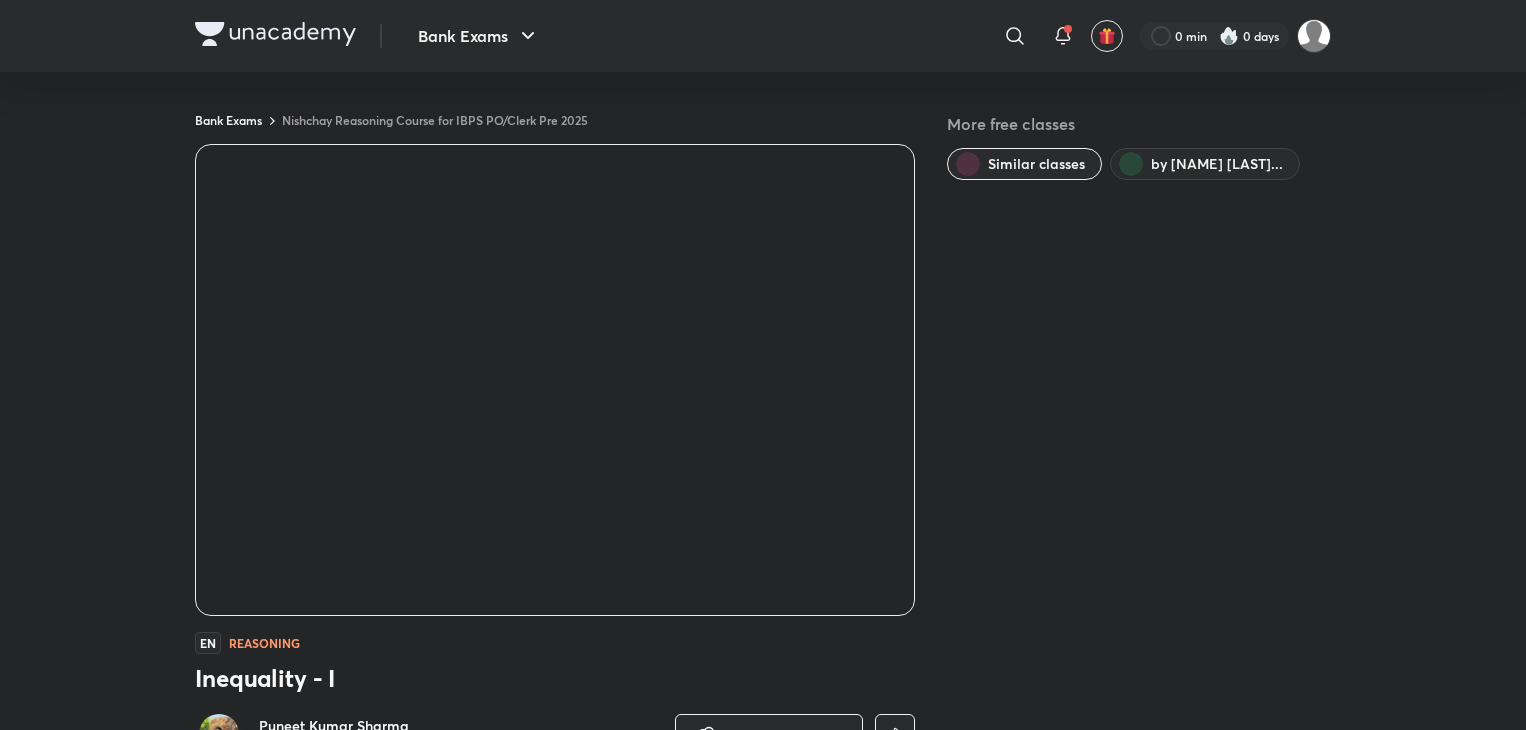 scroll, scrollTop: 0, scrollLeft: 0, axis: both 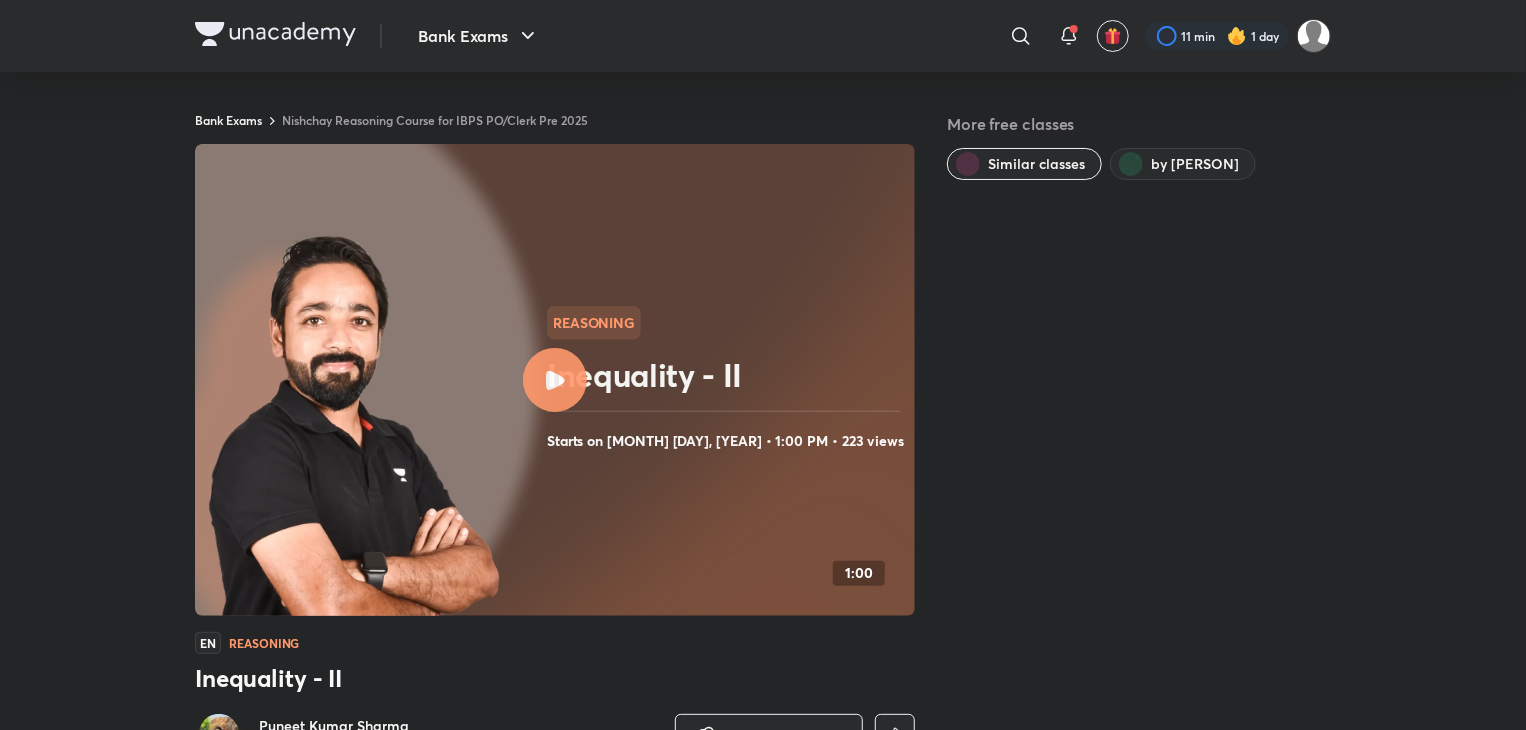 click 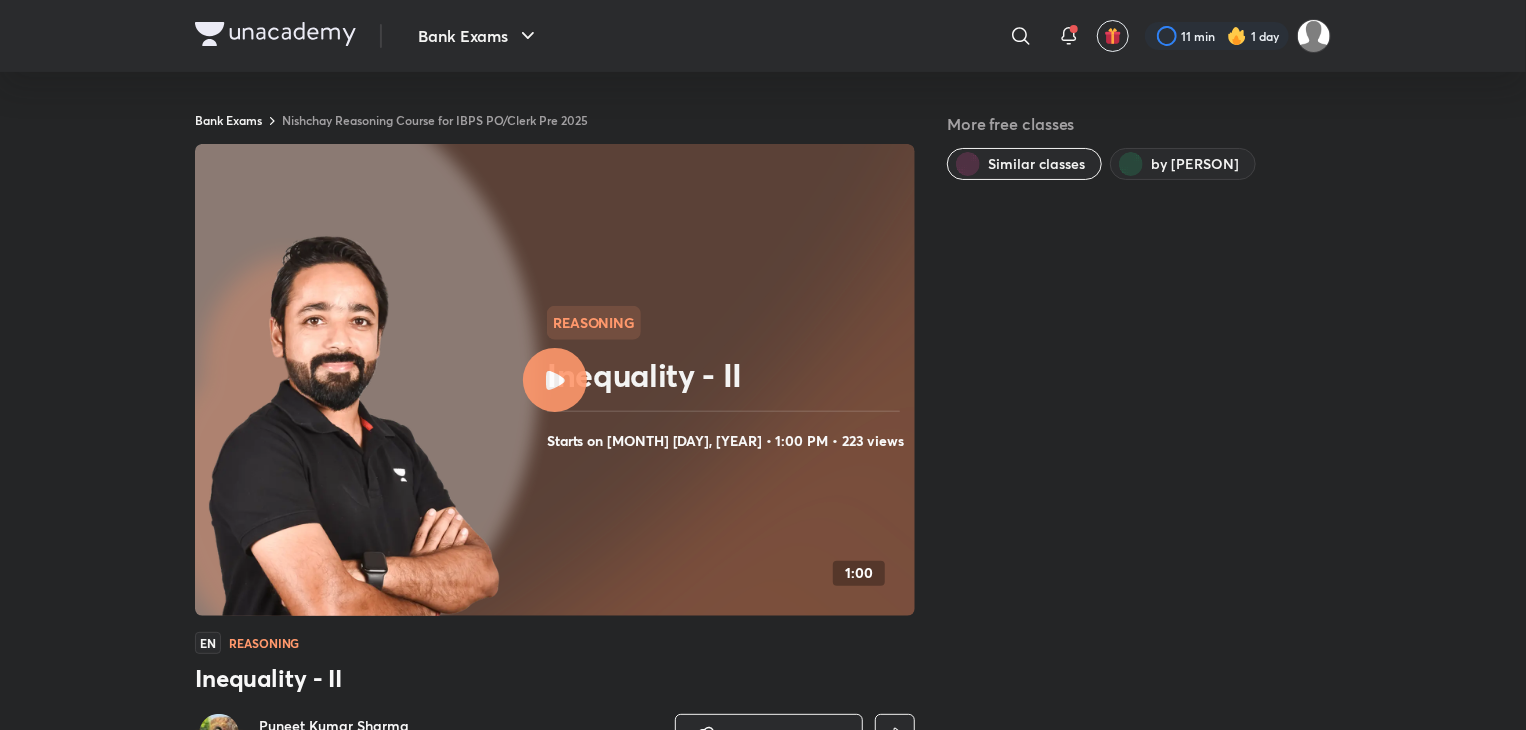 click 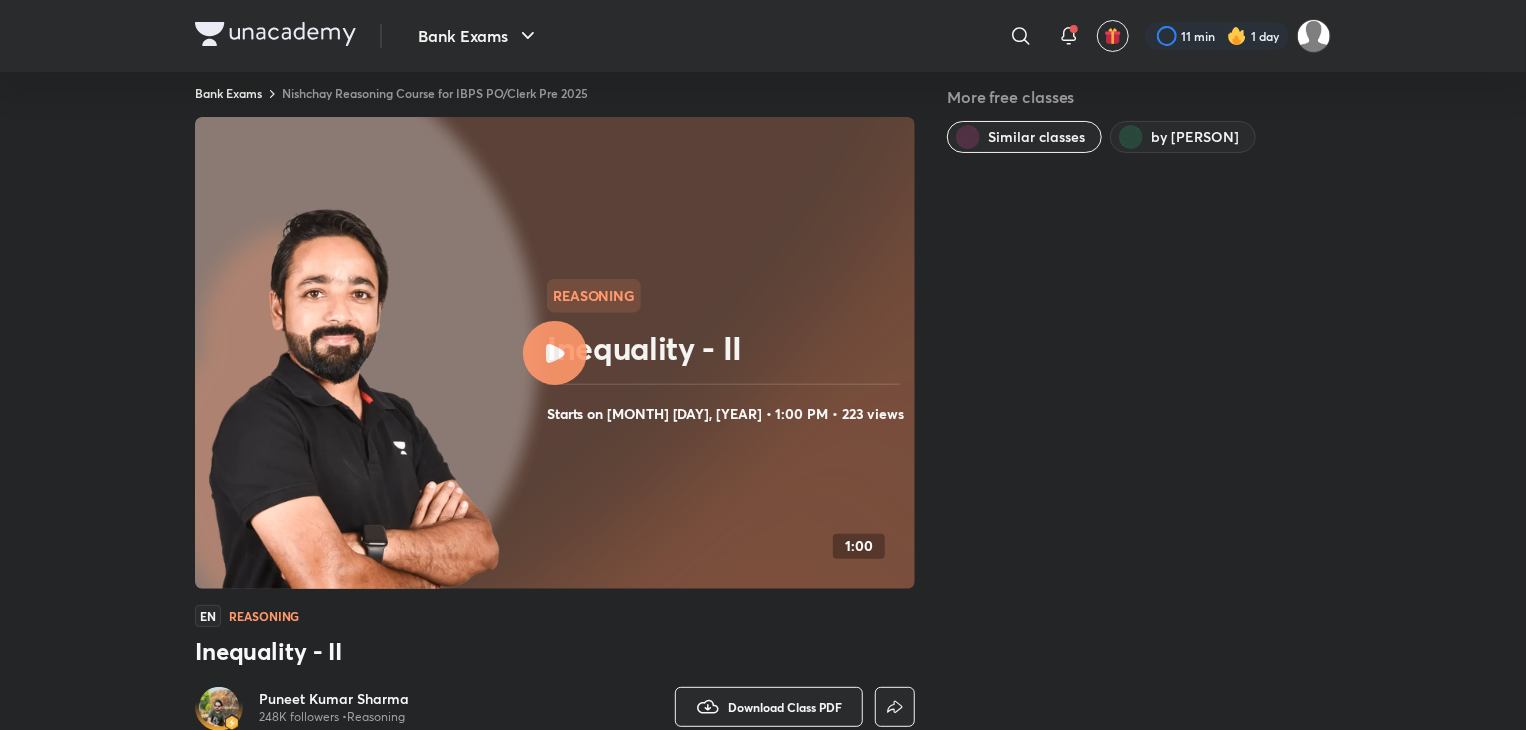 scroll, scrollTop: 24, scrollLeft: 0, axis: vertical 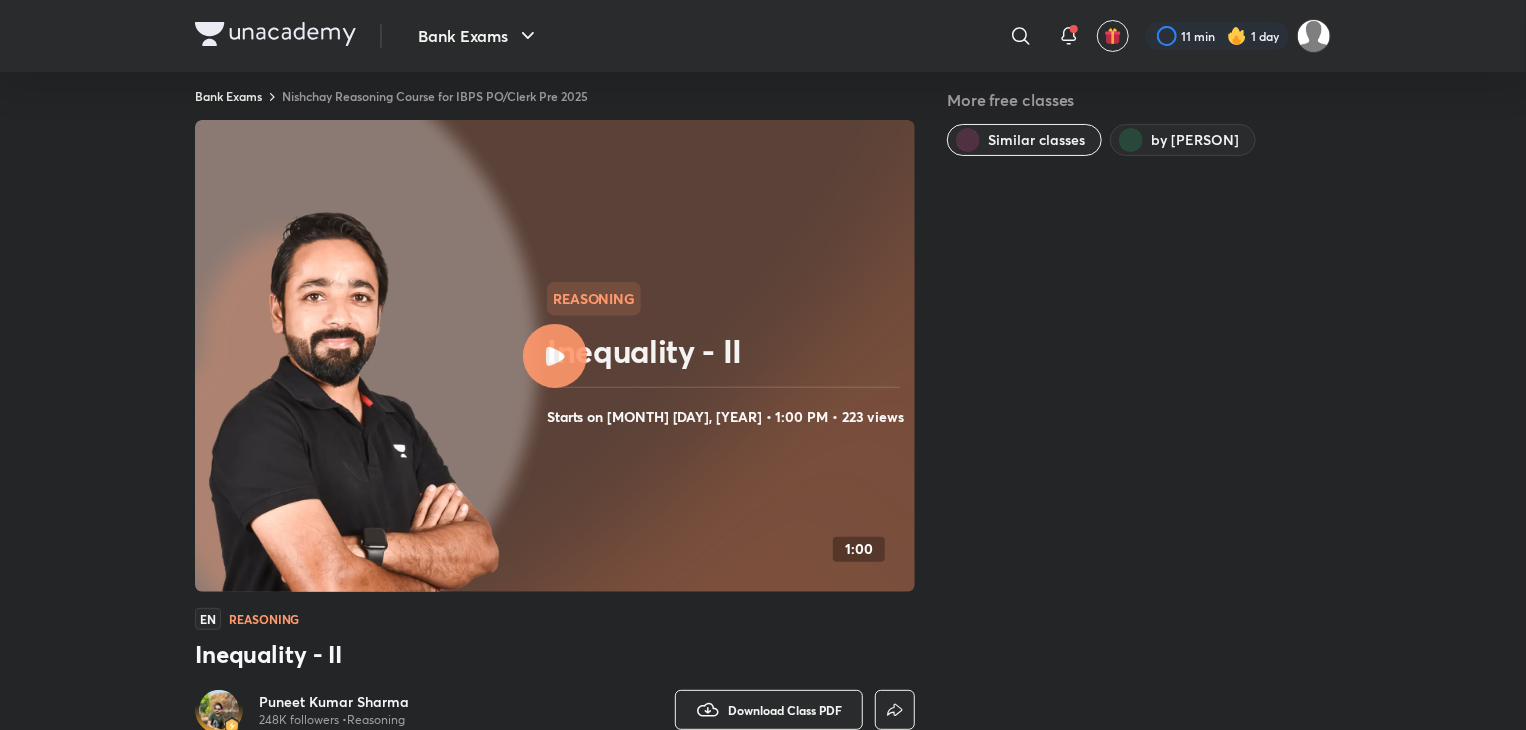 click at bounding box center [555, 356] 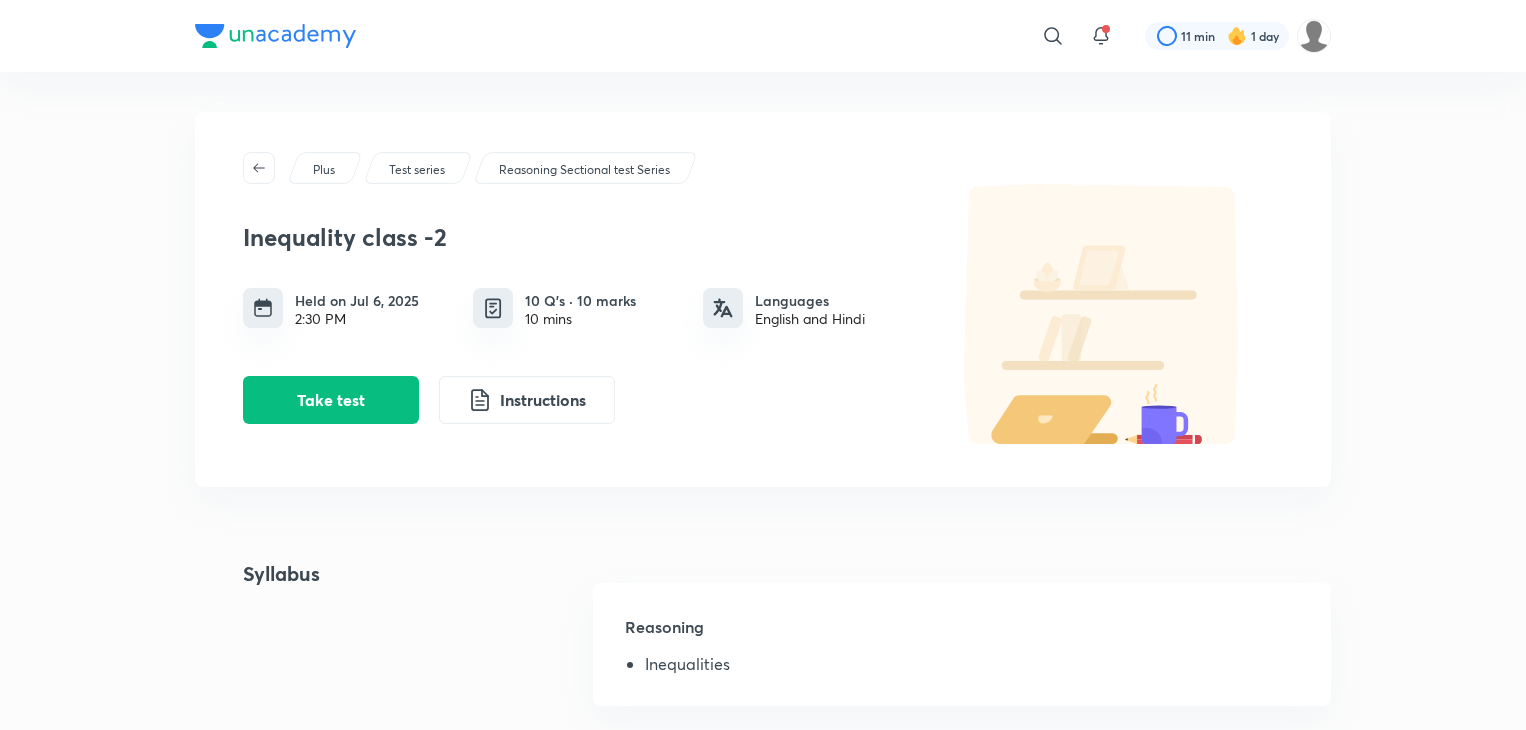 scroll, scrollTop: 0, scrollLeft: 0, axis: both 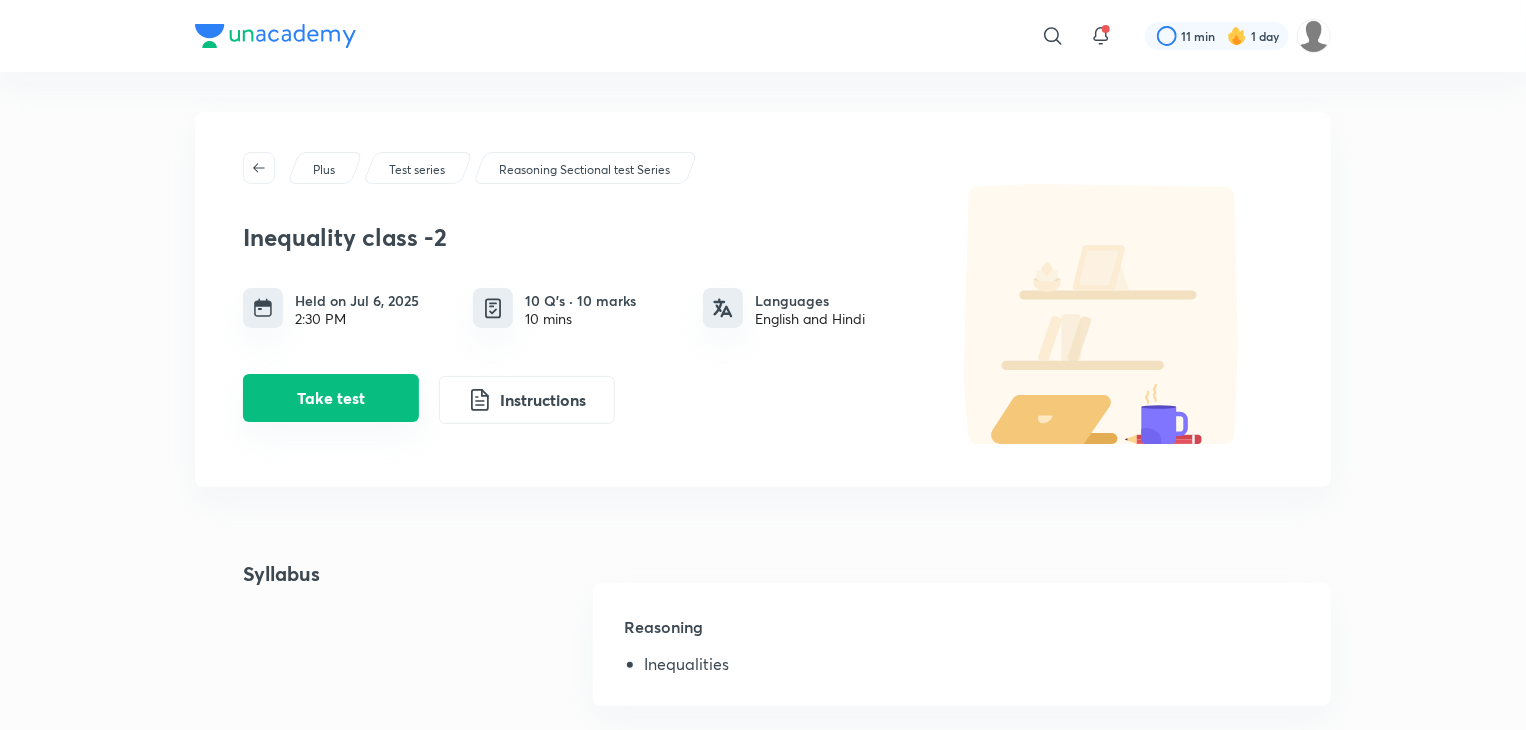 click on "Take test" at bounding box center [331, 398] 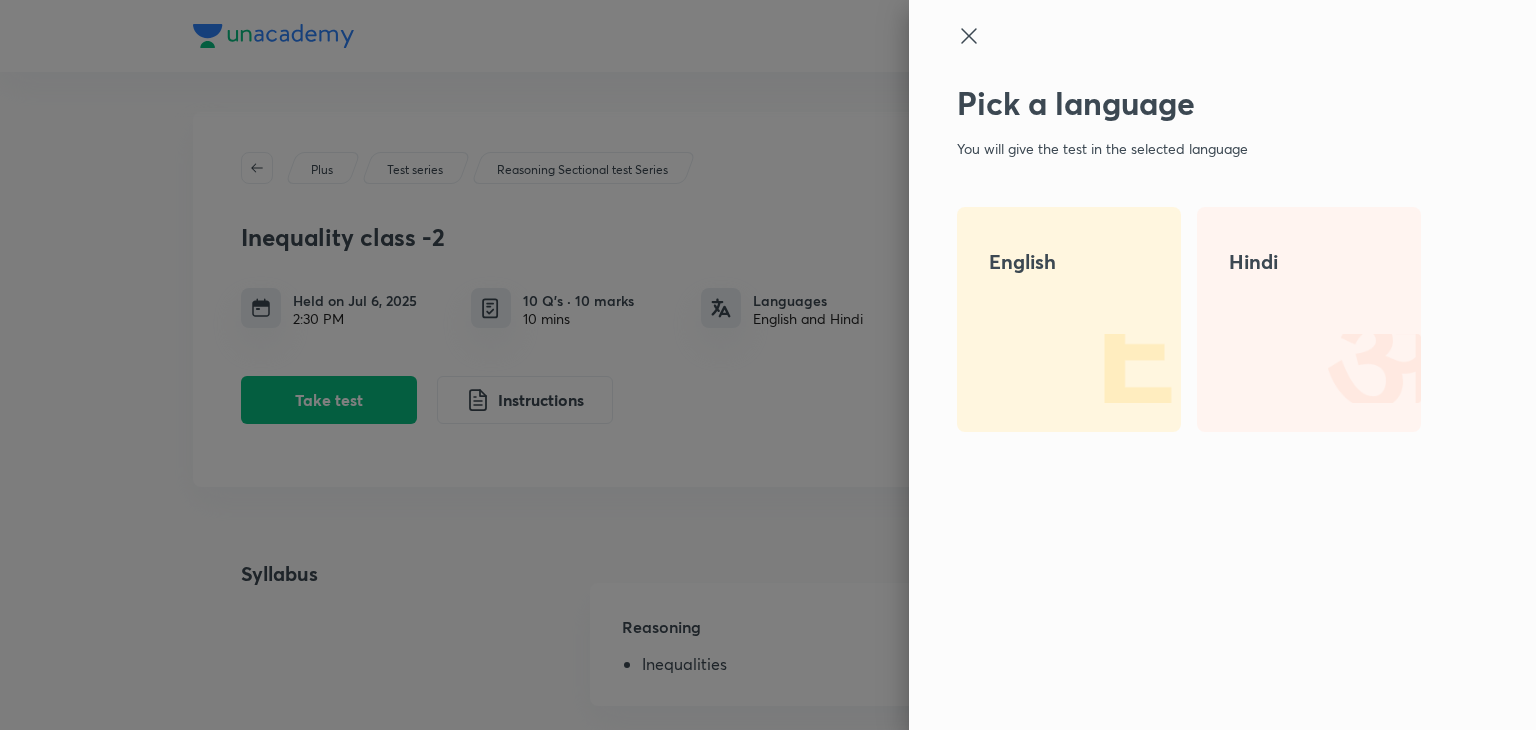 click on "English" at bounding box center [1069, 319] 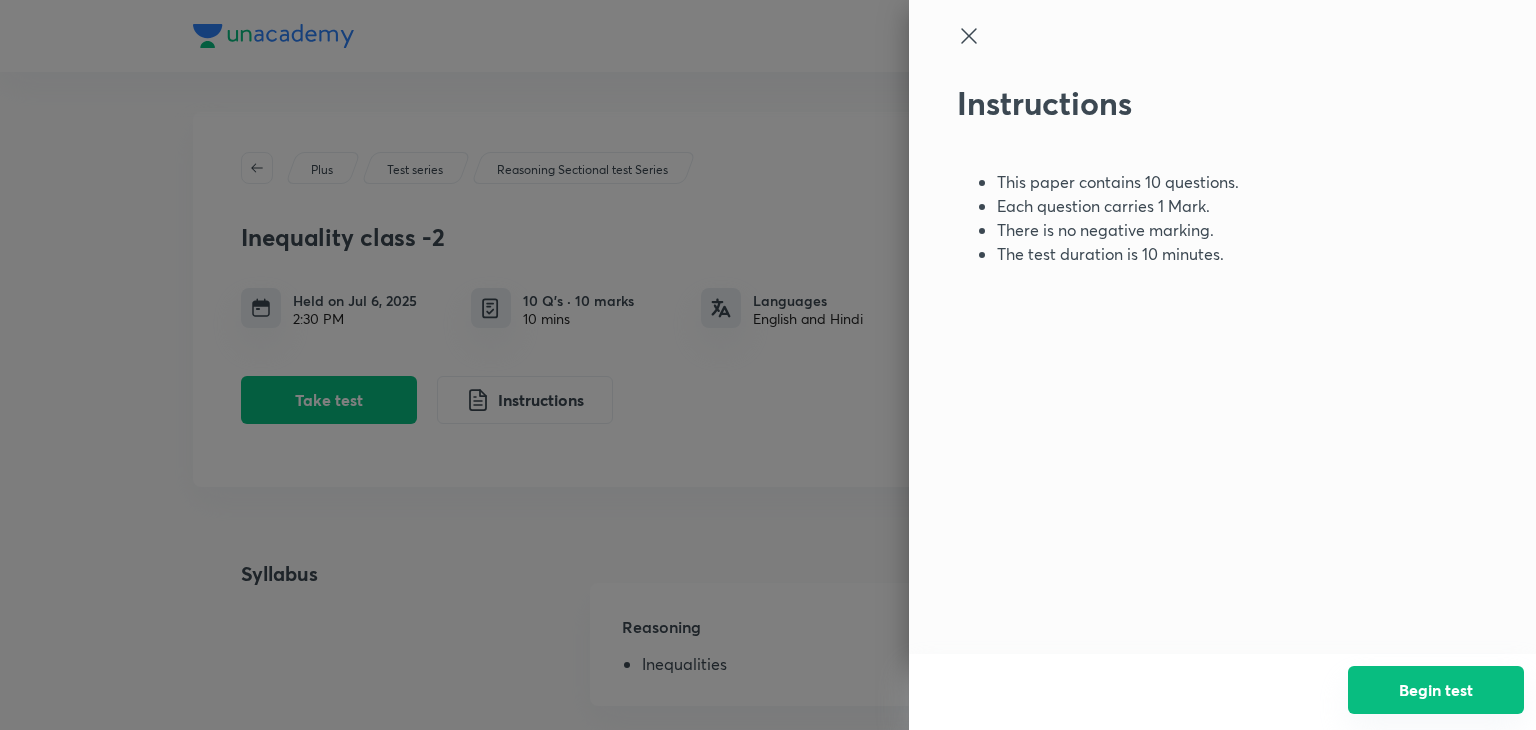 click on "Begin test" at bounding box center (1436, 690) 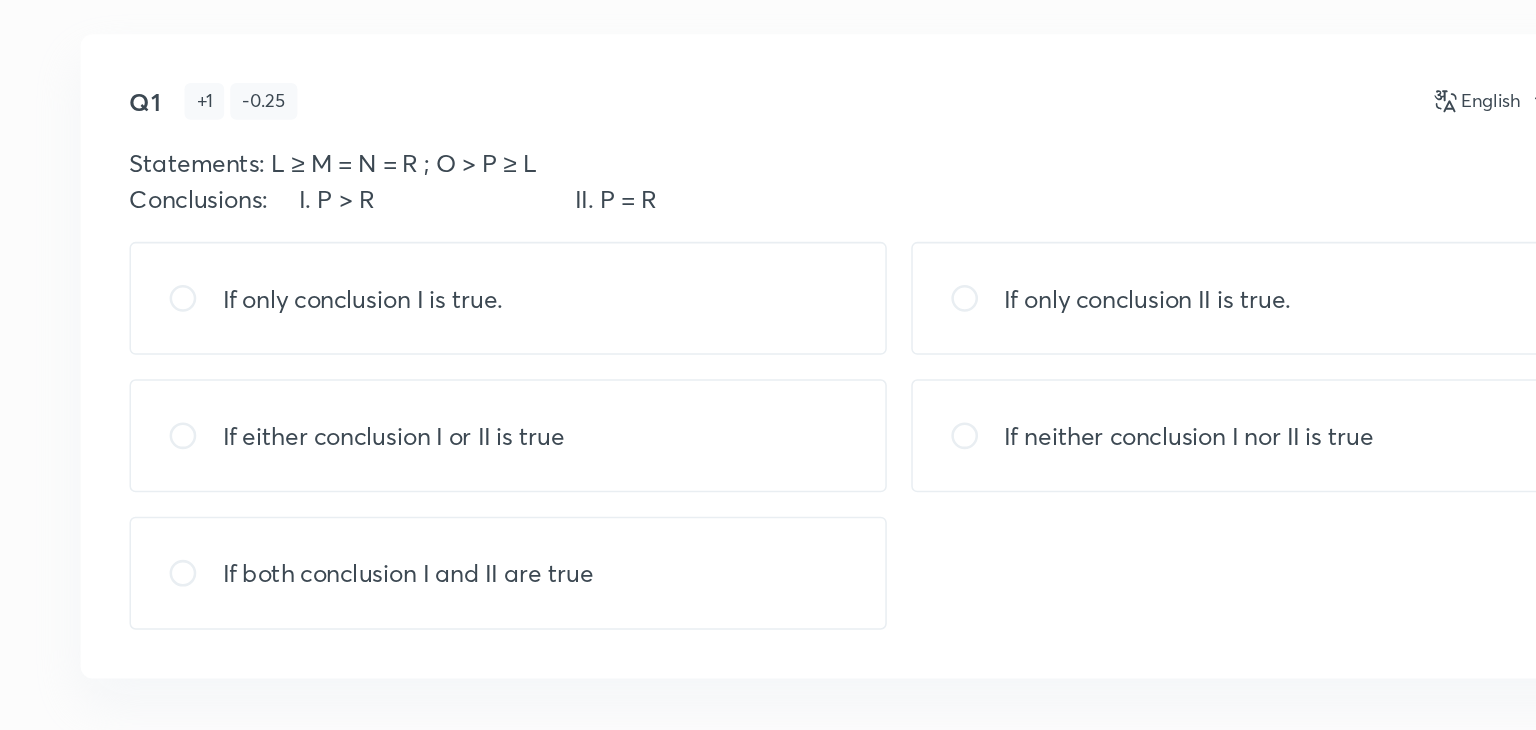 click at bounding box center [651, 367] 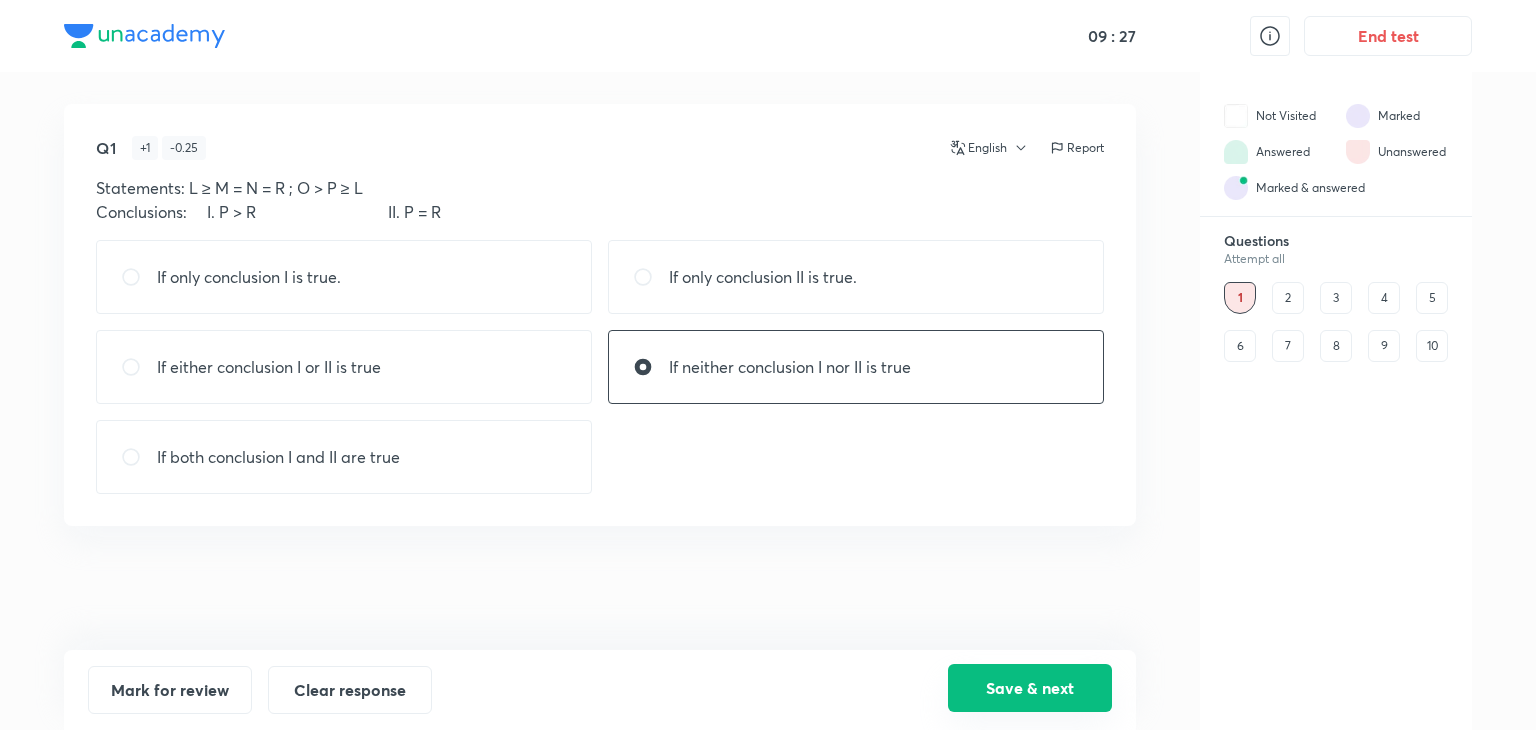 click on "Save & next" at bounding box center [1030, 688] 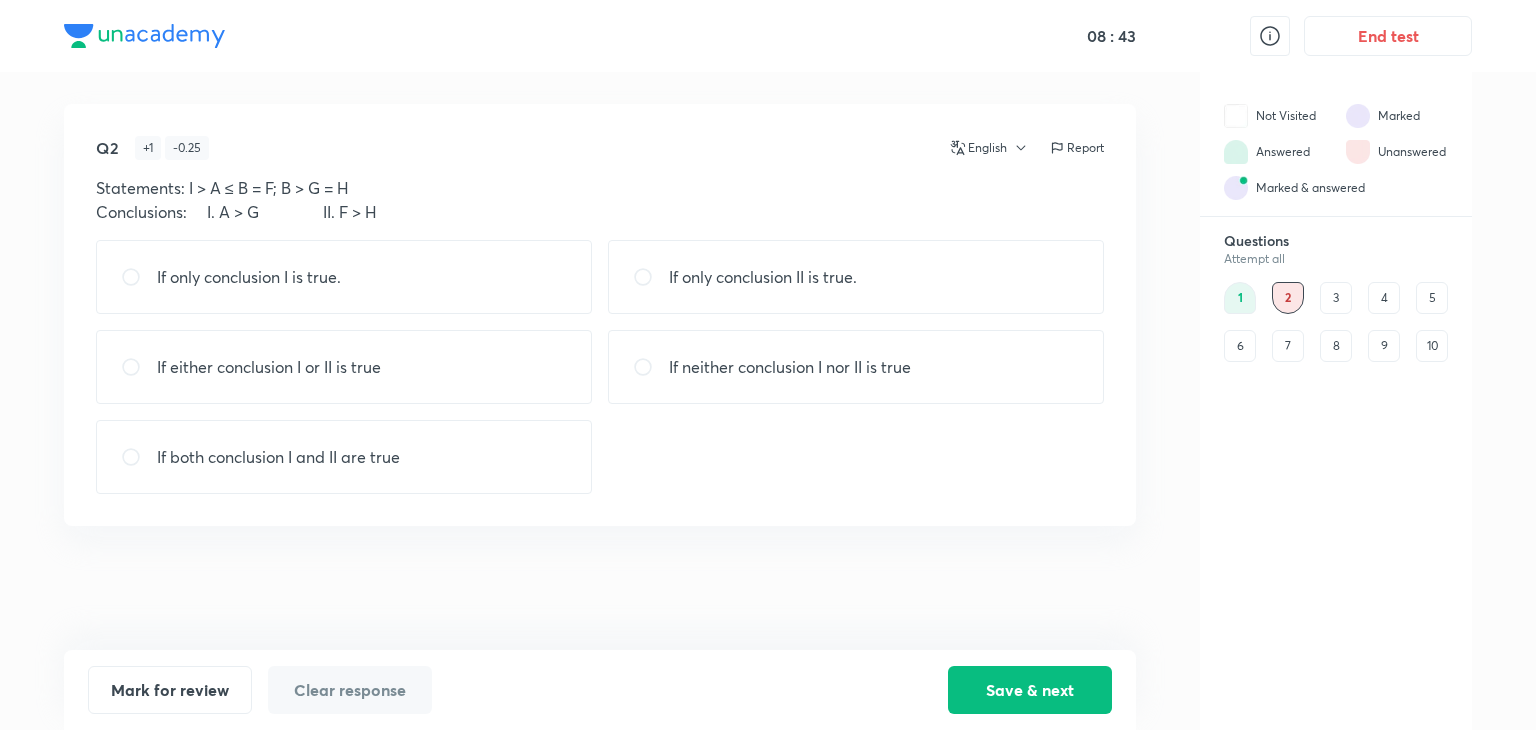 click at bounding box center (139, 457) 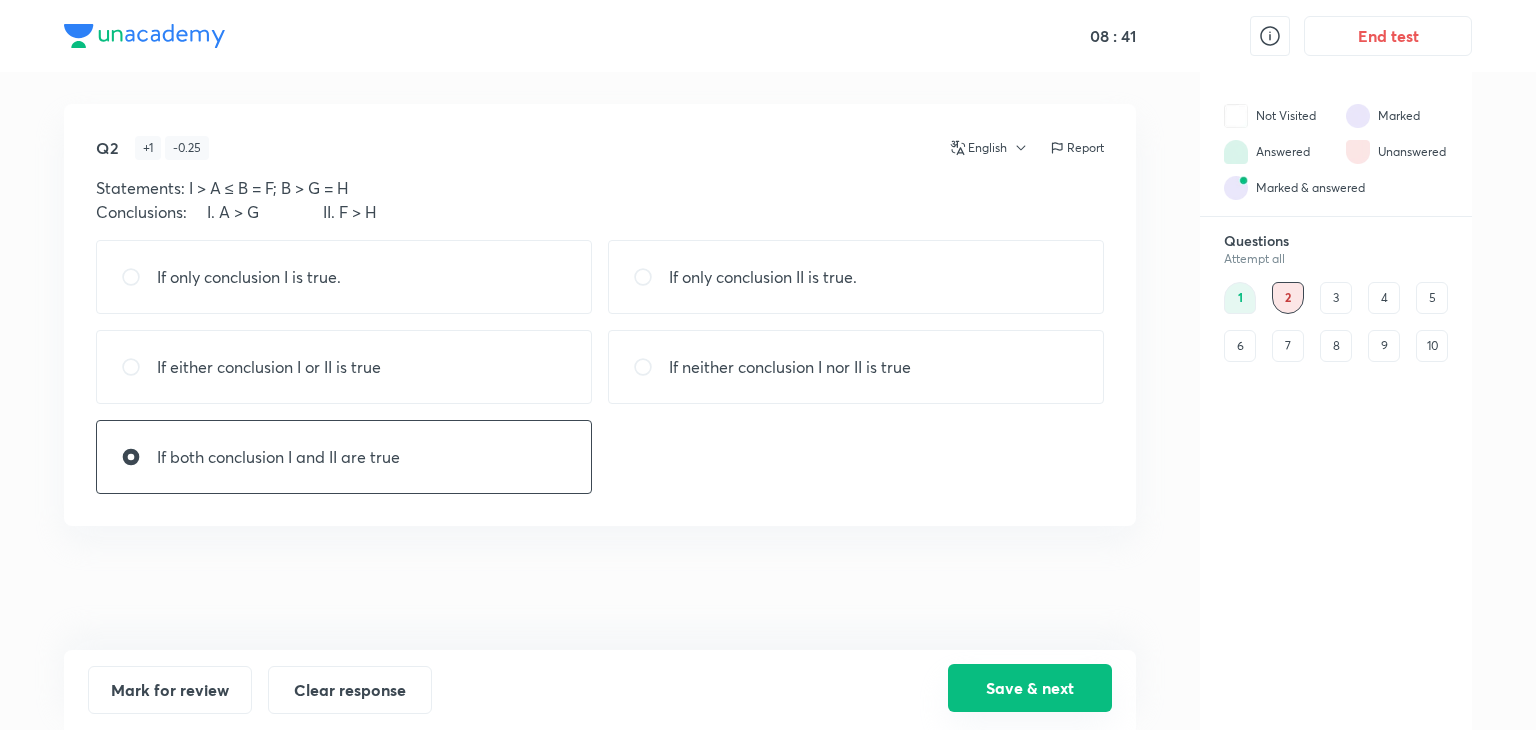 click on "Save & next" at bounding box center (1030, 688) 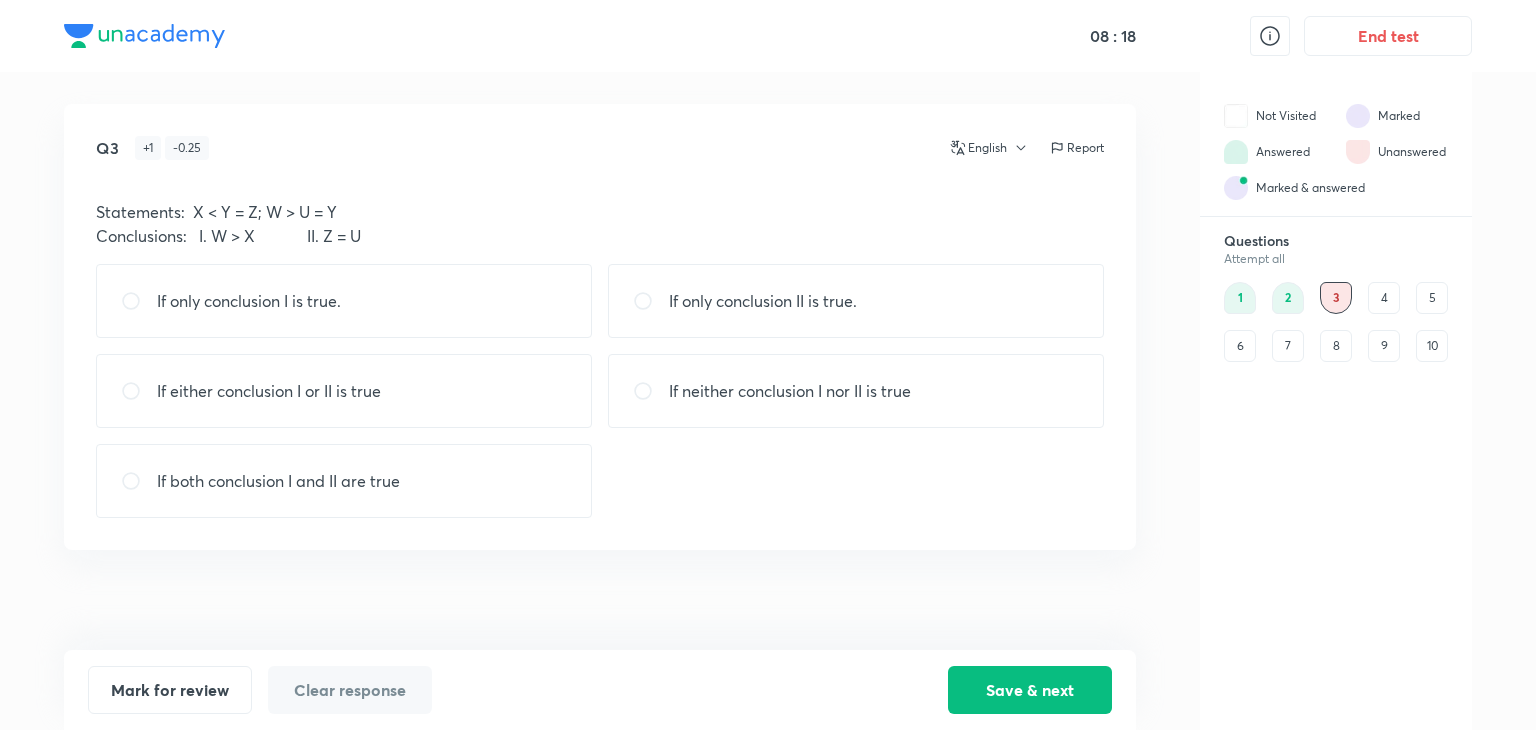 click at bounding box center [139, 481] 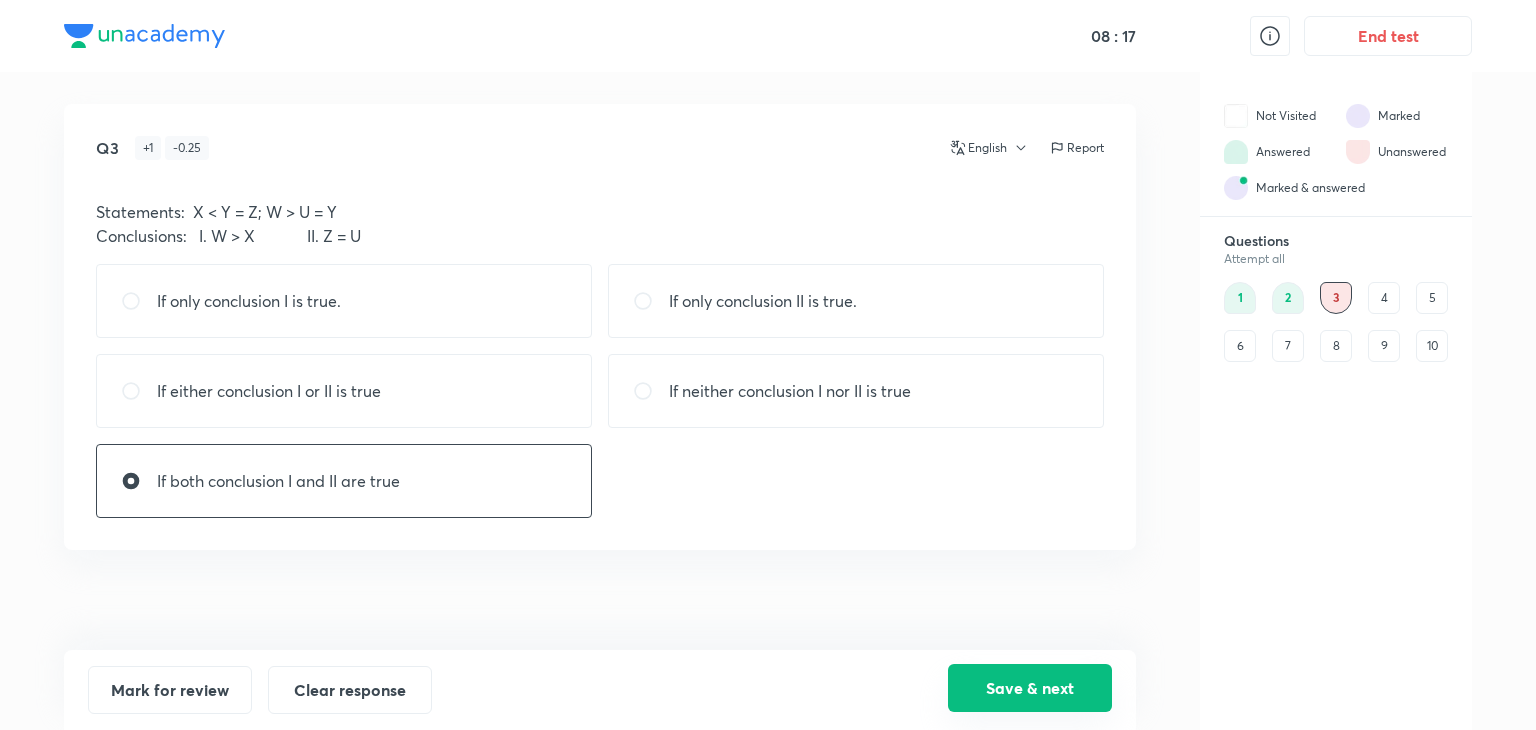 click on "Save & next" at bounding box center [1030, 688] 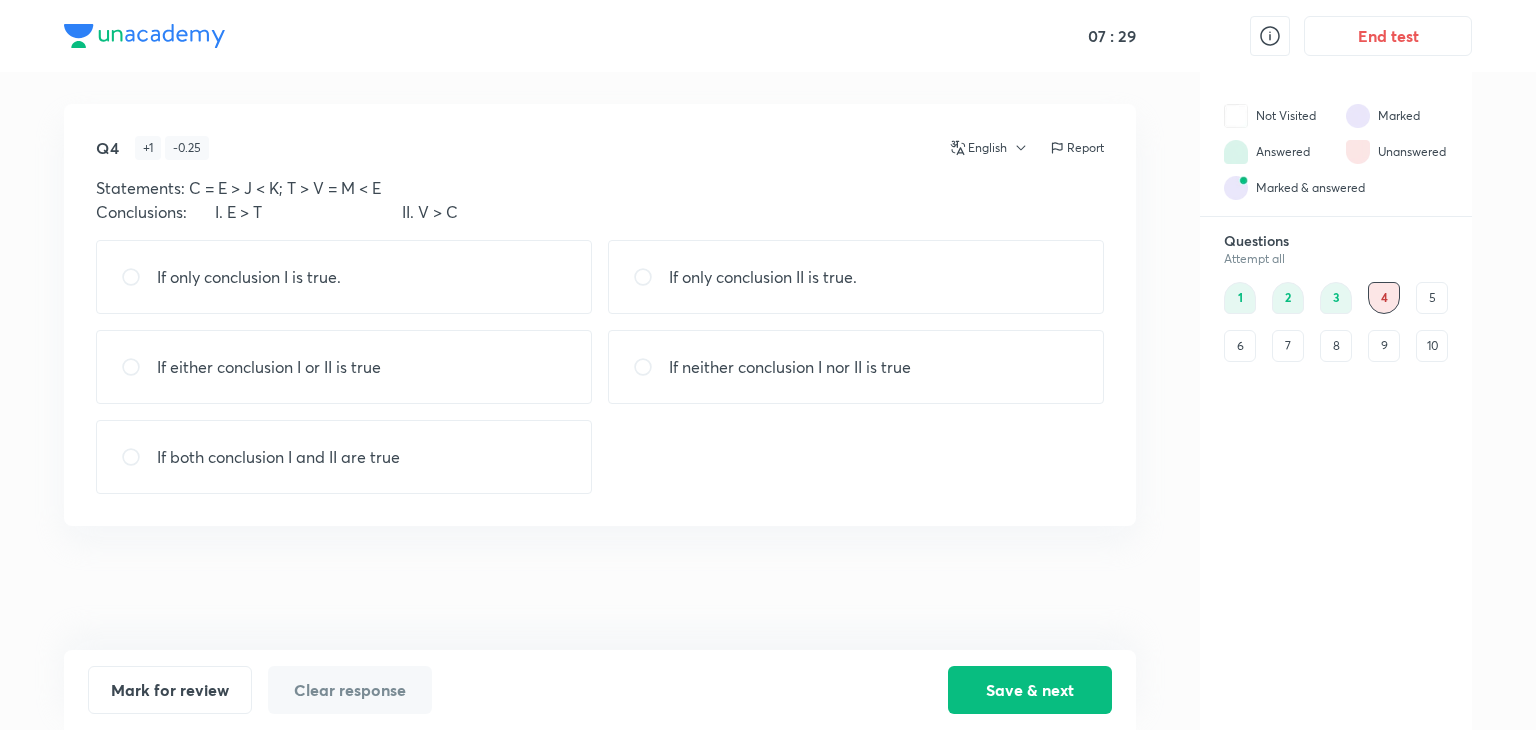 click at bounding box center [651, 367] 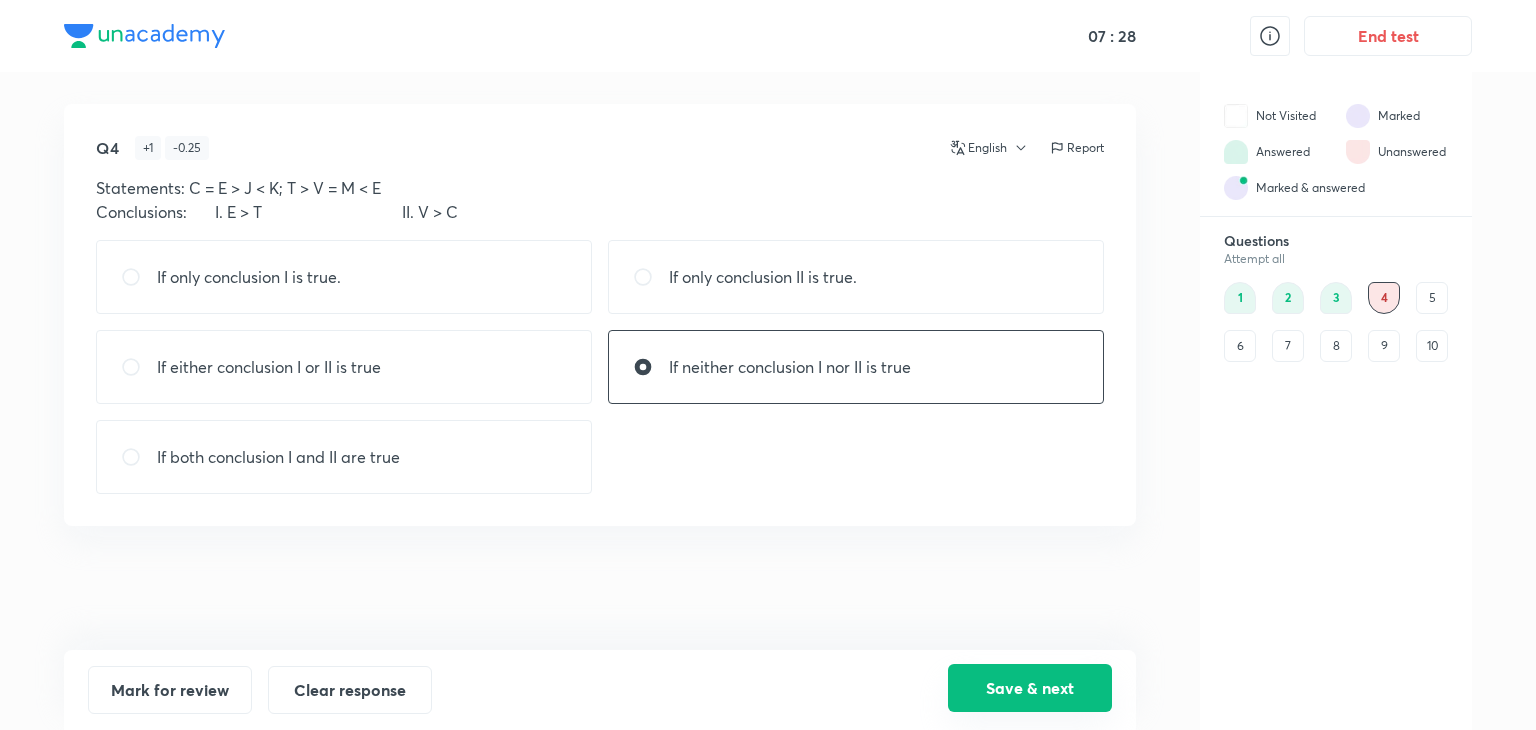 click on "Save & next" at bounding box center [1030, 688] 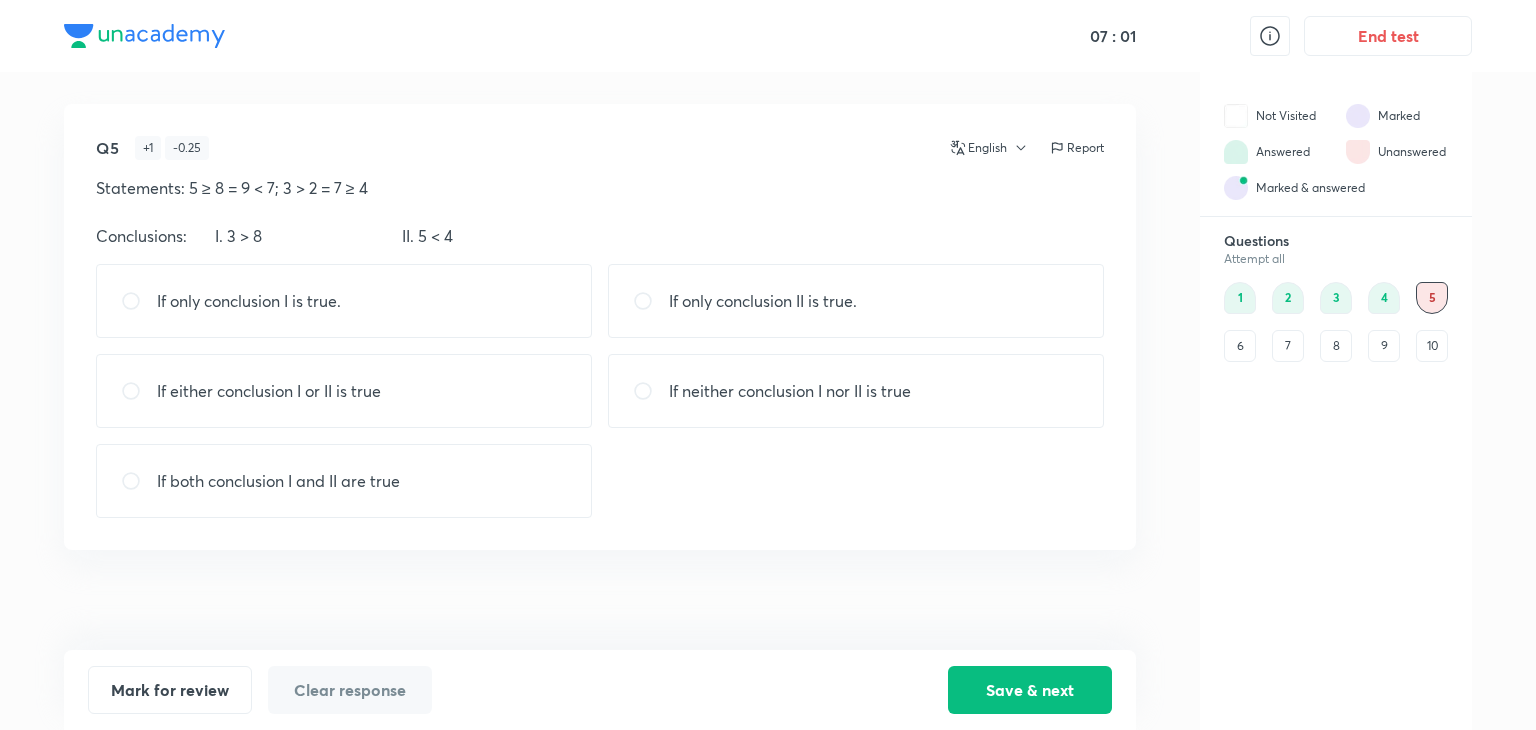 click at bounding box center (139, 301) 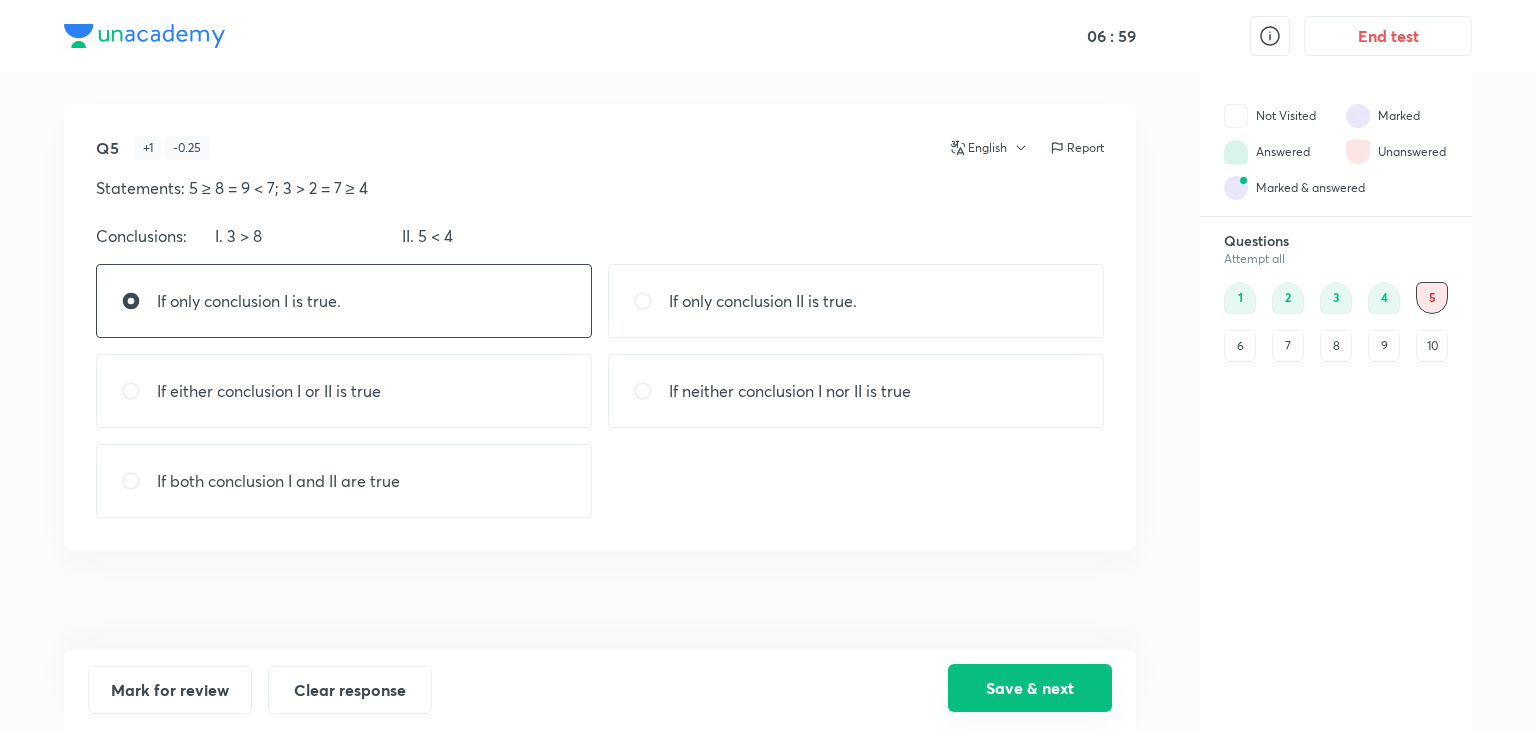 click on "Save & next" at bounding box center (1030, 688) 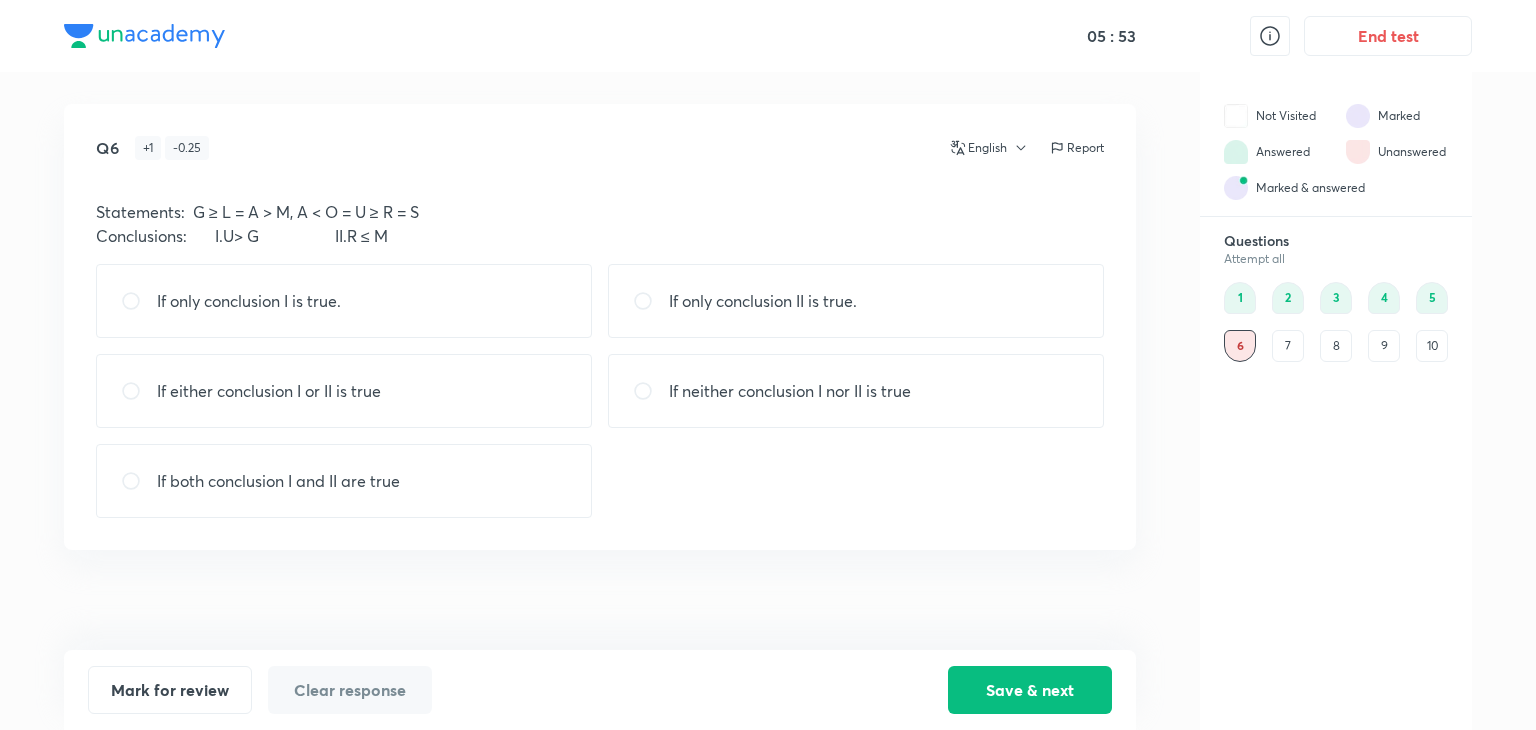 click at bounding box center [139, 301] 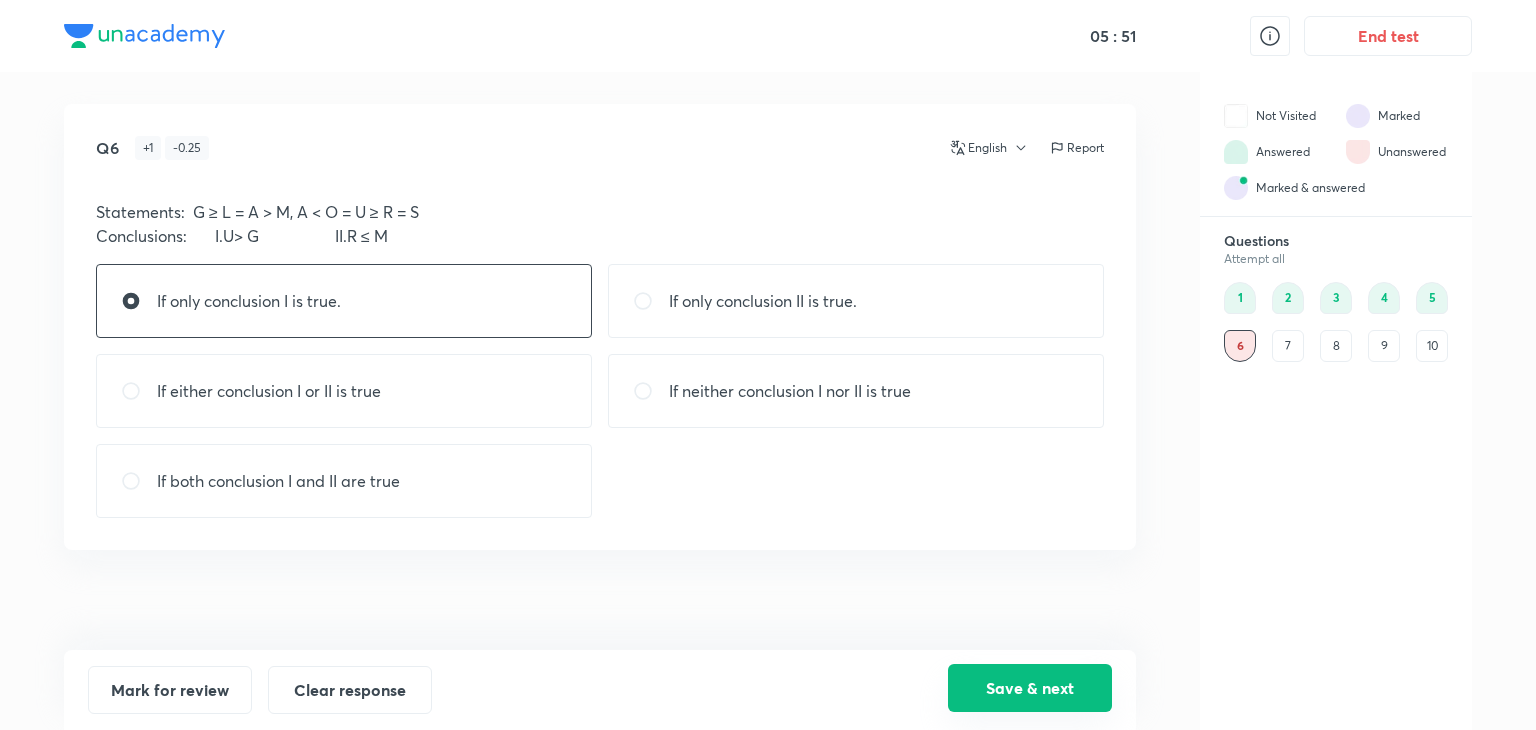 click on "Save & next" at bounding box center [1030, 688] 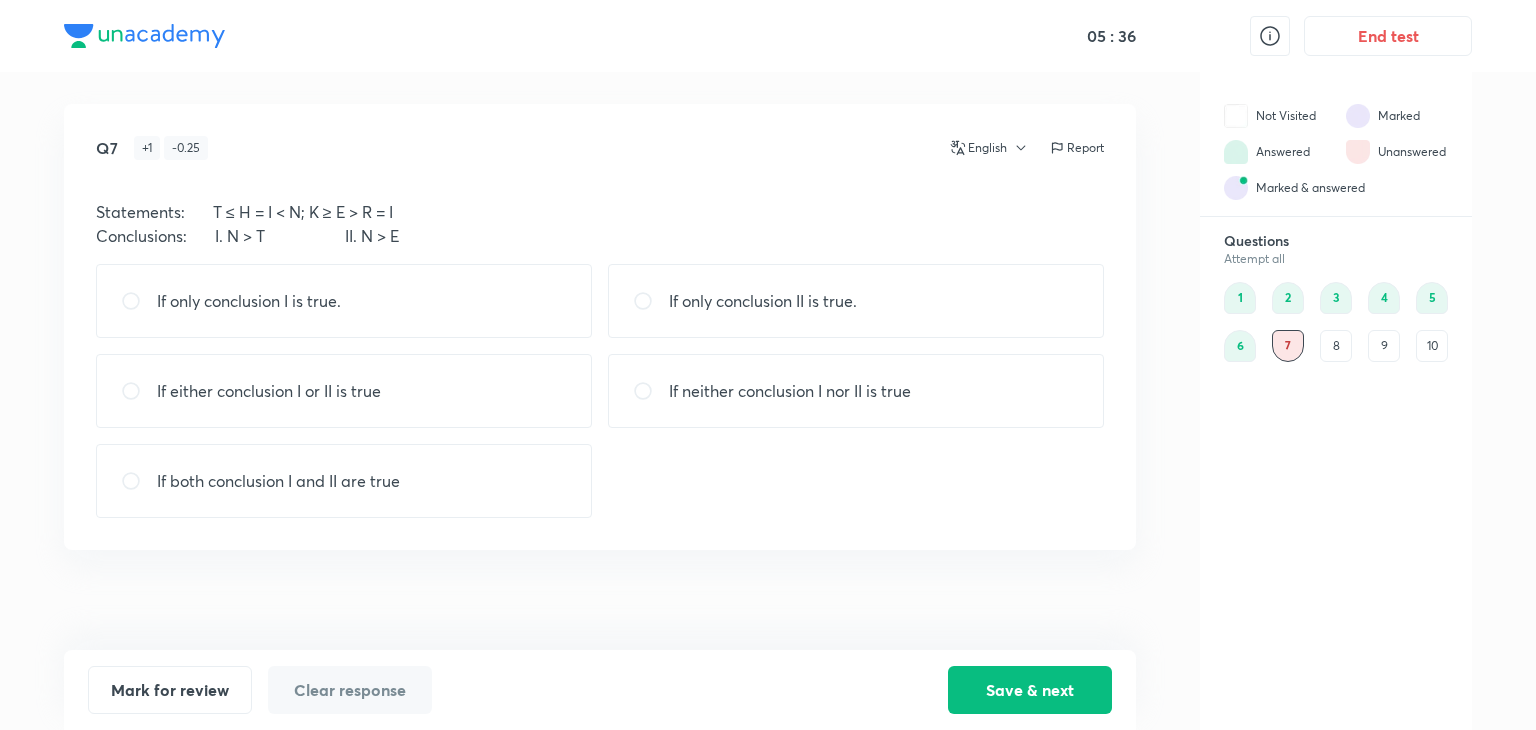 click at bounding box center (139, 301) 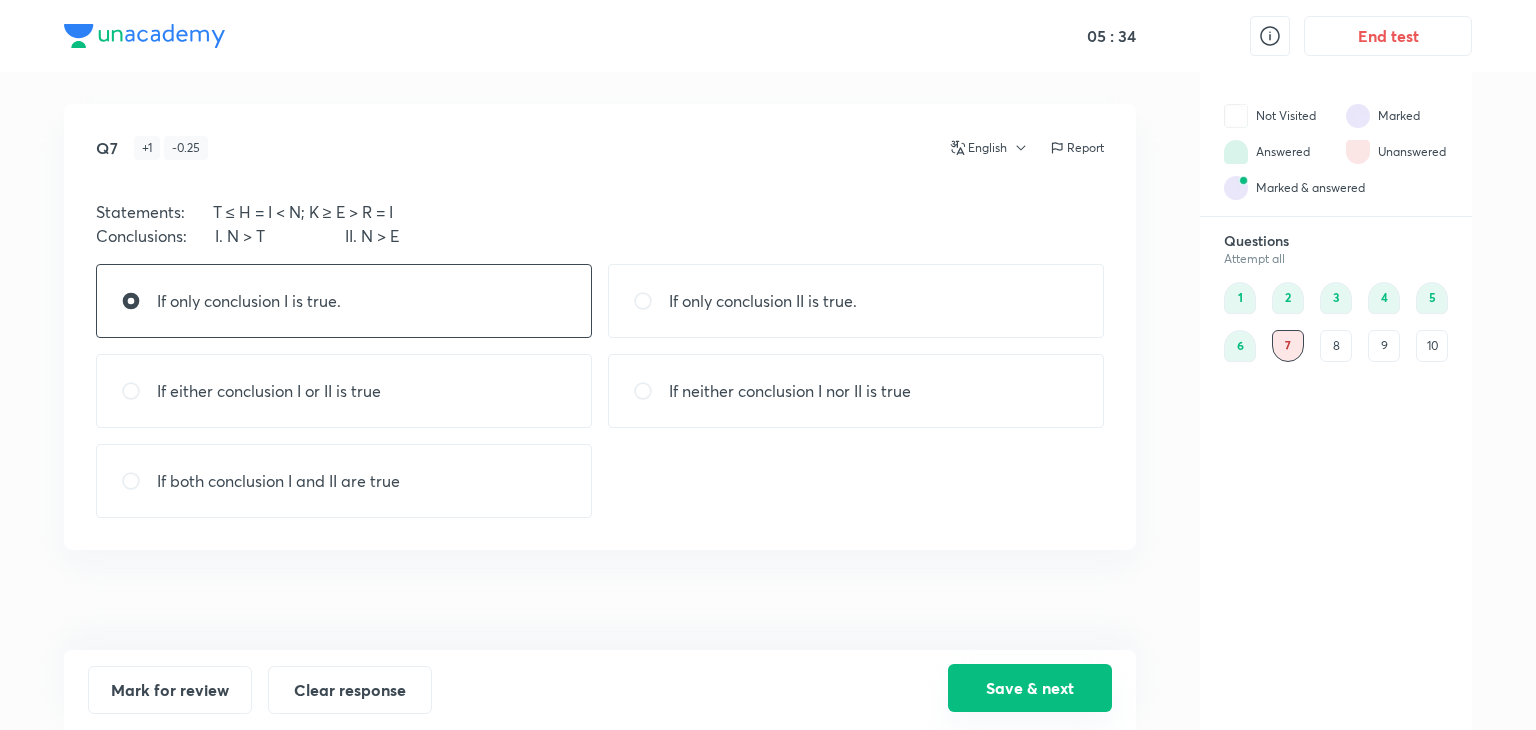 click on "Save & next" at bounding box center (1030, 688) 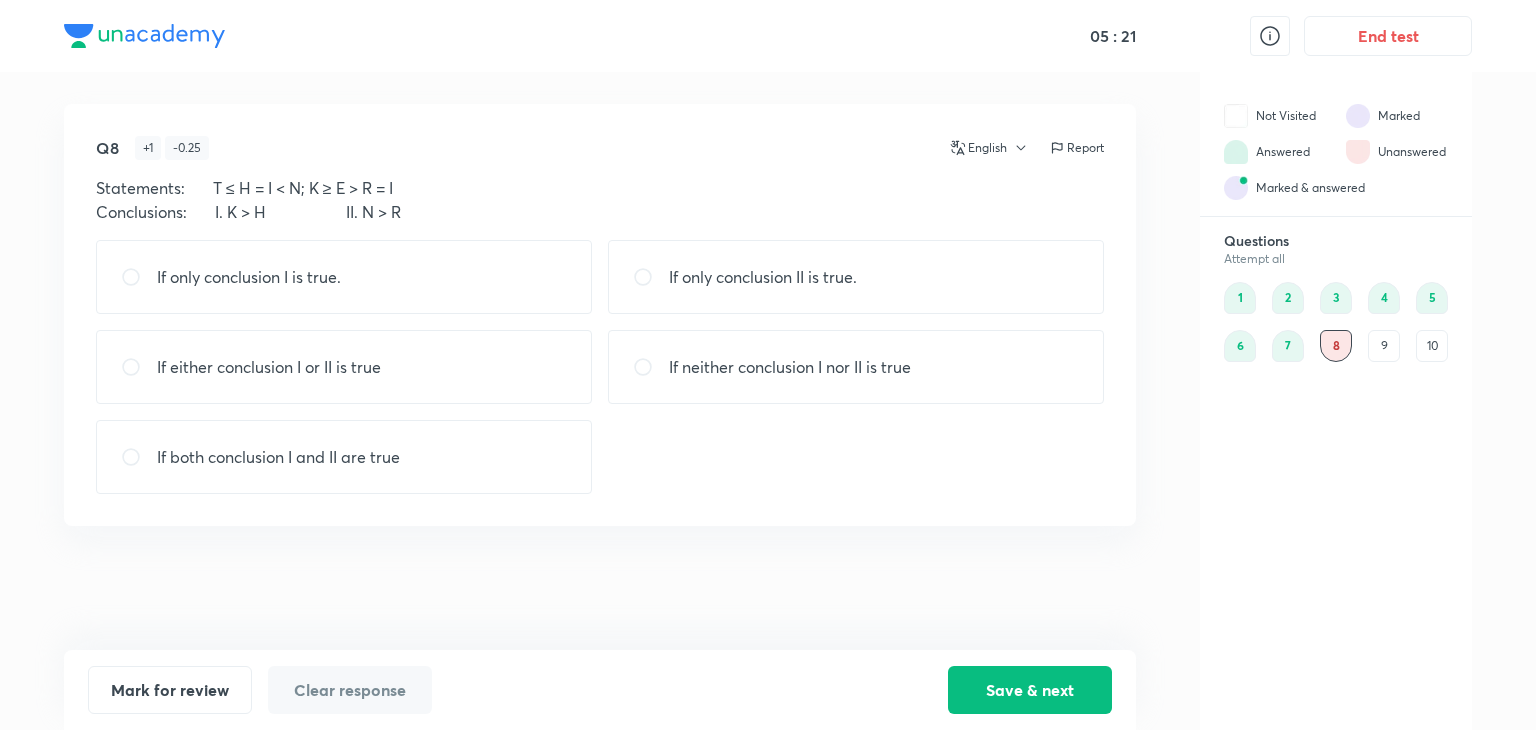 click at bounding box center (139, 277) 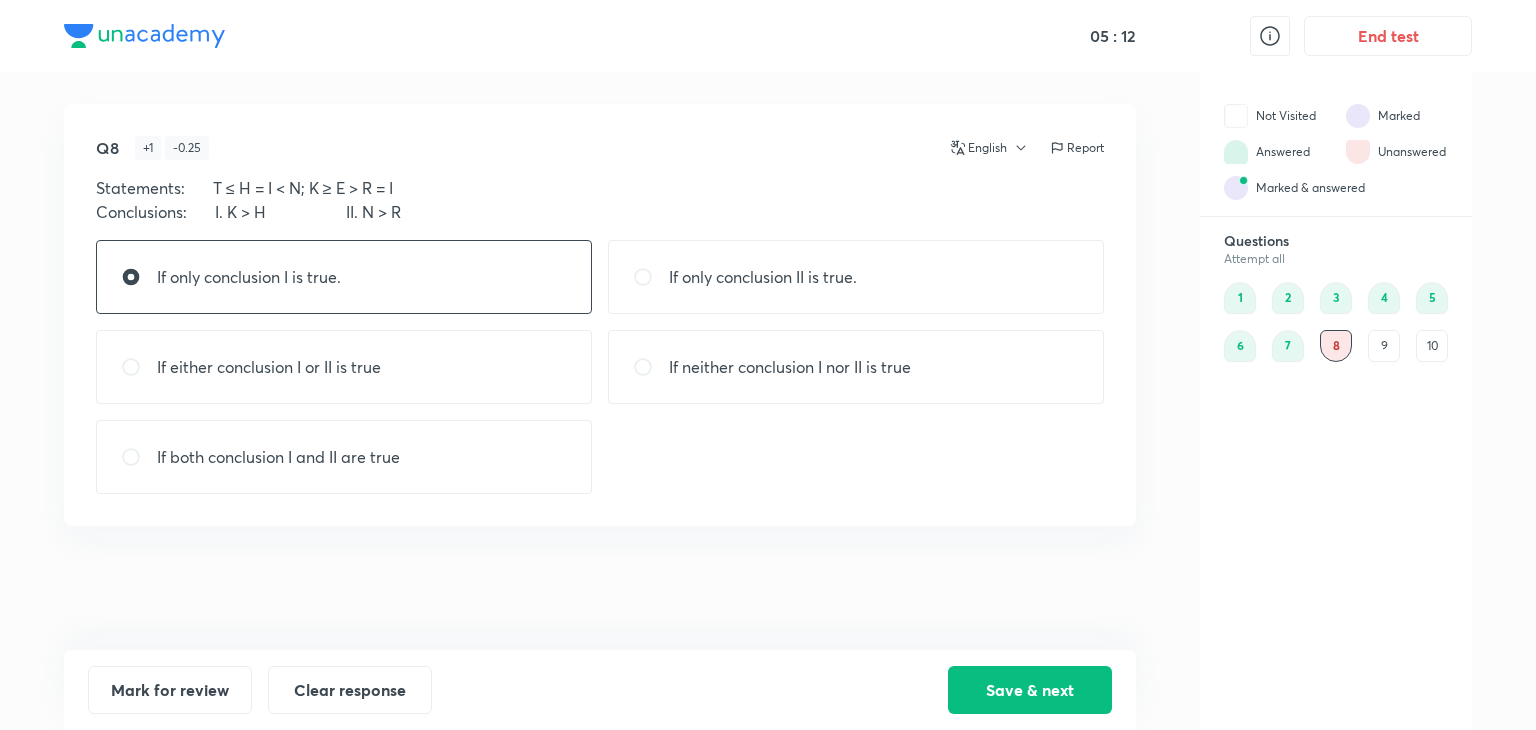 click on "If both conclusion I and II are true" at bounding box center (278, 457) 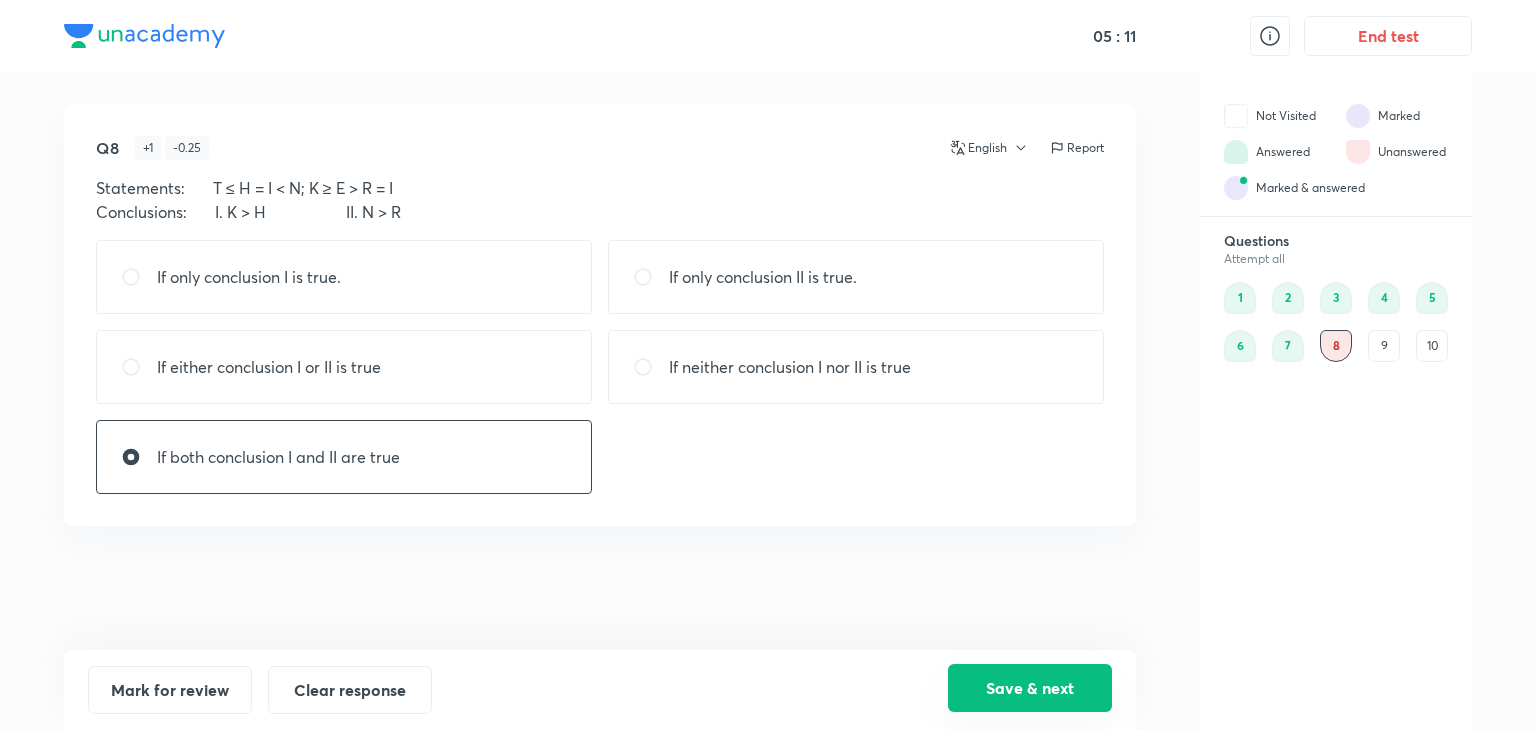 click on "Save & next" at bounding box center [1030, 688] 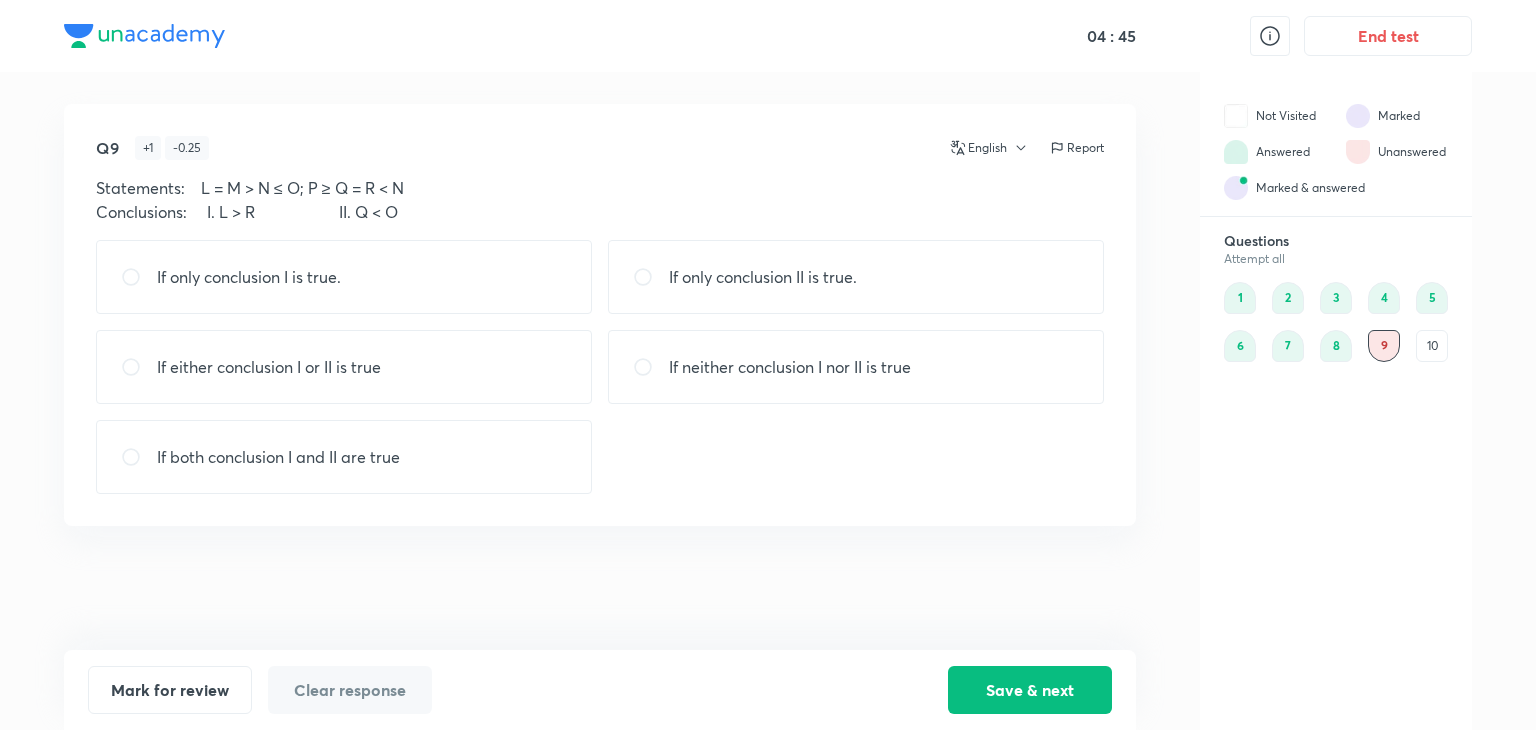 click on "If both conclusion I and II are true" at bounding box center [344, 457] 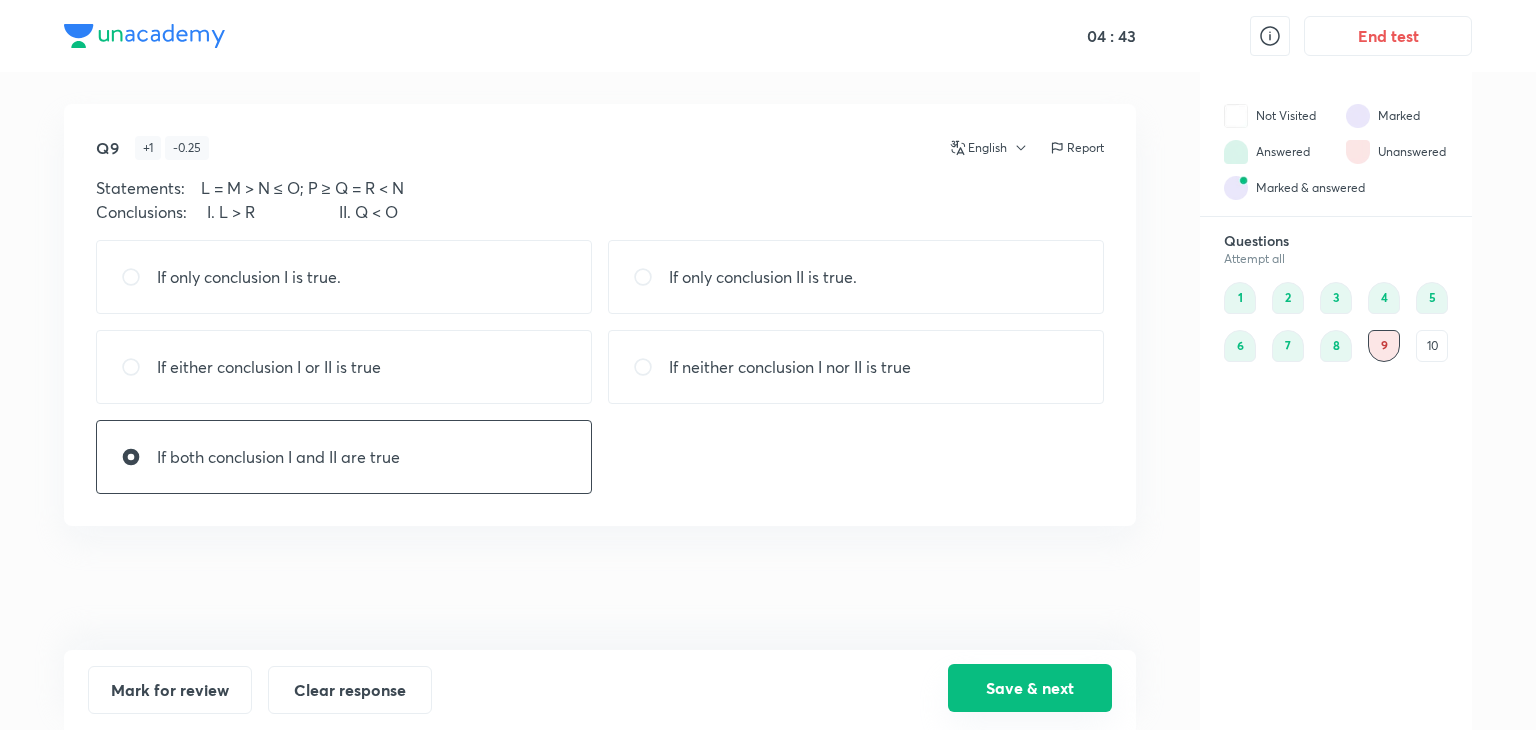 click on "Save & next" at bounding box center [1030, 688] 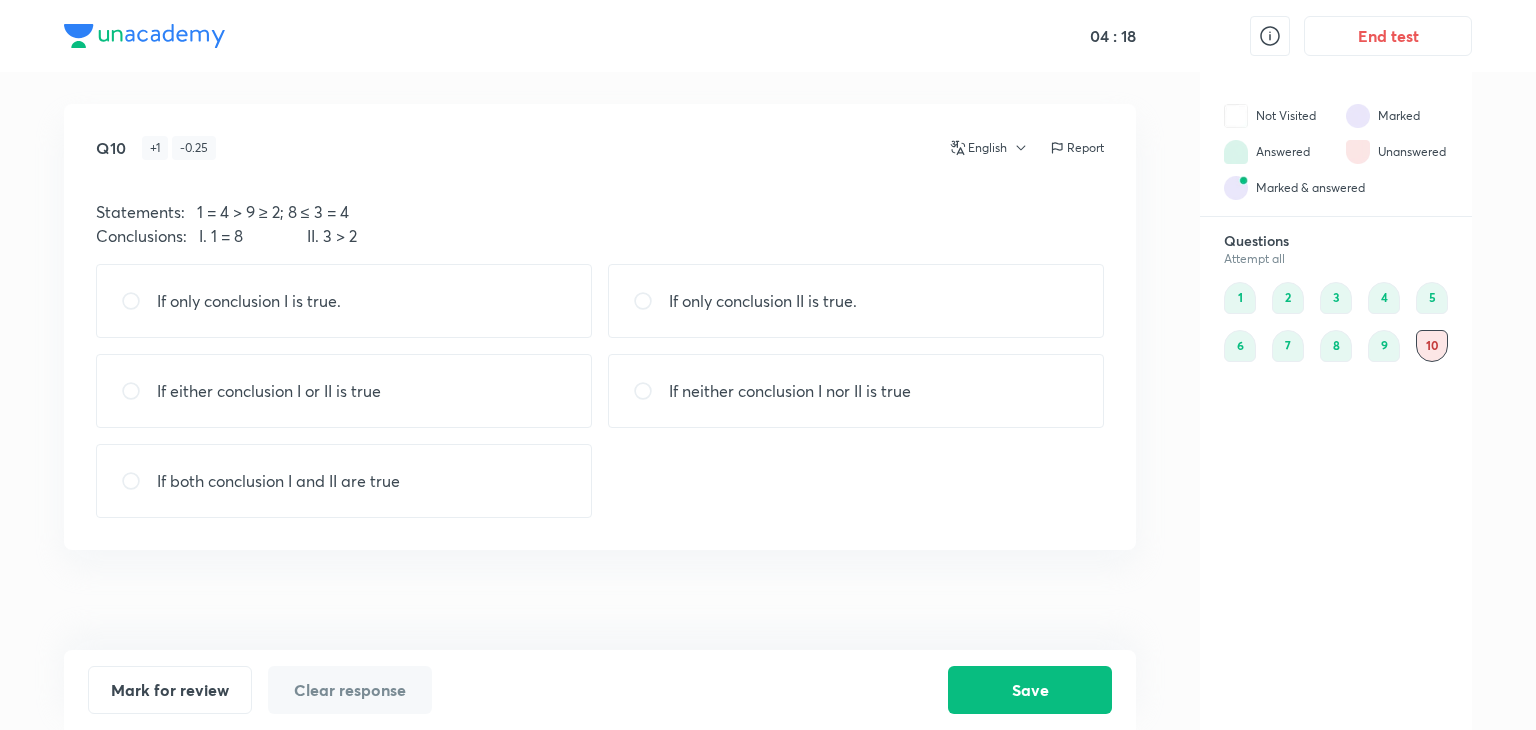 click on "If only conclusion II is true." at bounding box center [856, 301] 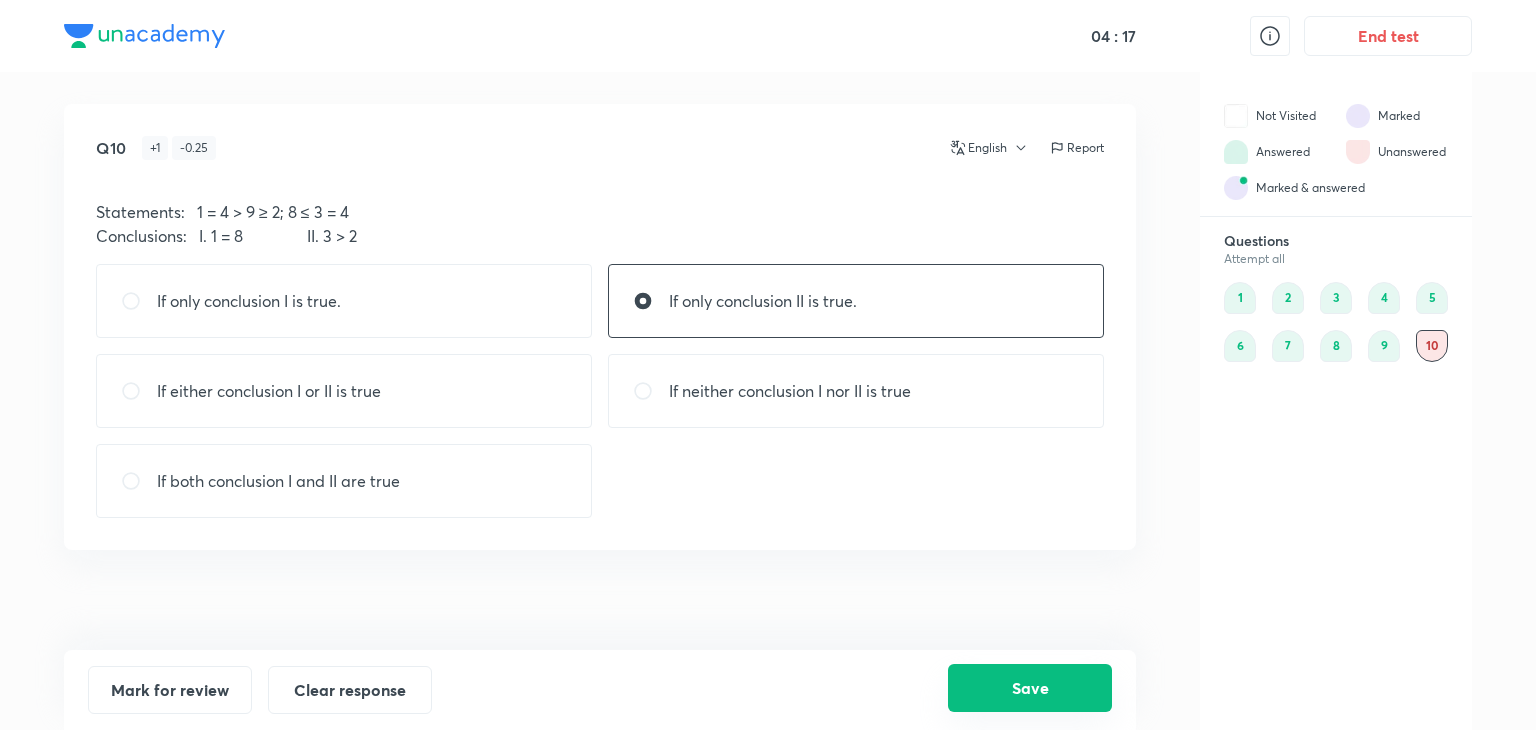 click on "Save" at bounding box center (1030, 688) 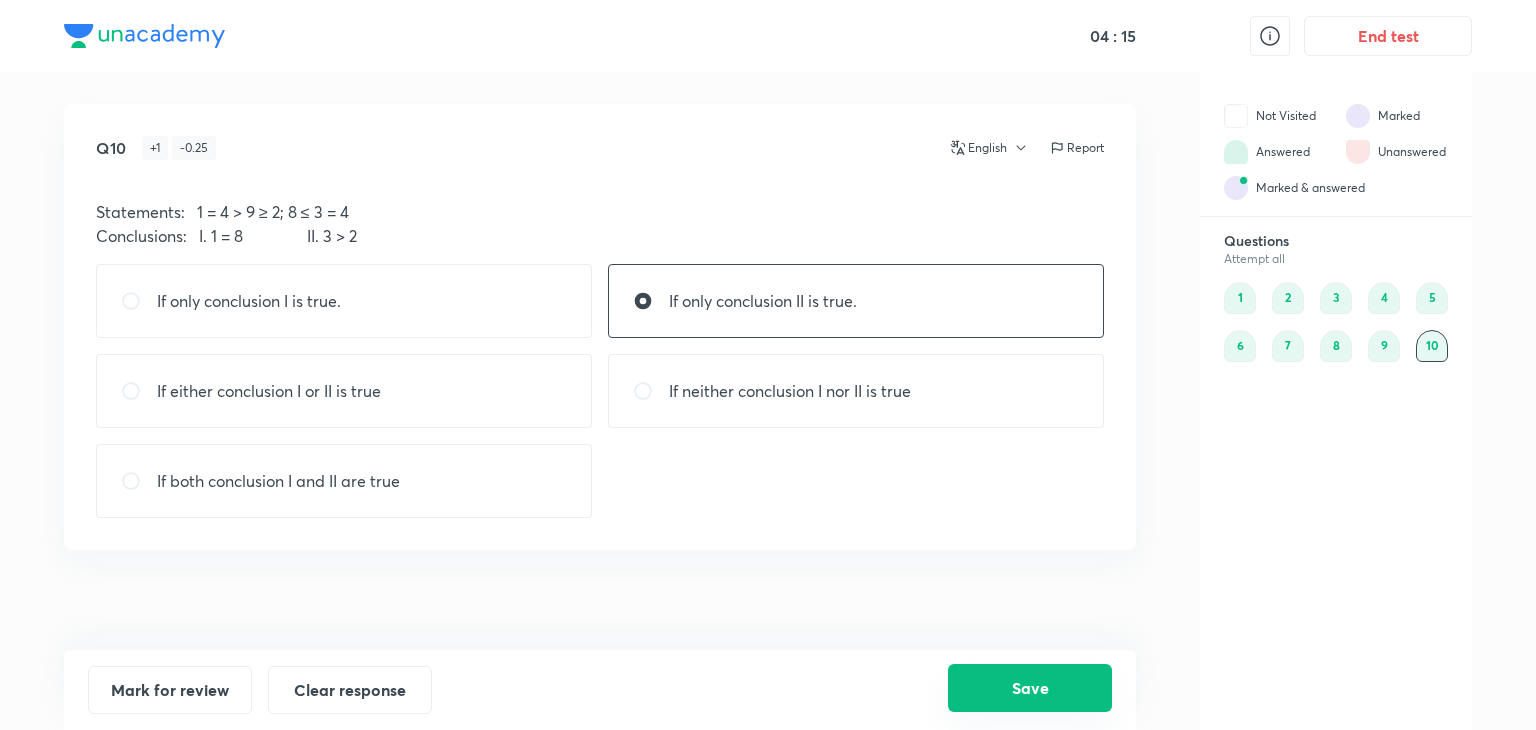 click on "Save" at bounding box center [1030, 688] 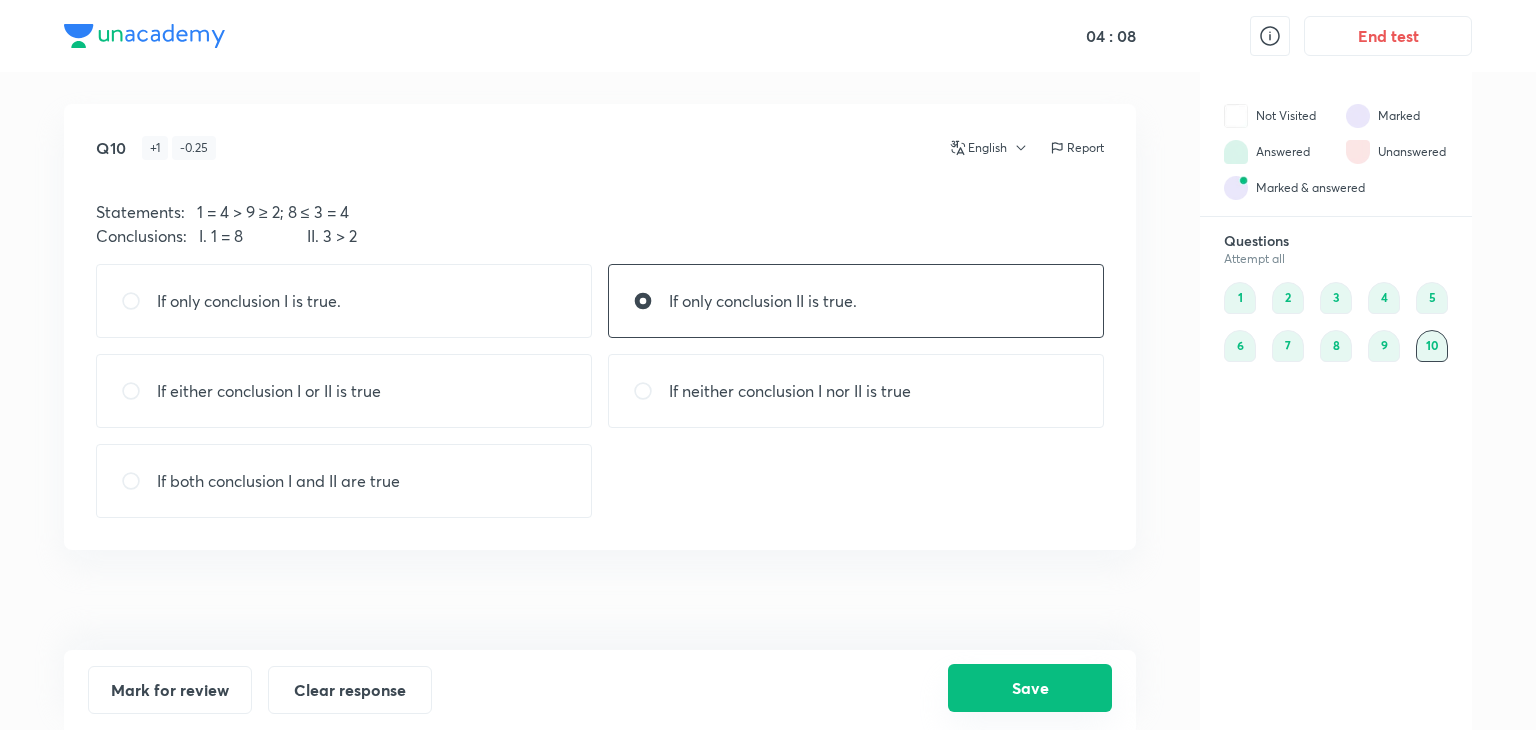 click on "Save" at bounding box center (1030, 688) 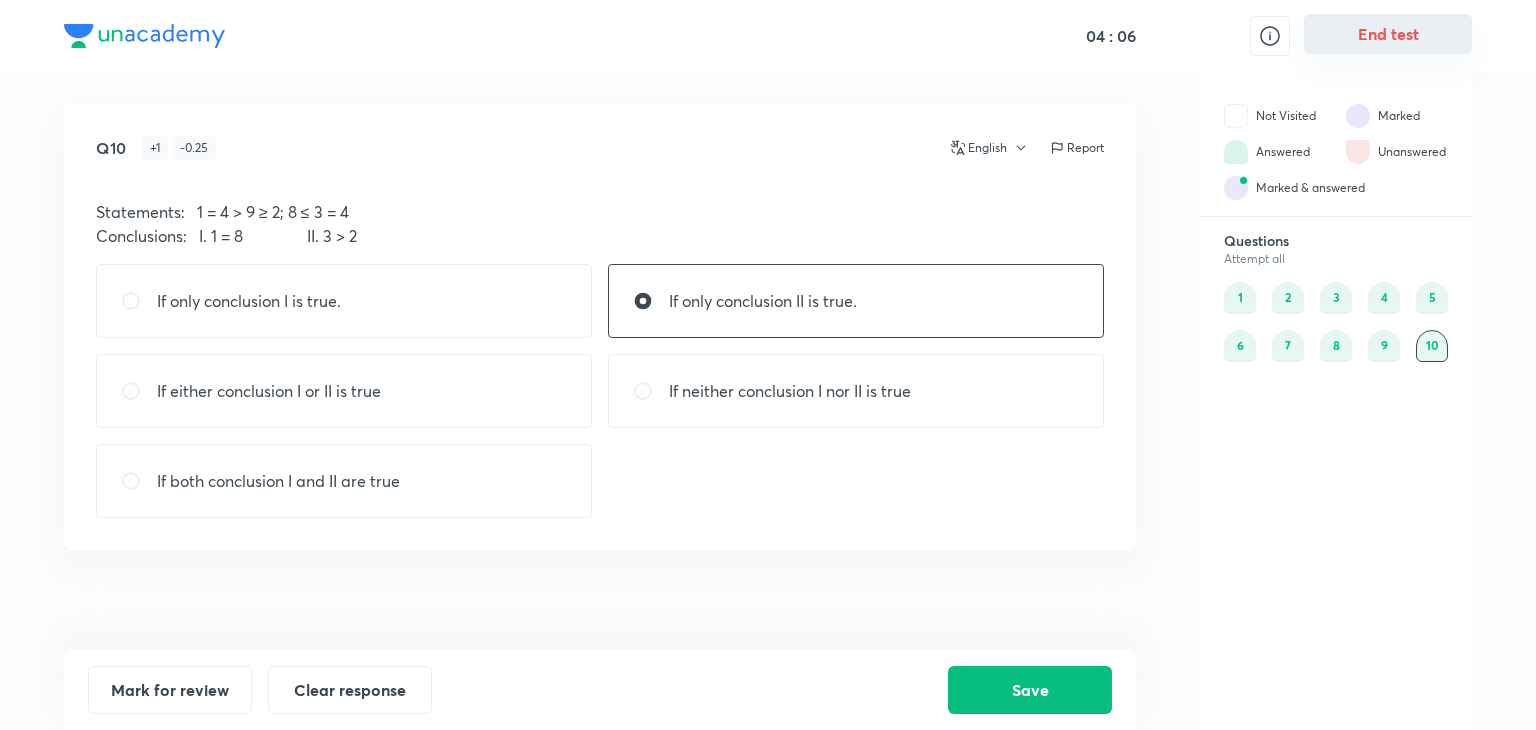 click on "End test" at bounding box center [1388, 34] 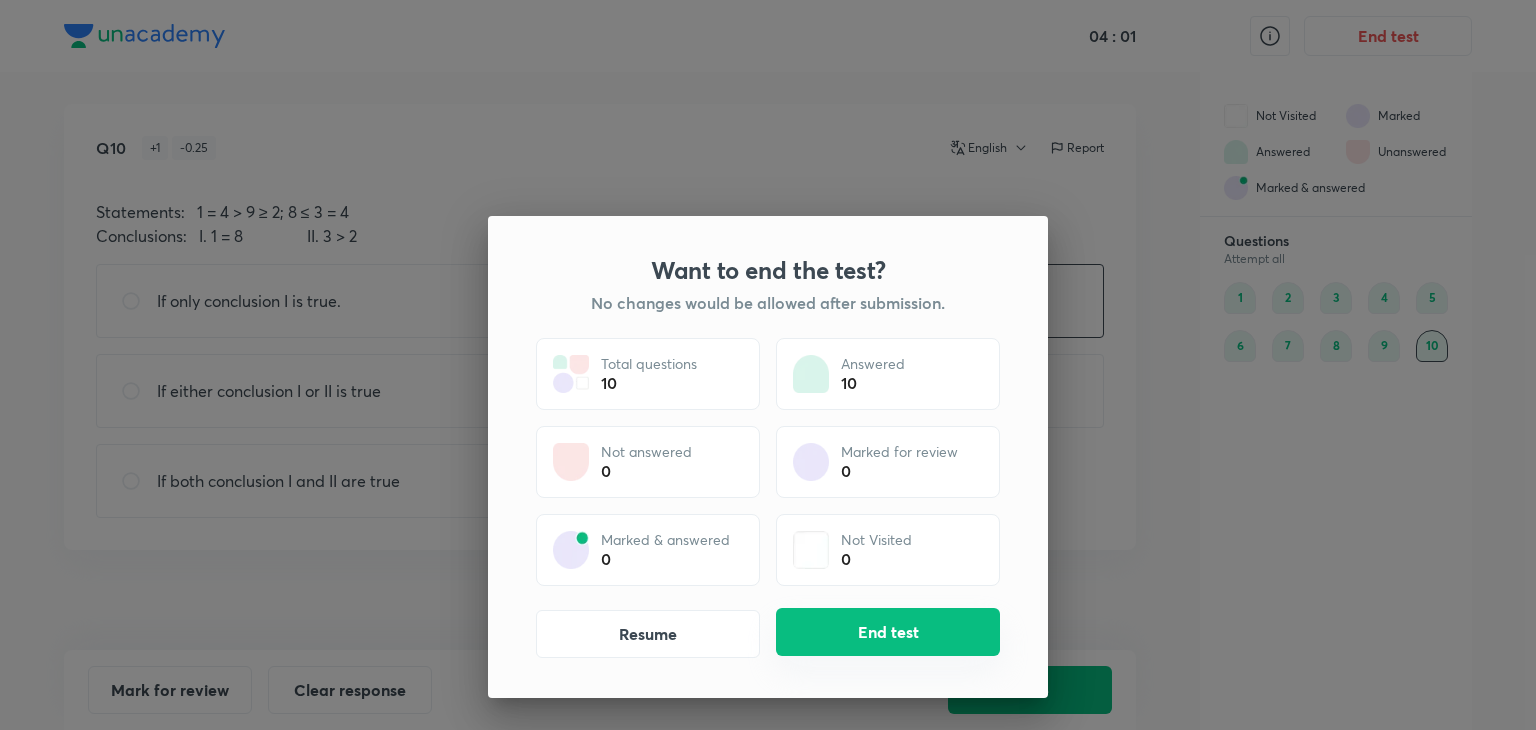 click on "End test" at bounding box center [888, 632] 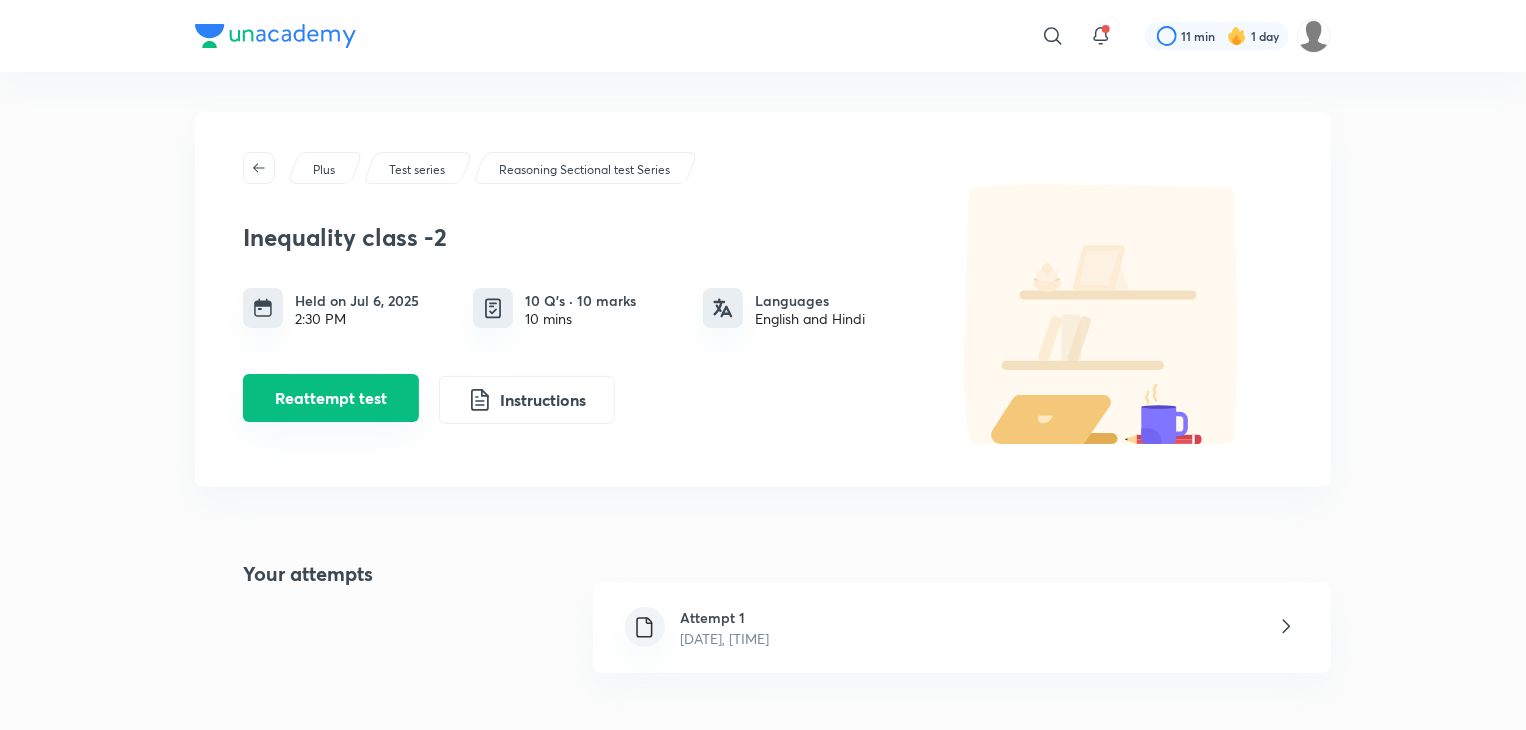 click on "Reattempt test" at bounding box center (331, 398) 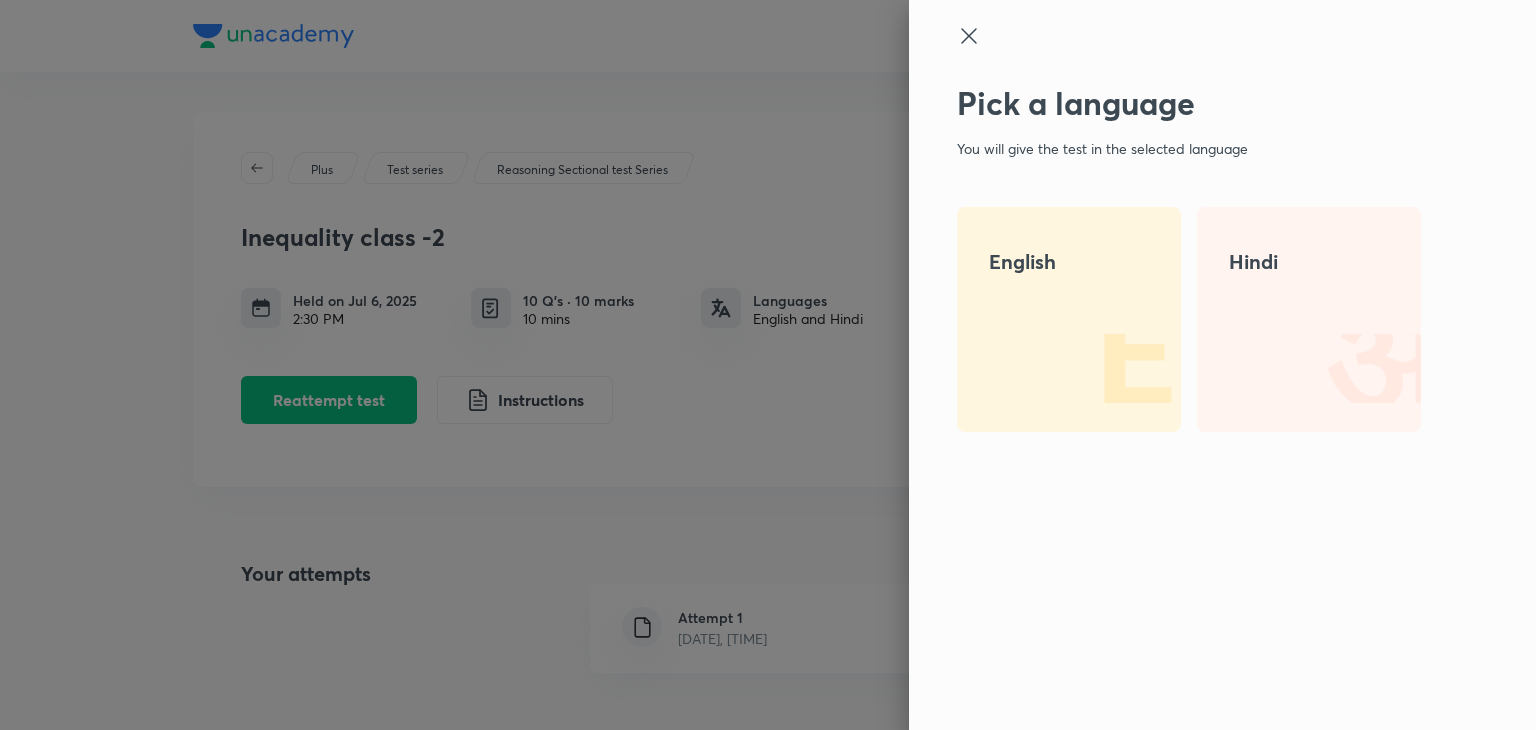 click at bounding box center (768, 365) 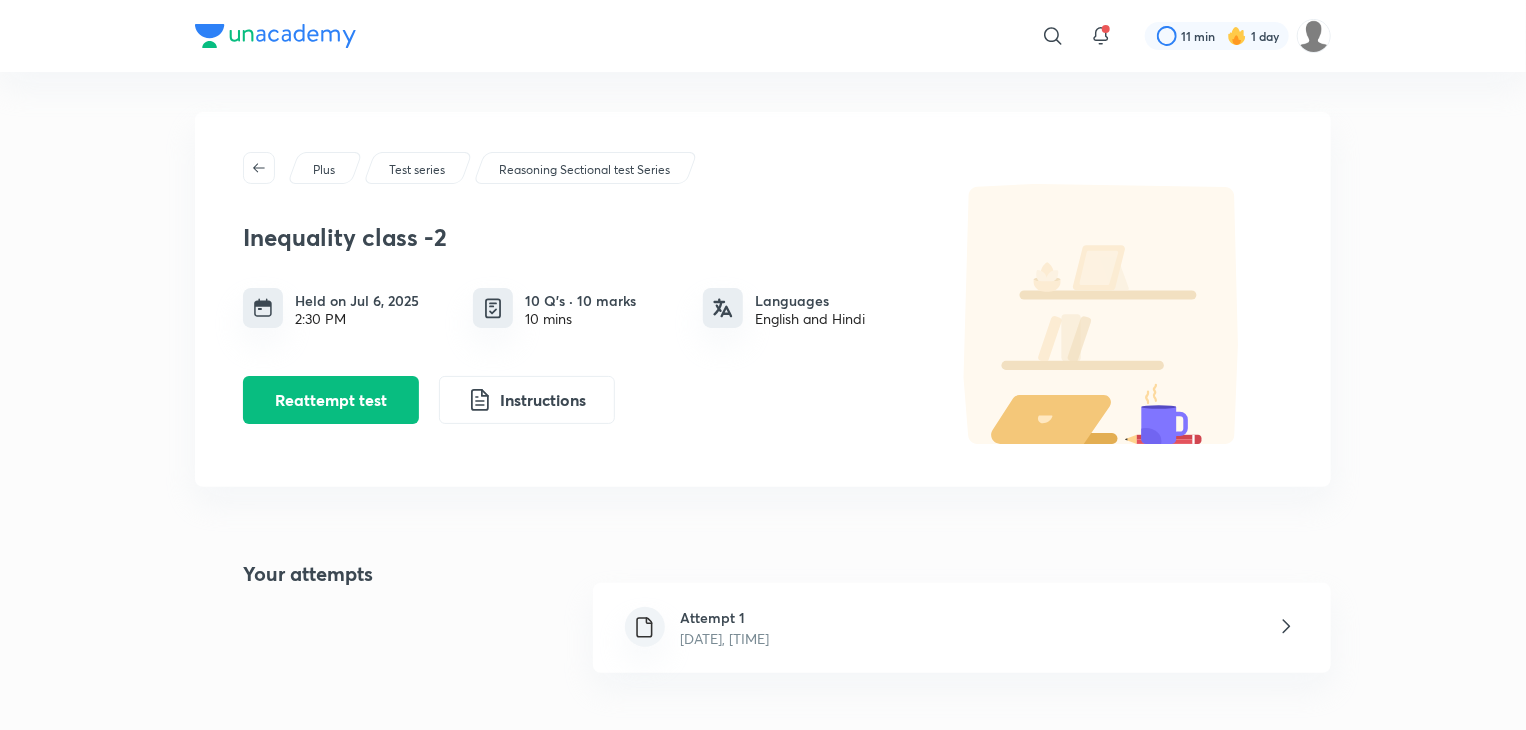 click on "Attempt 1 Aug 5, 2025, 4:12 PM" at bounding box center (962, 628) 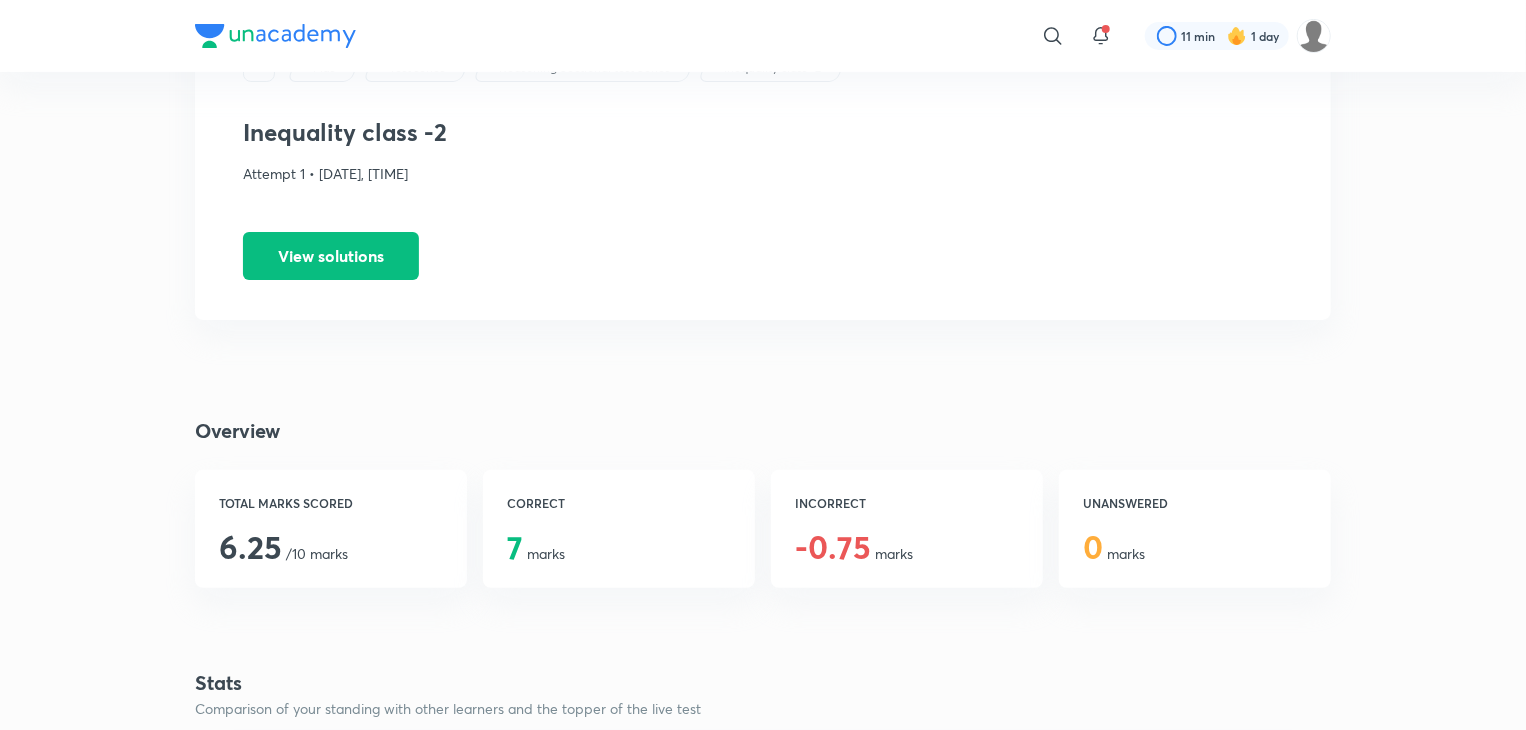 scroll, scrollTop: 120, scrollLeft: 0, axis: vertical 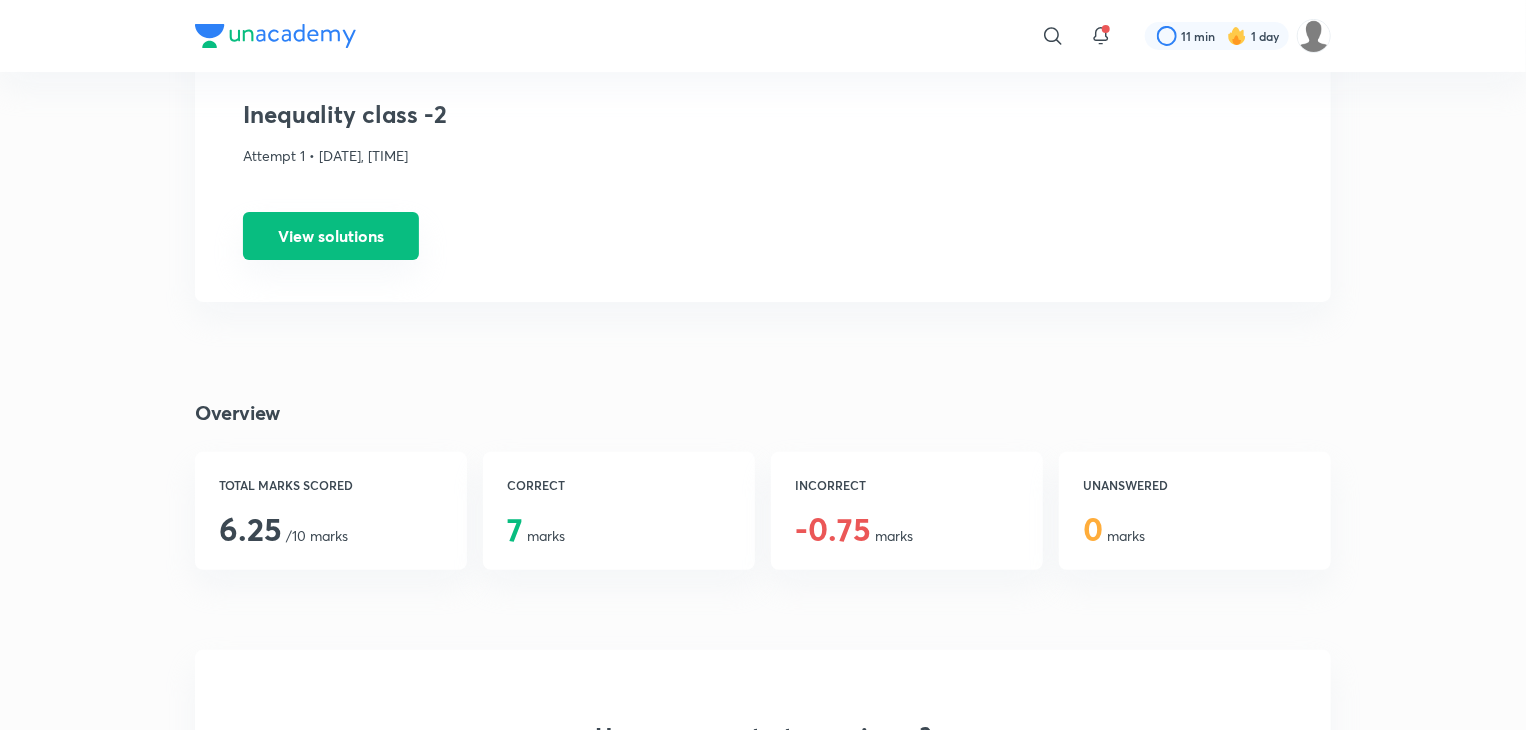 click on "View solutions" at bounding box center (331, 236) 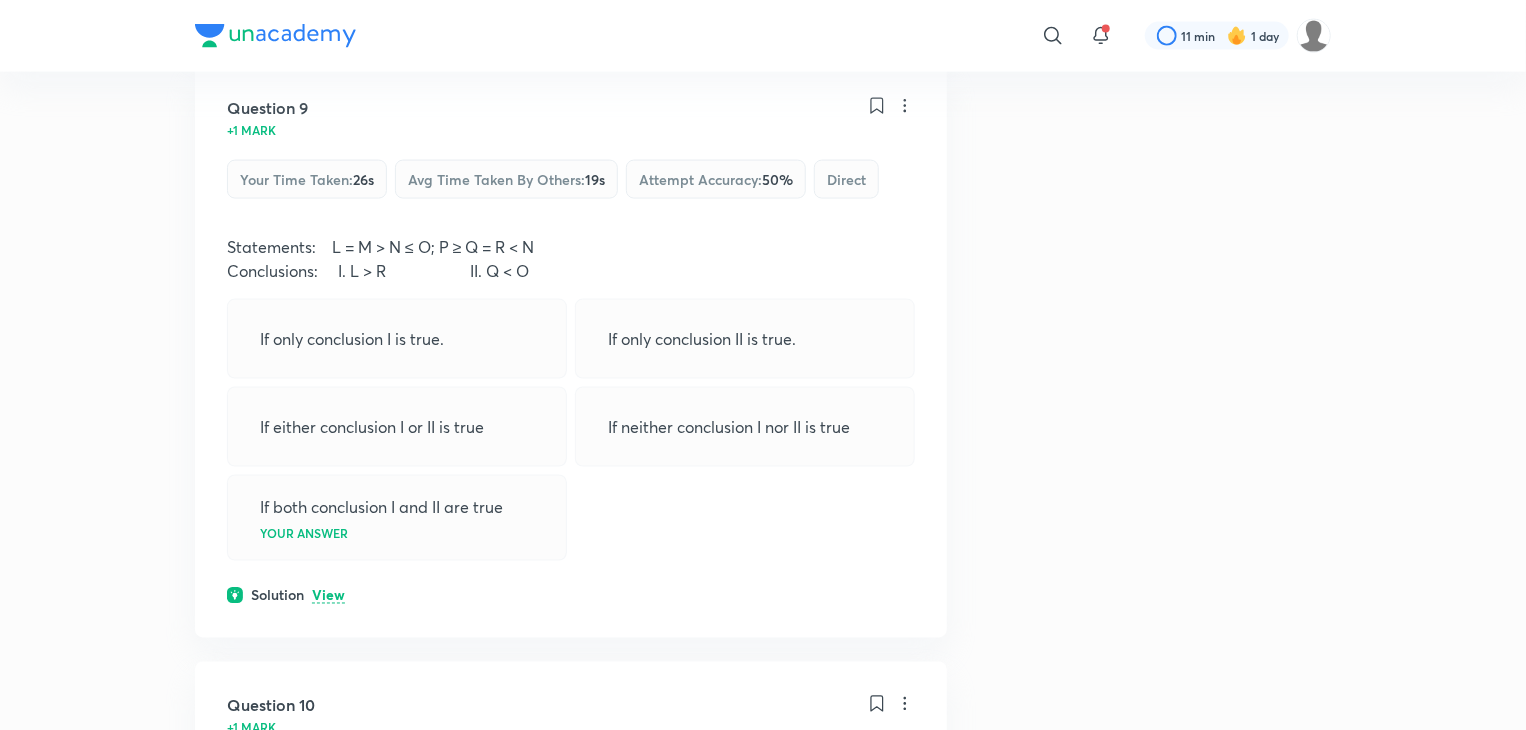 scroll, scrollTop: 5231, scrollLeft: 0, axis: vertical 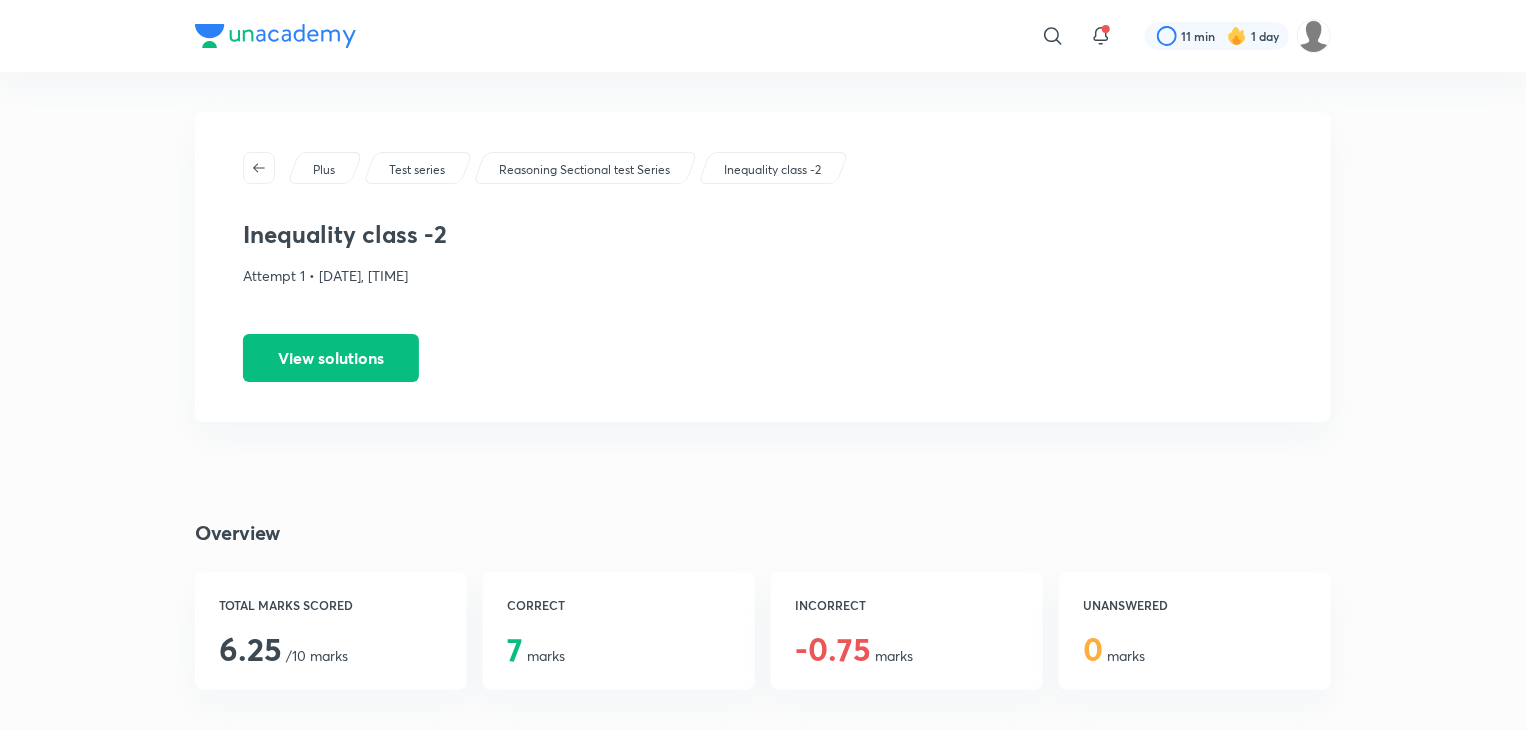 click on "Test series" at bounding box center (417, 170) 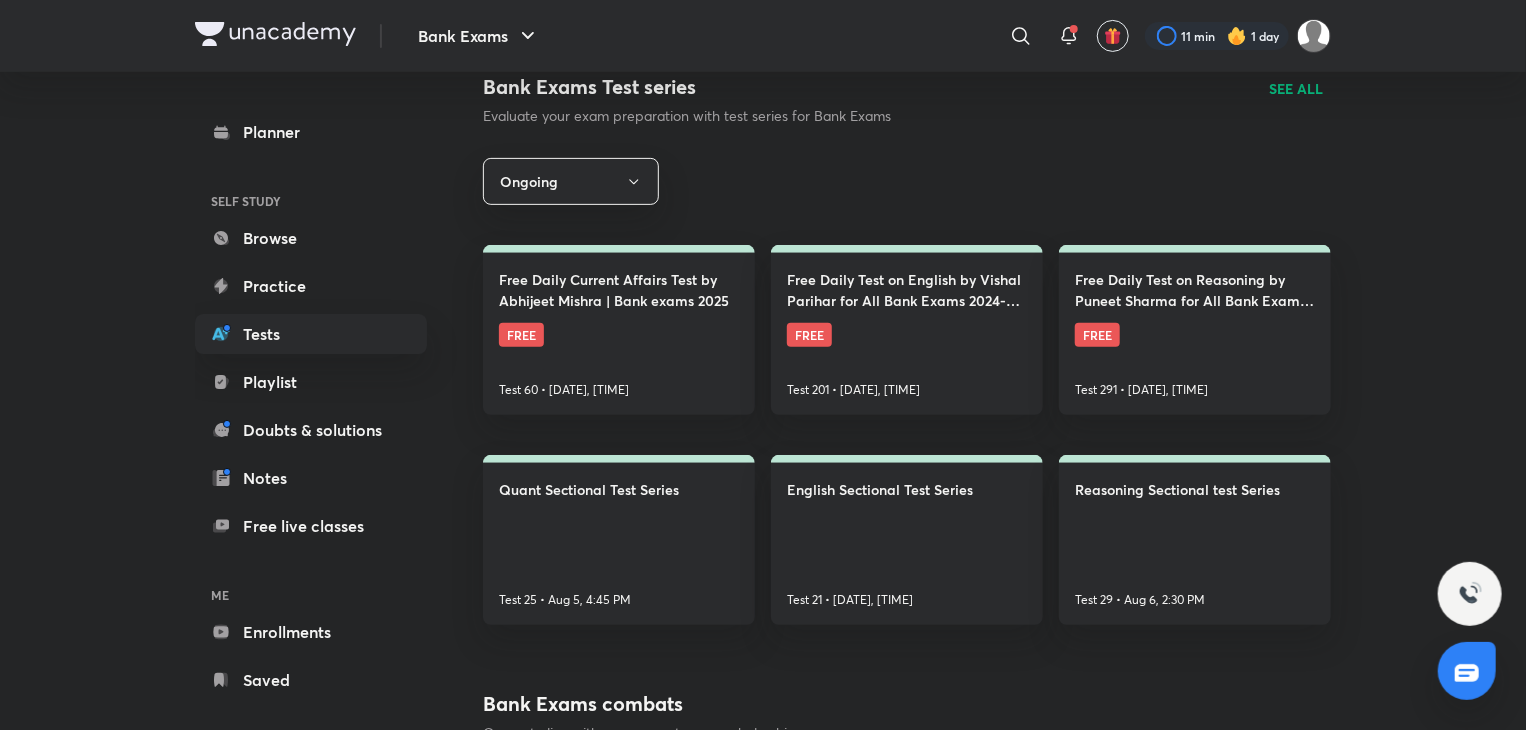 scroll, scrollTop: 500, scrollLeft: 0, axis: vertical 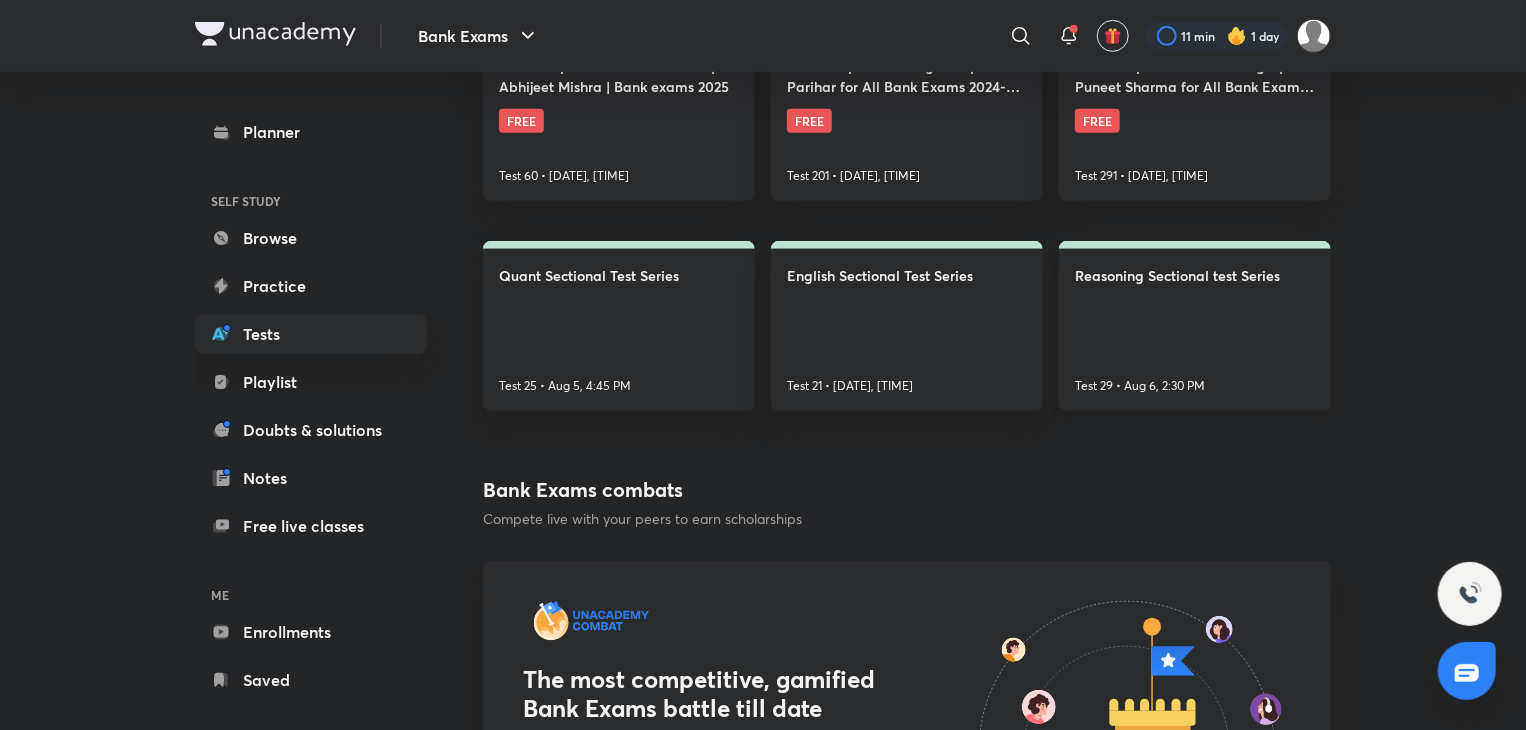 click on "Test 29 • Aug 6, 2:30 PM" at bounding box center [1140, 386] 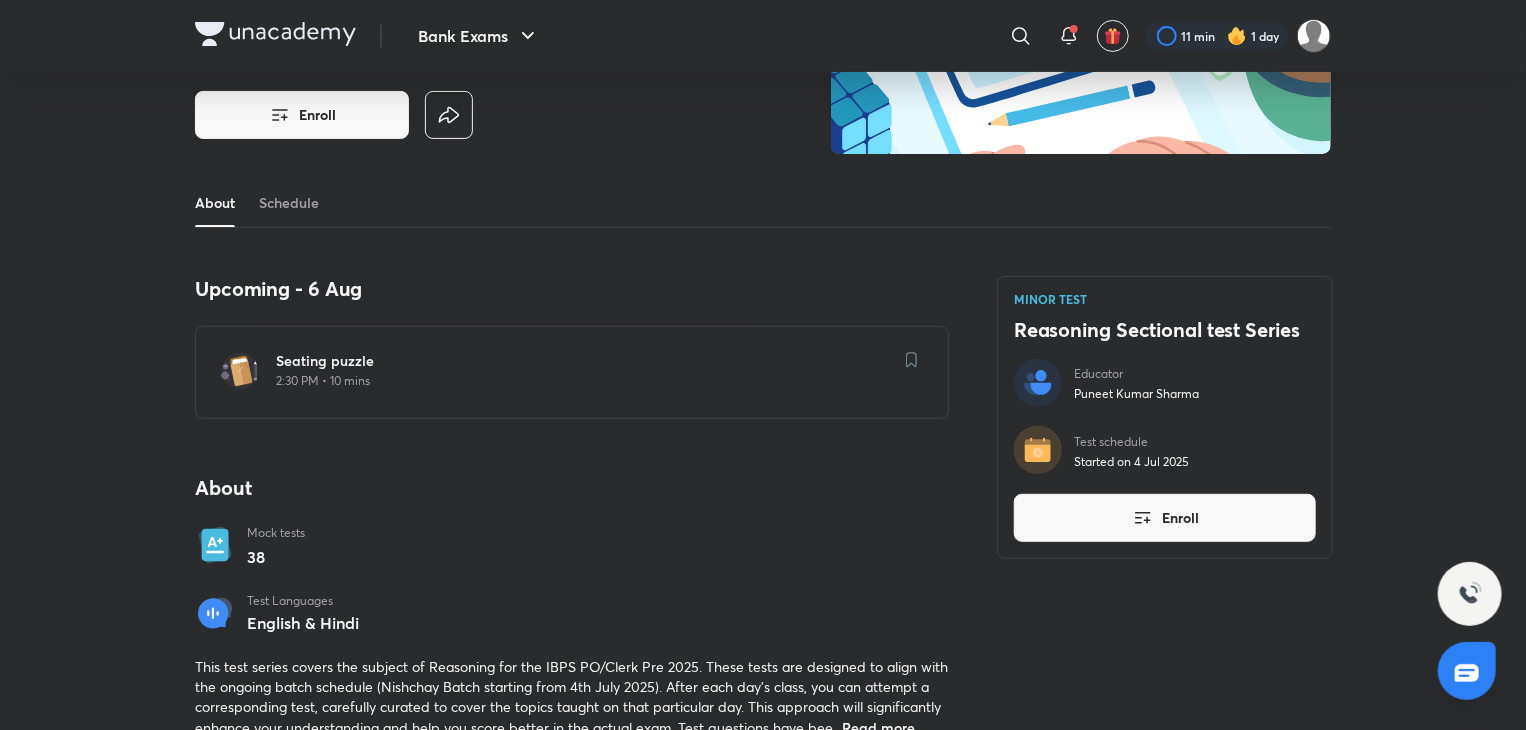 scroll, scrollTop: 0, scrollLeft: 0, axis: both 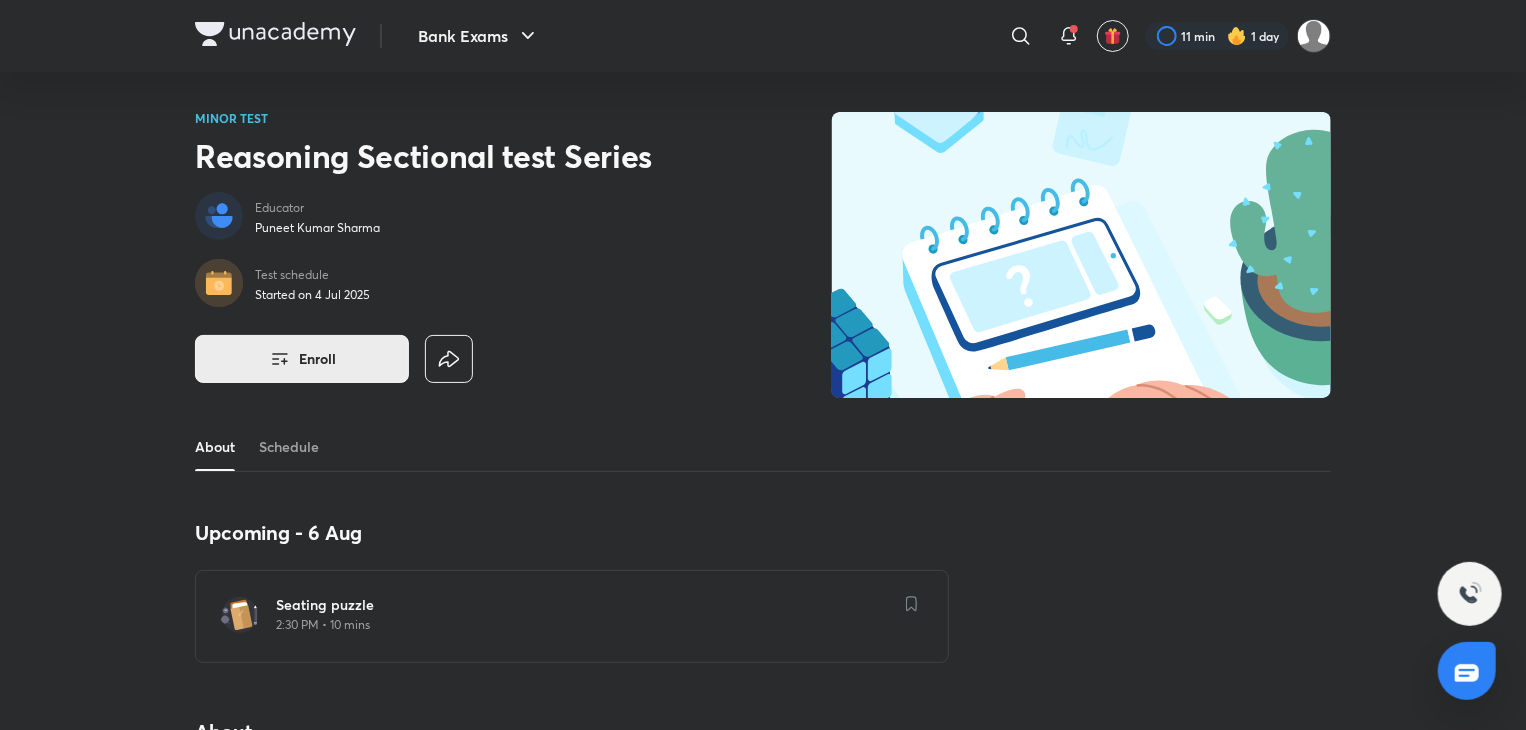 click on "Enroll" at bounding box center [302, 359] 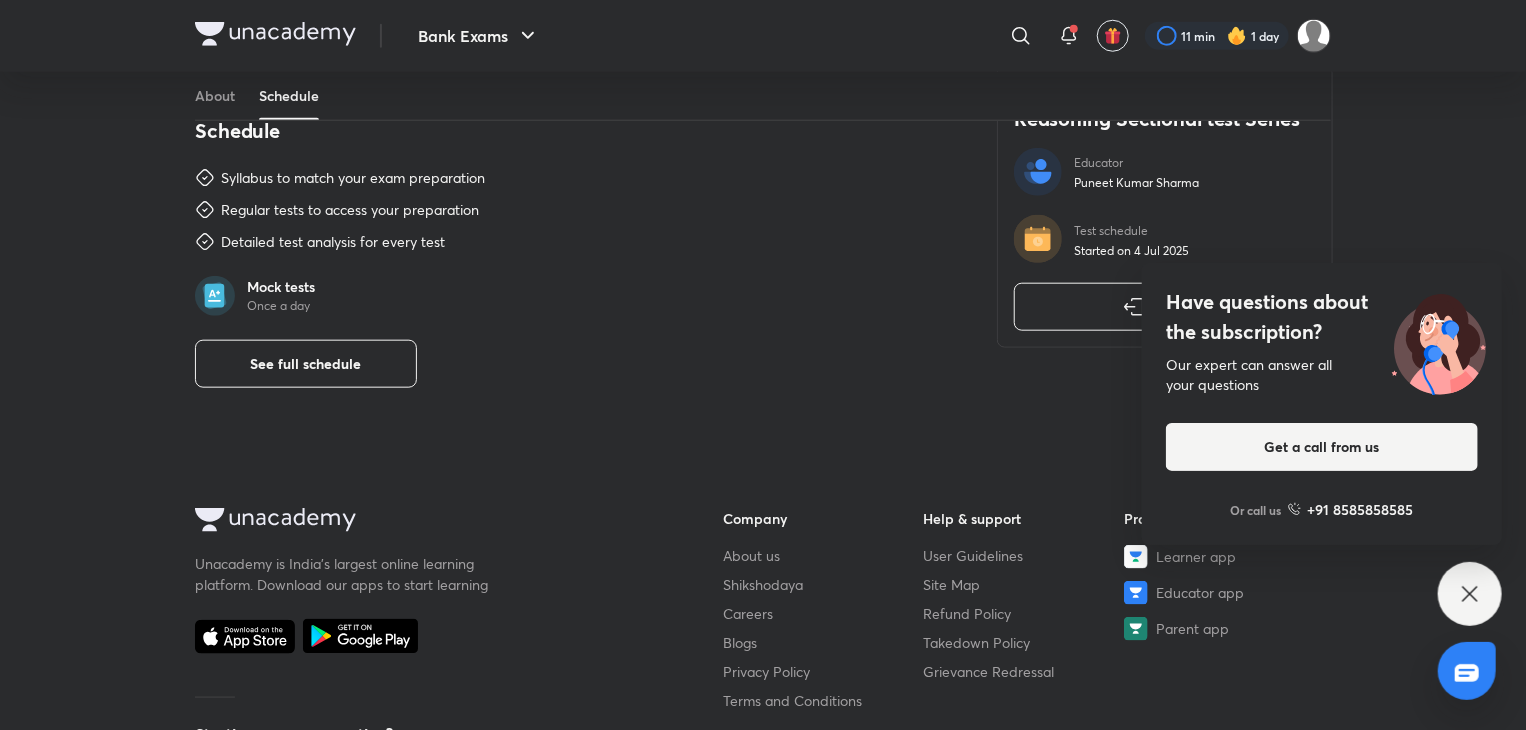 scroll, scrollTop: 882, scrollLeft: 0, axis: vertical 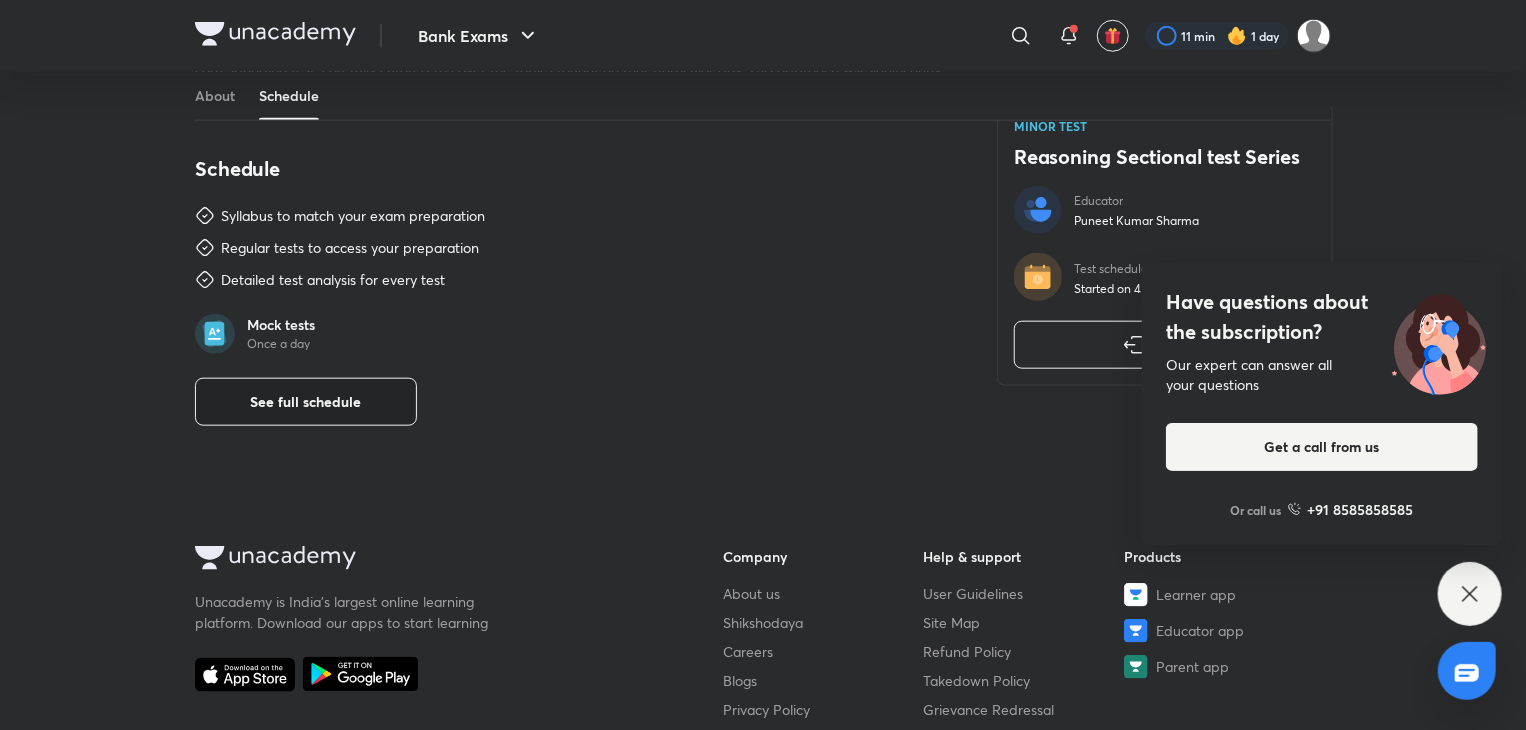 click on "See full schedule" at bounding box center [306, 402] 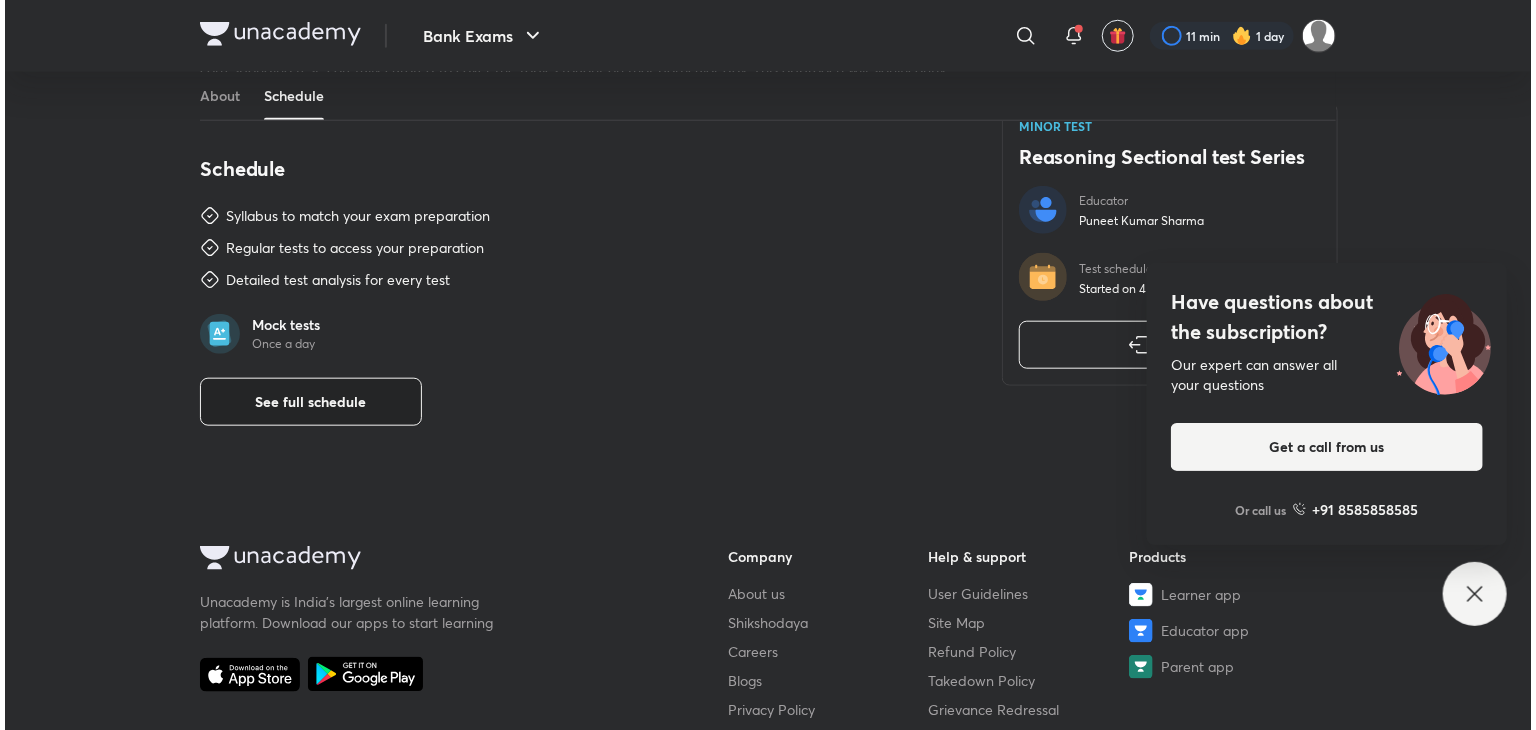scroll, scrollTop: 0, scrollLeft: 0, axis: both 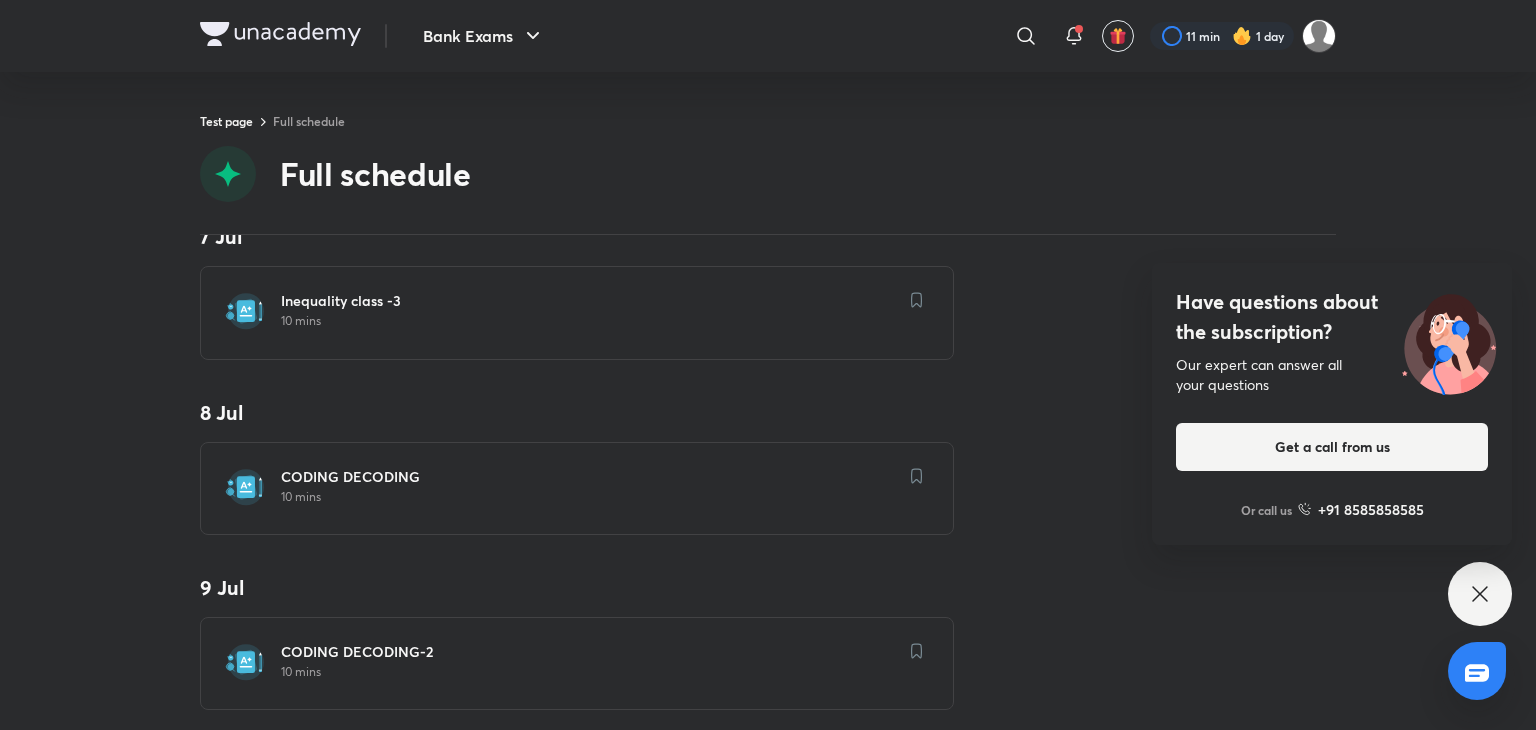 click on "CODING DECODING  10 mins" at bounding box center (589, 488) 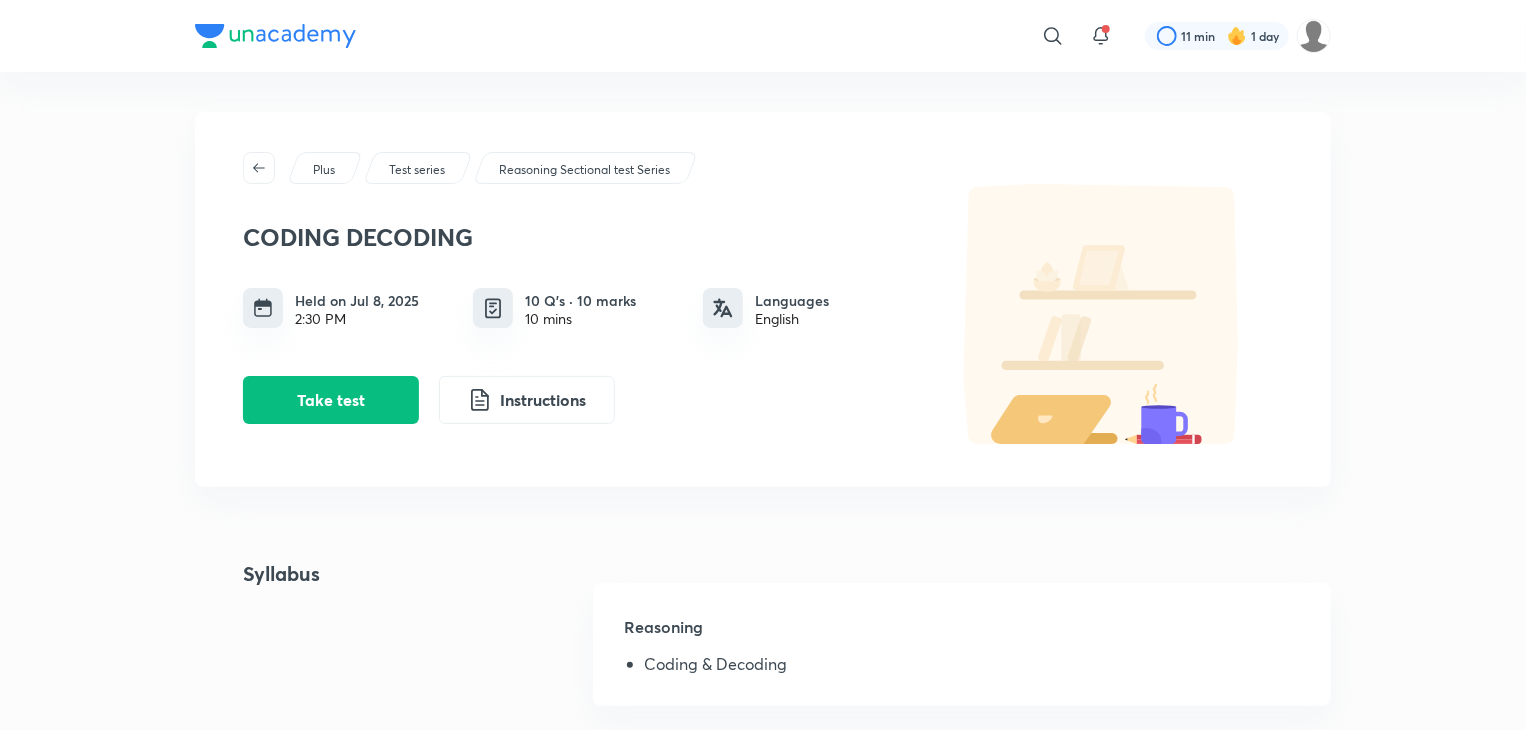 click on "Take test" at bounding box center [331, 400] 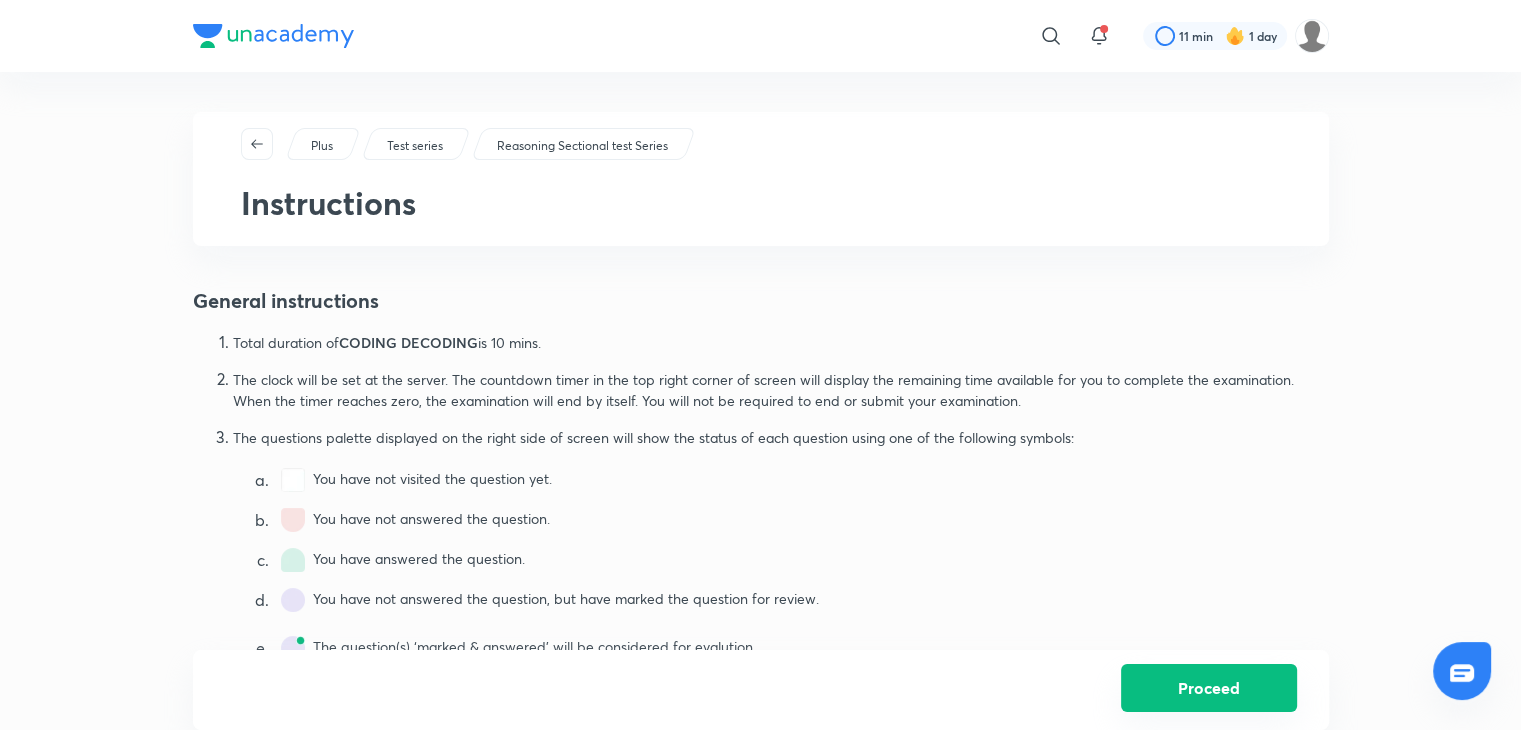click on "Proceed" at bounding box center [1209, 688] 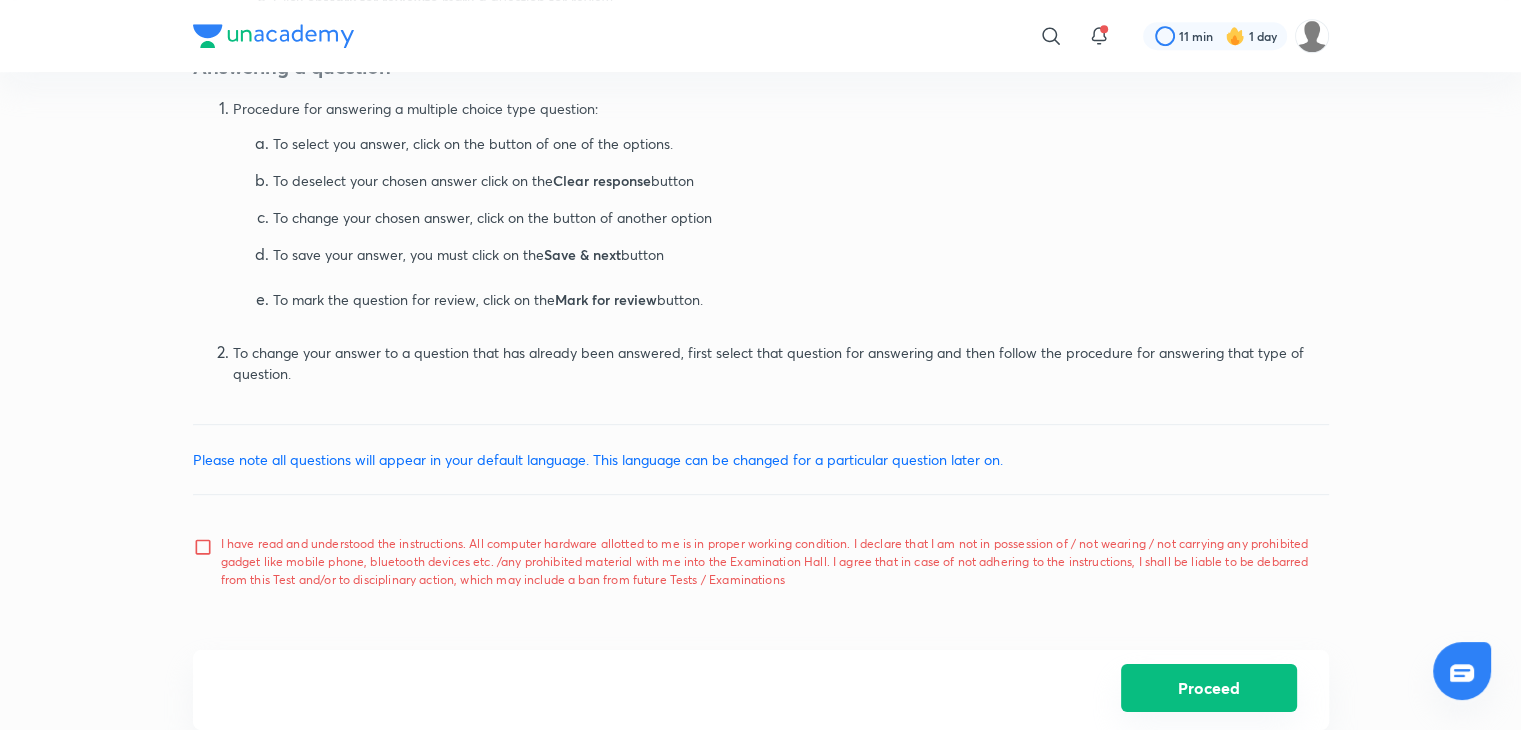 scroll, scrollTop: 952, scrollLeft: 0, axis: vertical 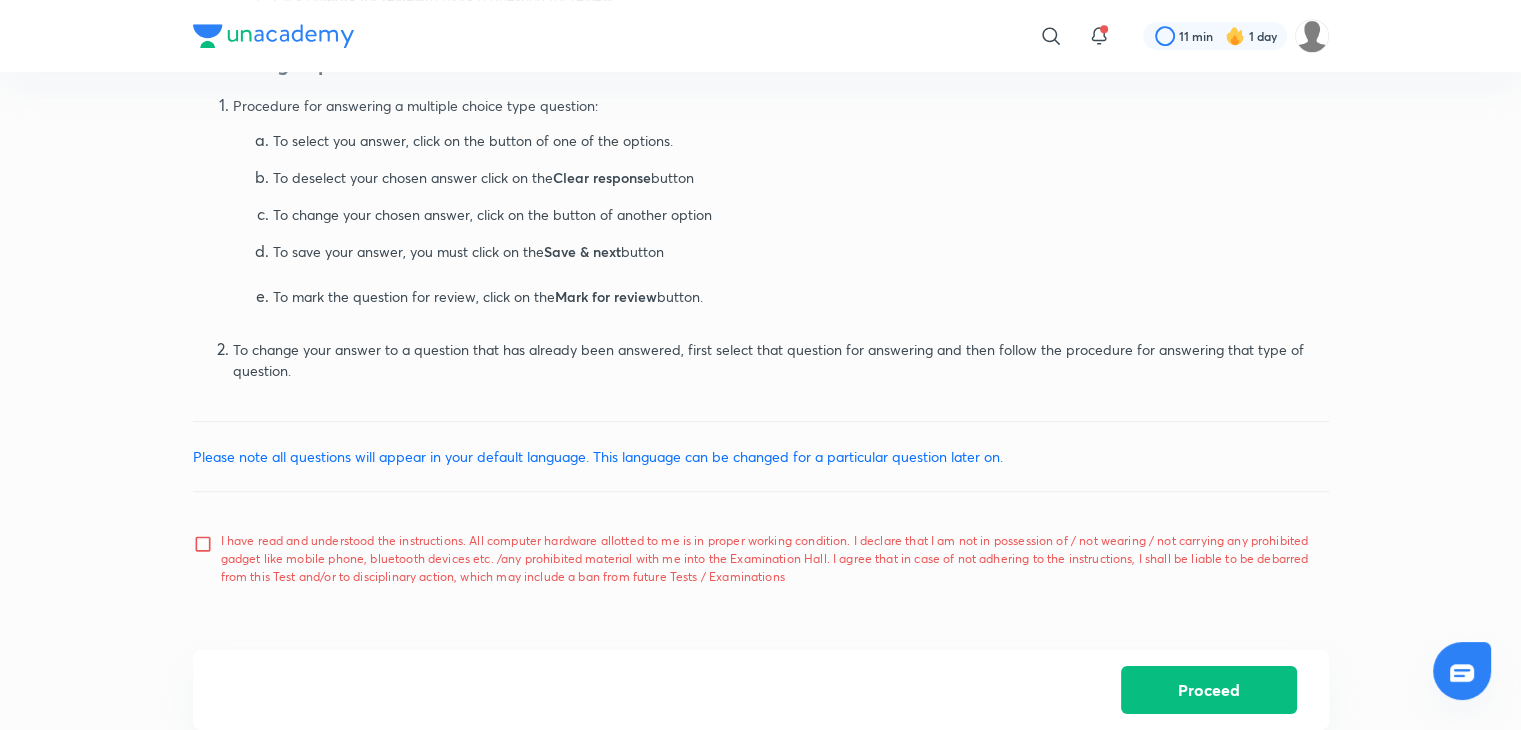 click on "I have read and understood the instructions. All computer hardware allotted to me is in proper working condition. I declare that I am not in possession of / not wearing / not carrying any prohibited gadget like mobile phone, bluetooth devices etc. /any prohibited material with me into the Examination Hall. I agree that in case of not adhering to the instructions, I shall be liable to be debarred from this Test and/or to disciplinary action, which may include a ban from future Tests / Examinations" at bounding box center (207, 559) 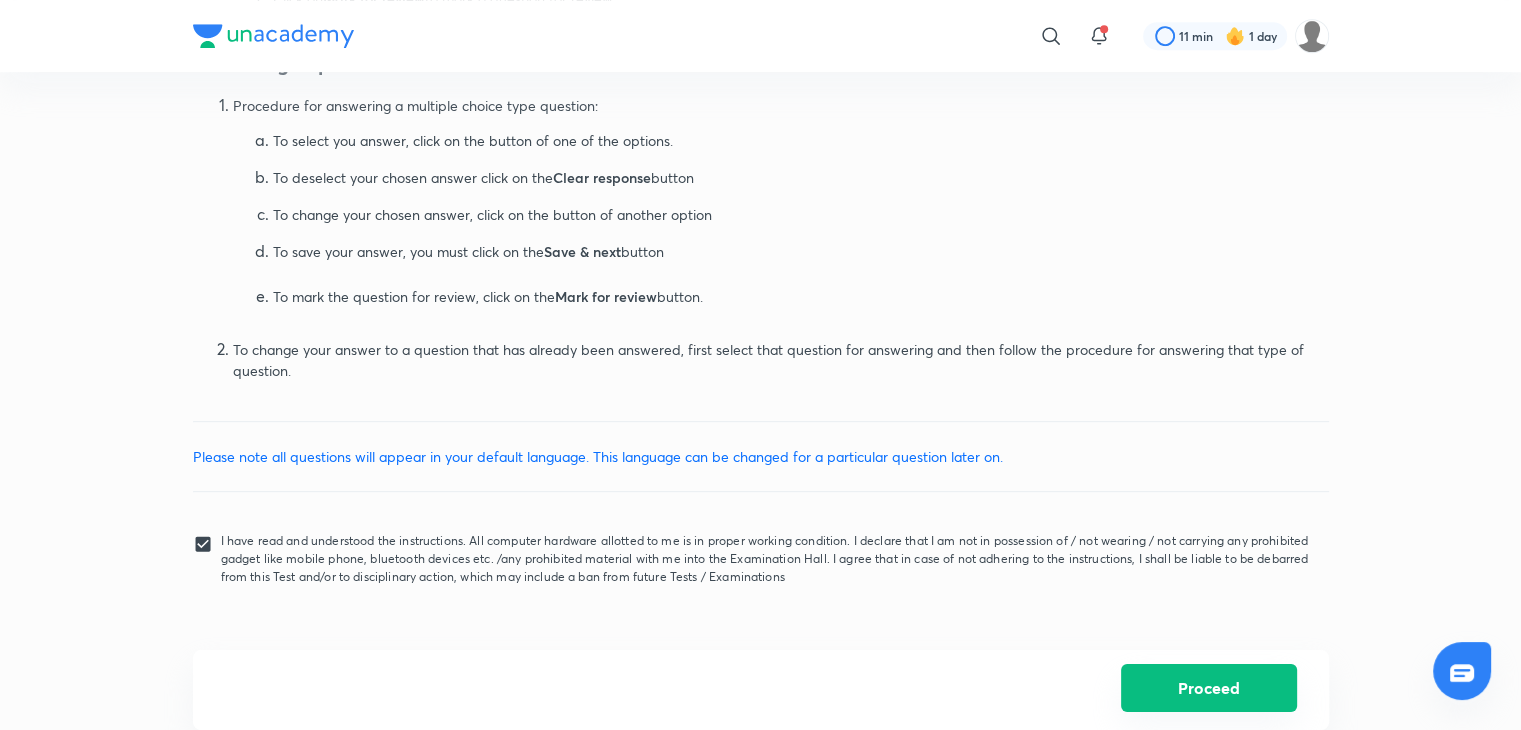 click on "Proceed" at bounding box center [1209, 688] 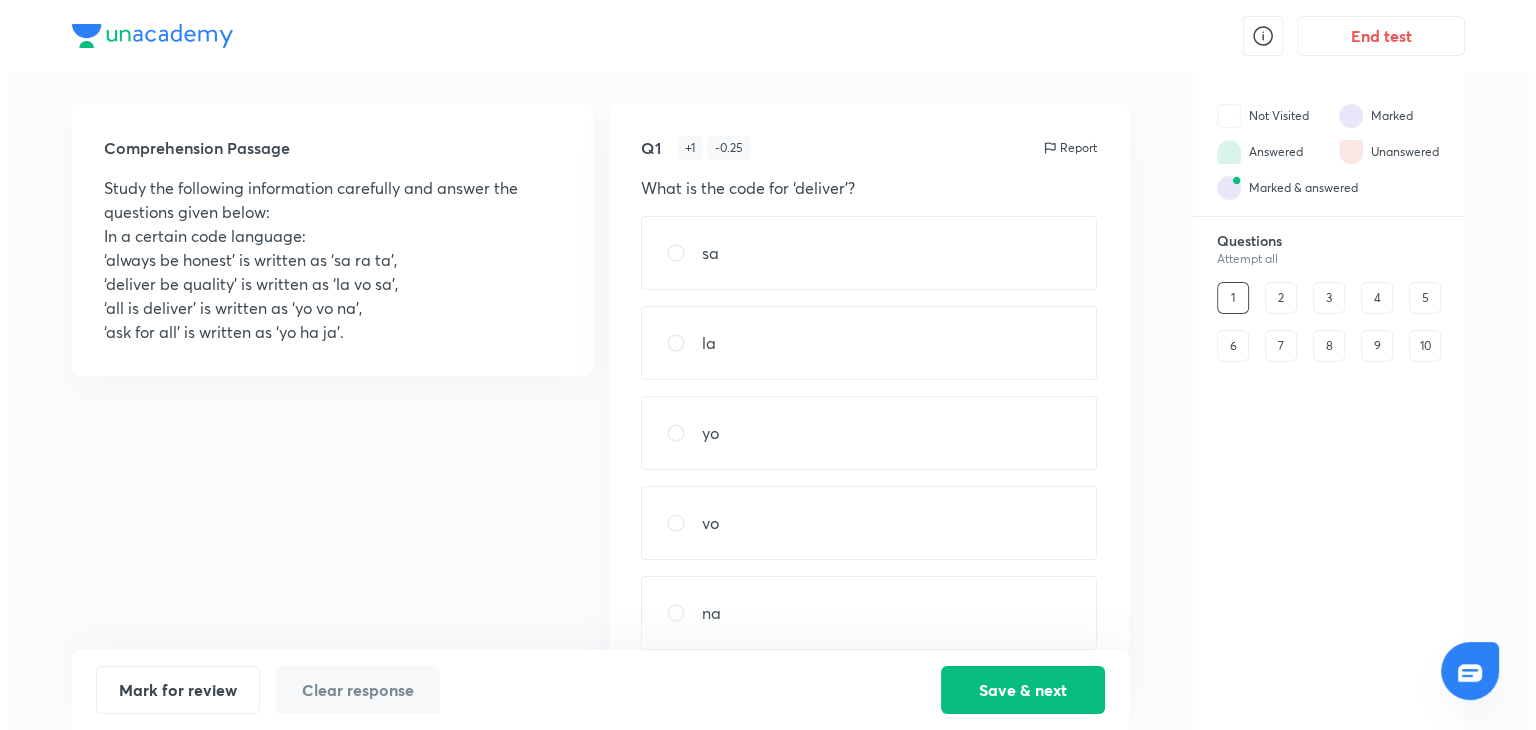 scroll, scrollTop: 0, scrollLeft: 0, axis: both 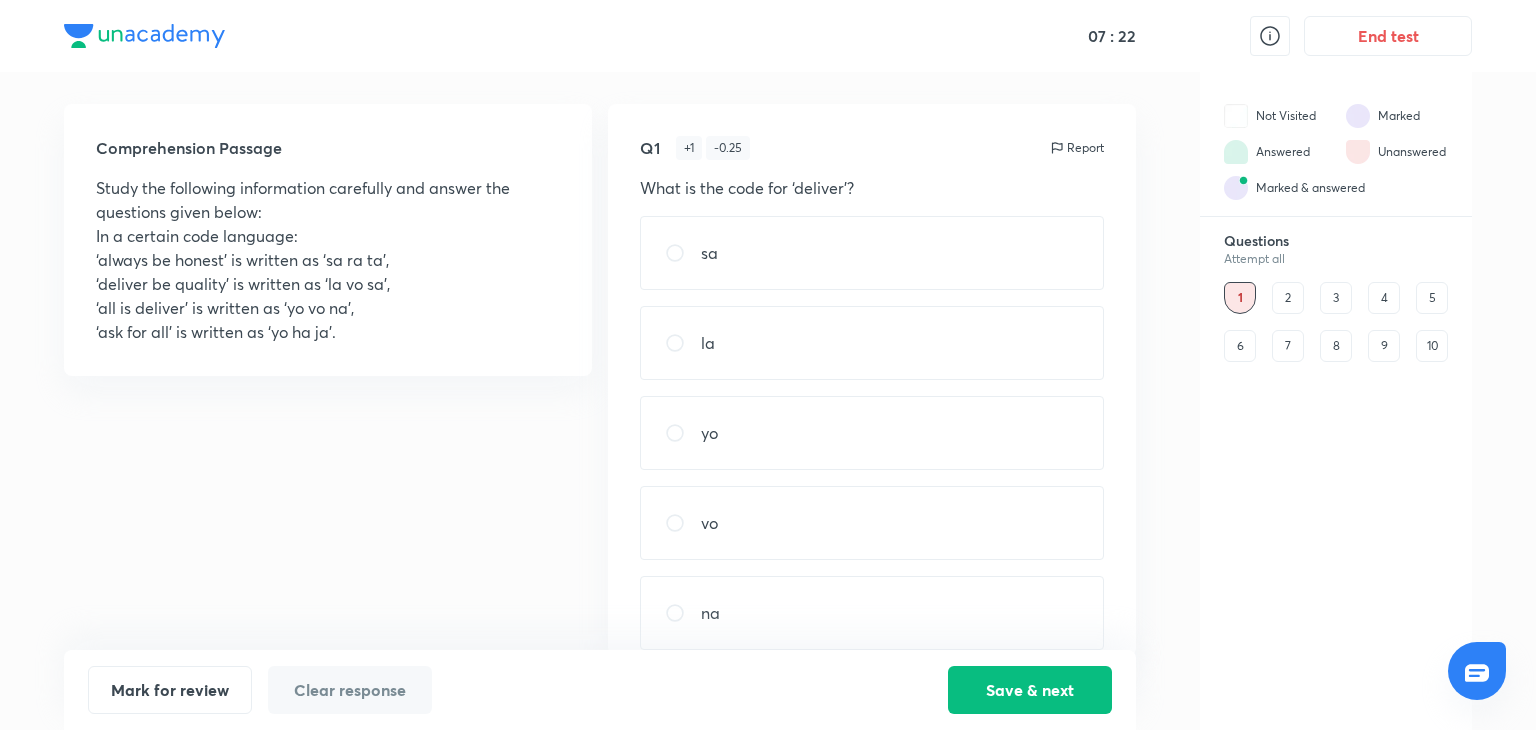 click on "vo" at bounding box center (709, 523) 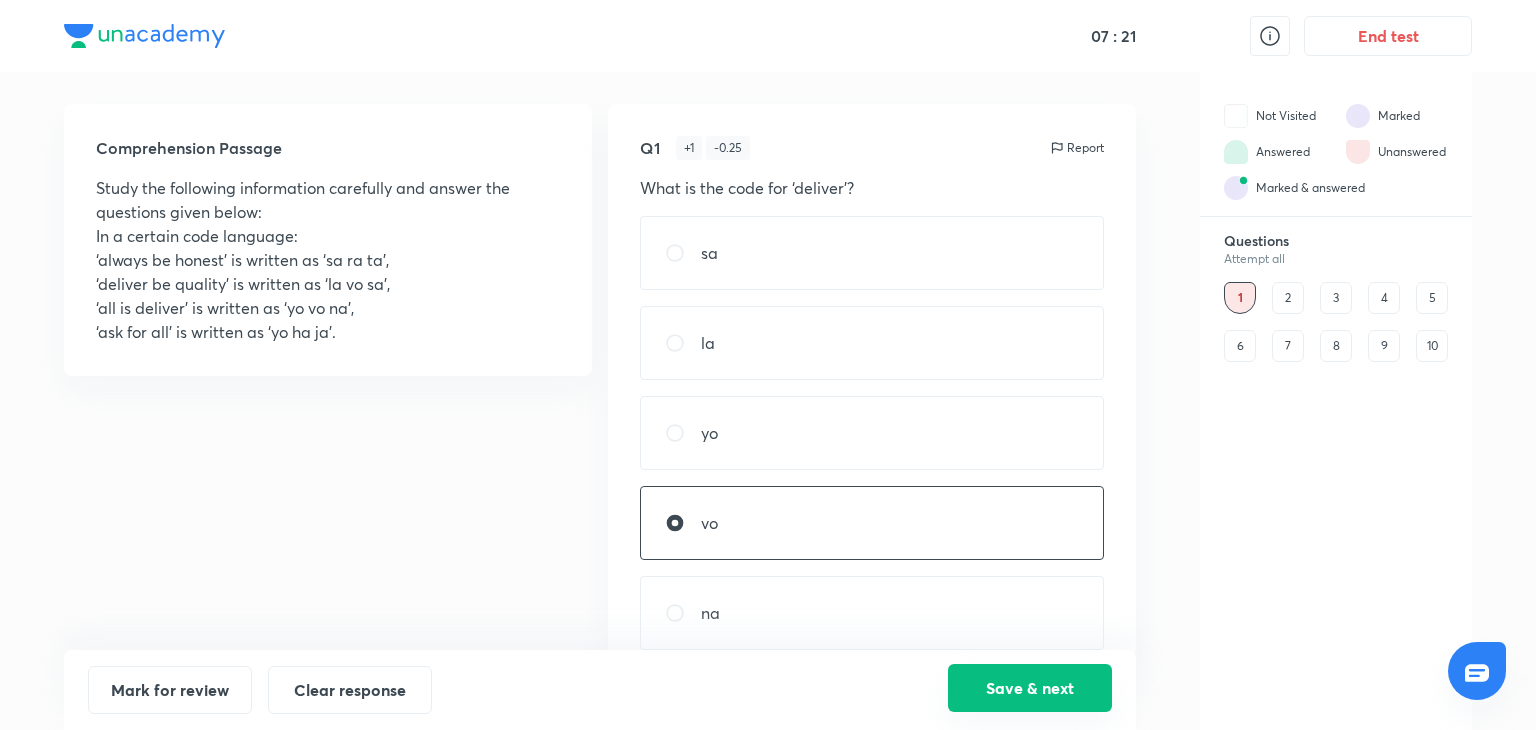 click on "Save & next" at bounding box center [1030, 688] 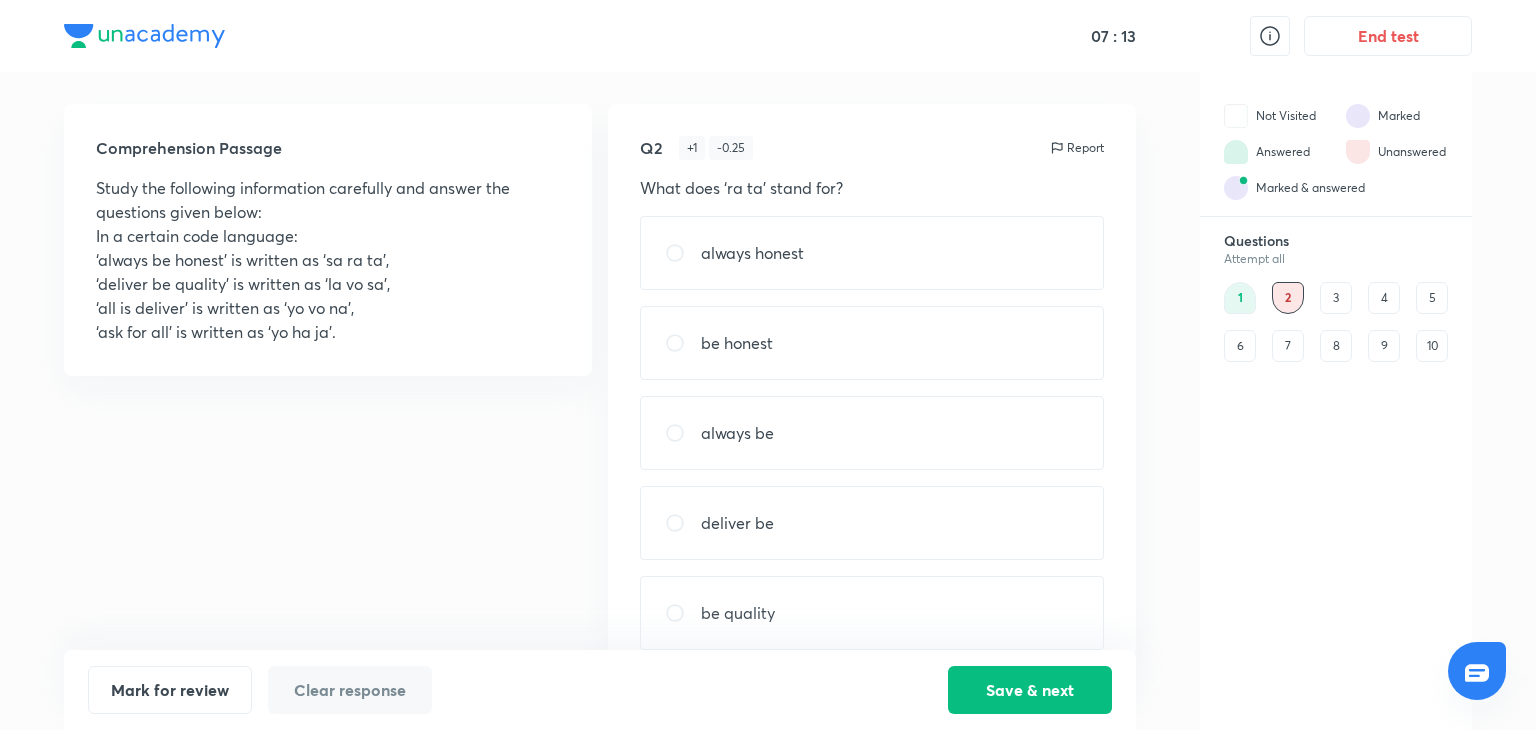 scroll, scrollTop: 24, scrollLeft: 0, axis: vertical 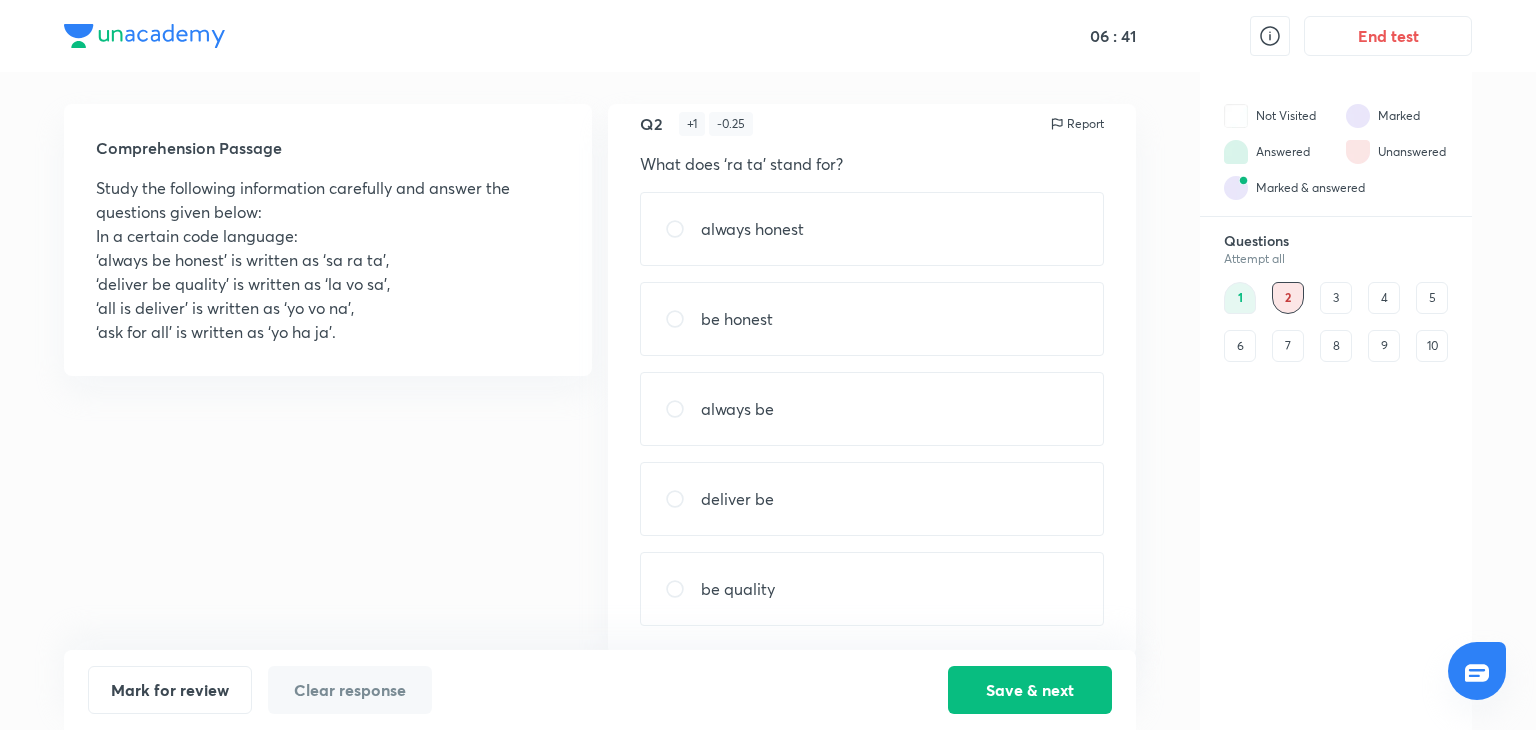 click at bounding box center (683, 229) 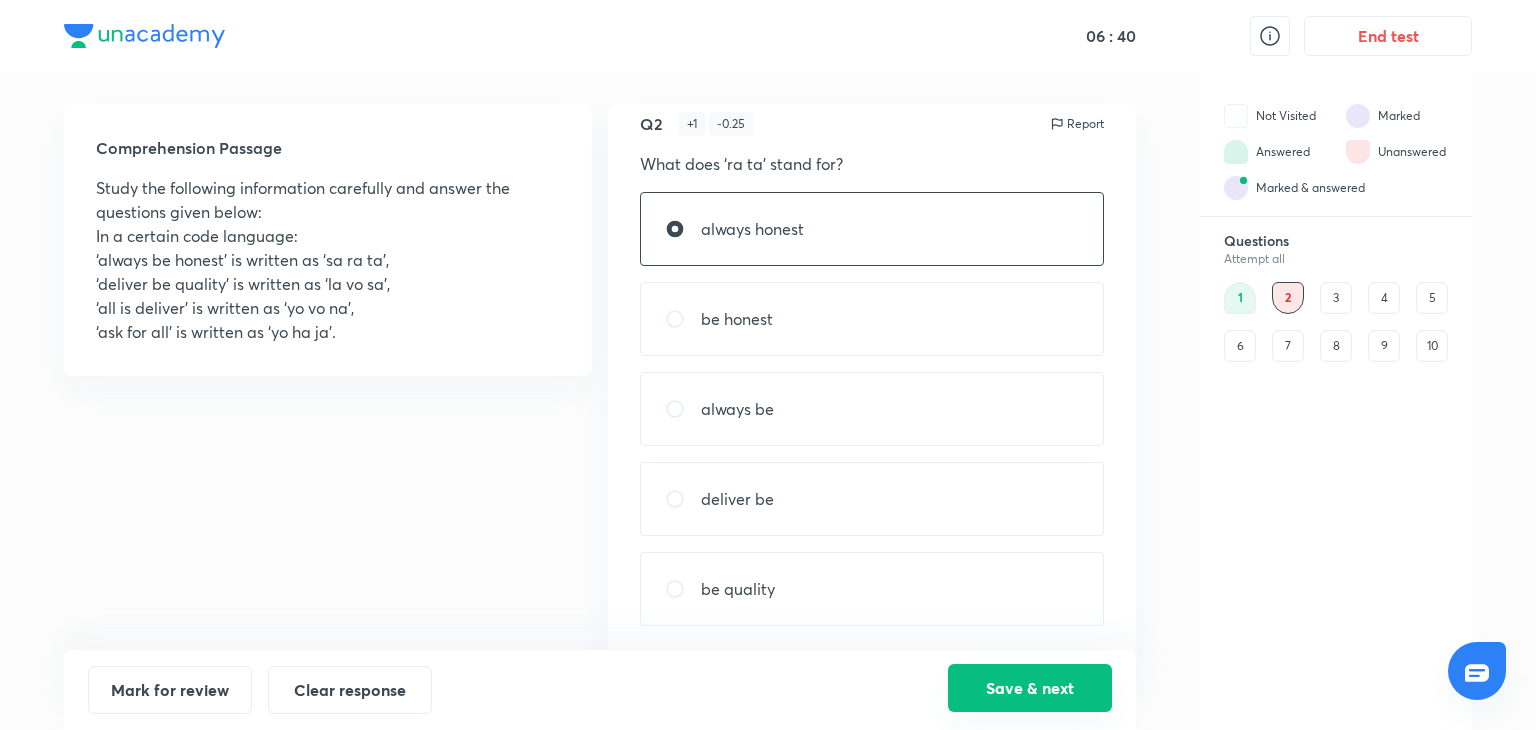click on "Save & next" at bounding box center [1030, 688] 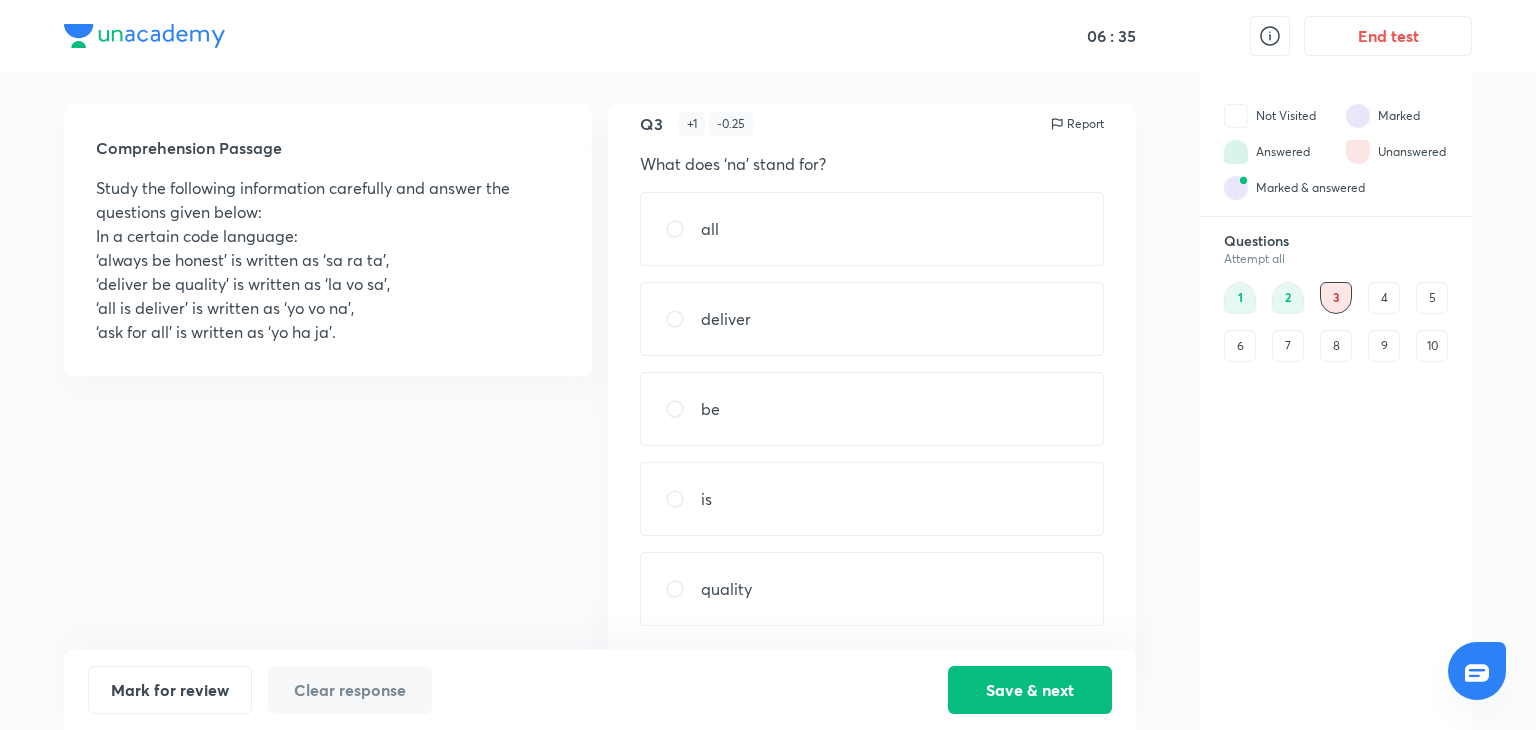 click on "is" at bounding box center (872, 499) 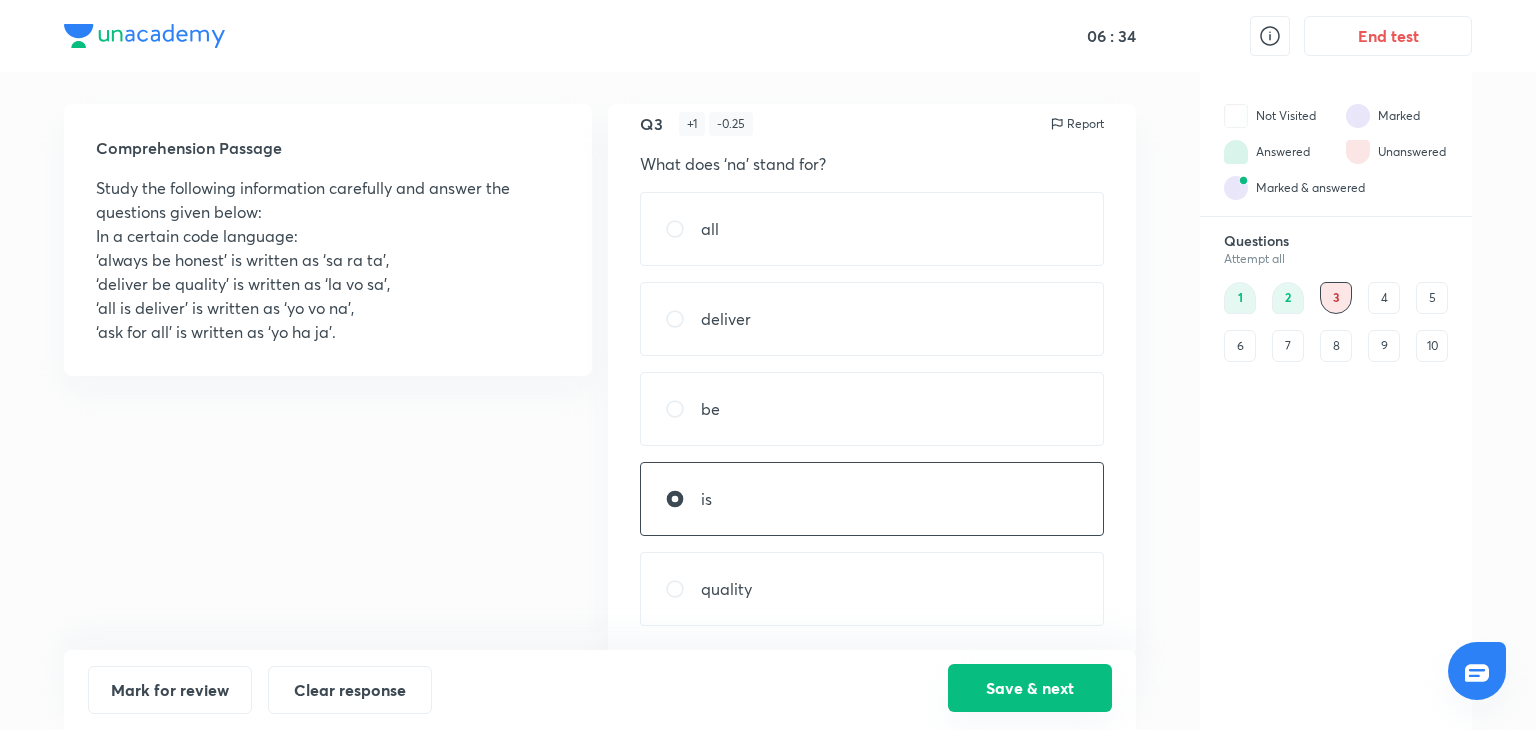 click on "Save & next" at bounding box center (1030, 688) 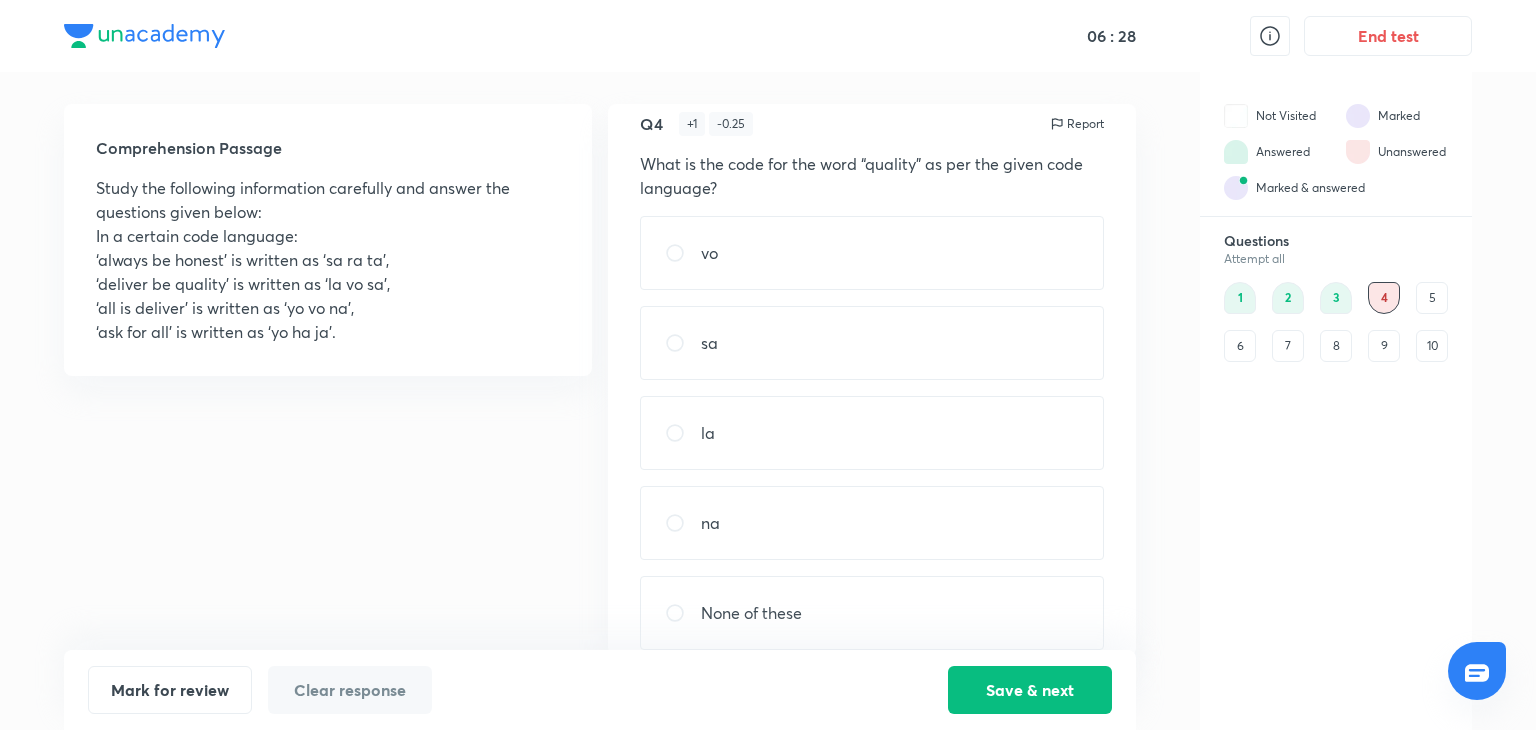 click on "la" at bounding box center [872, 433] 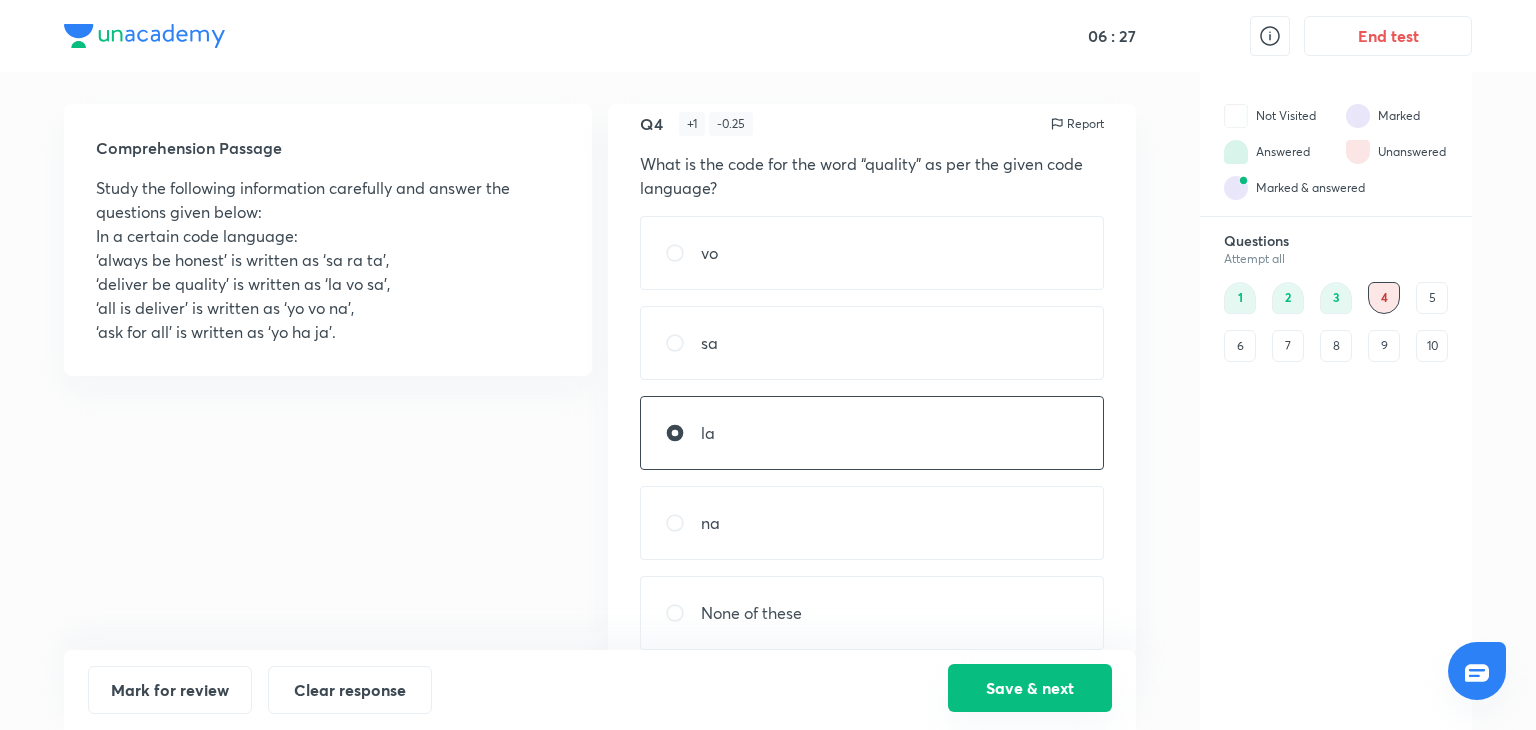 click on "Save & next" at bounding box center (1030, 688) 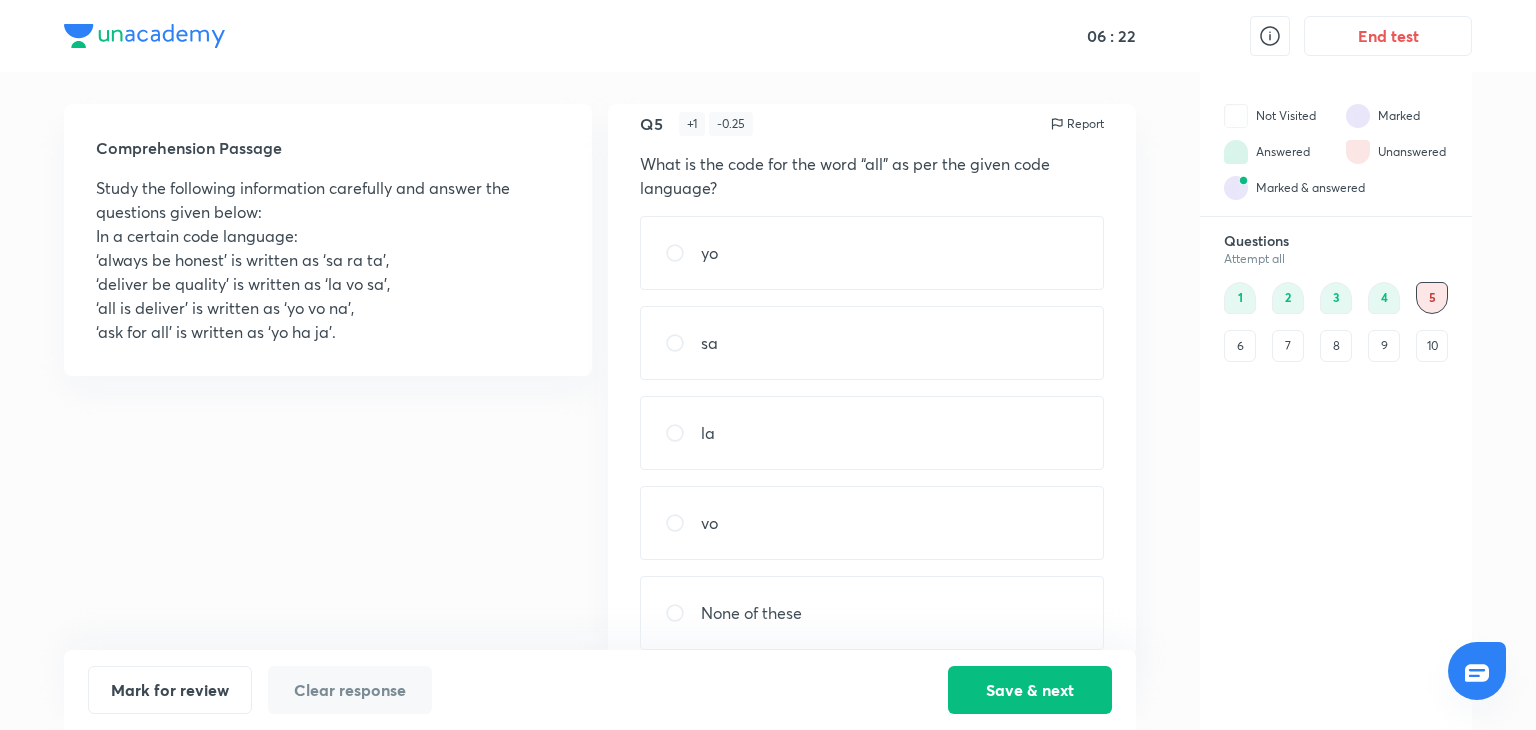 click on "yo" at bounding box center [872, 253] 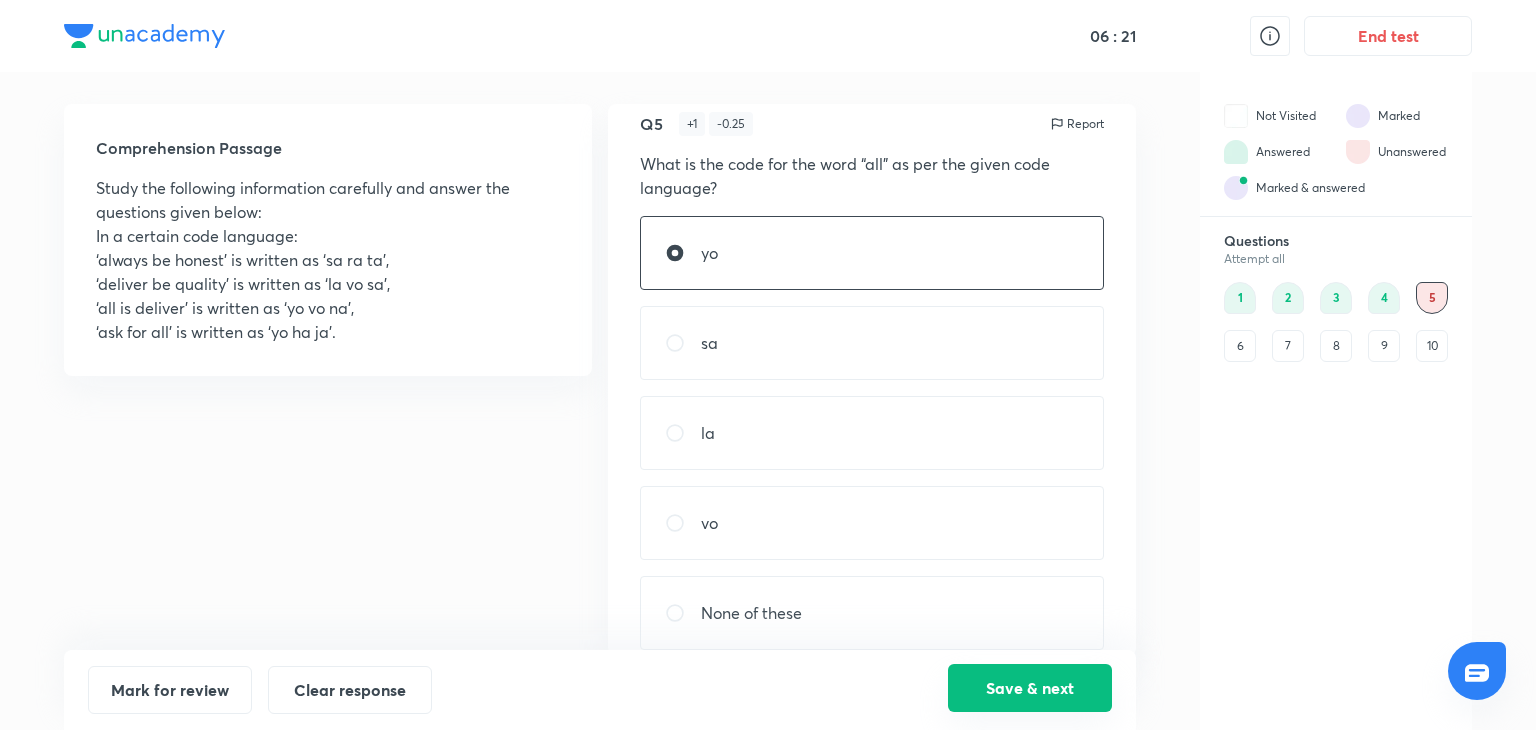 click on "Save & next" at bounding box center (1030, 688) 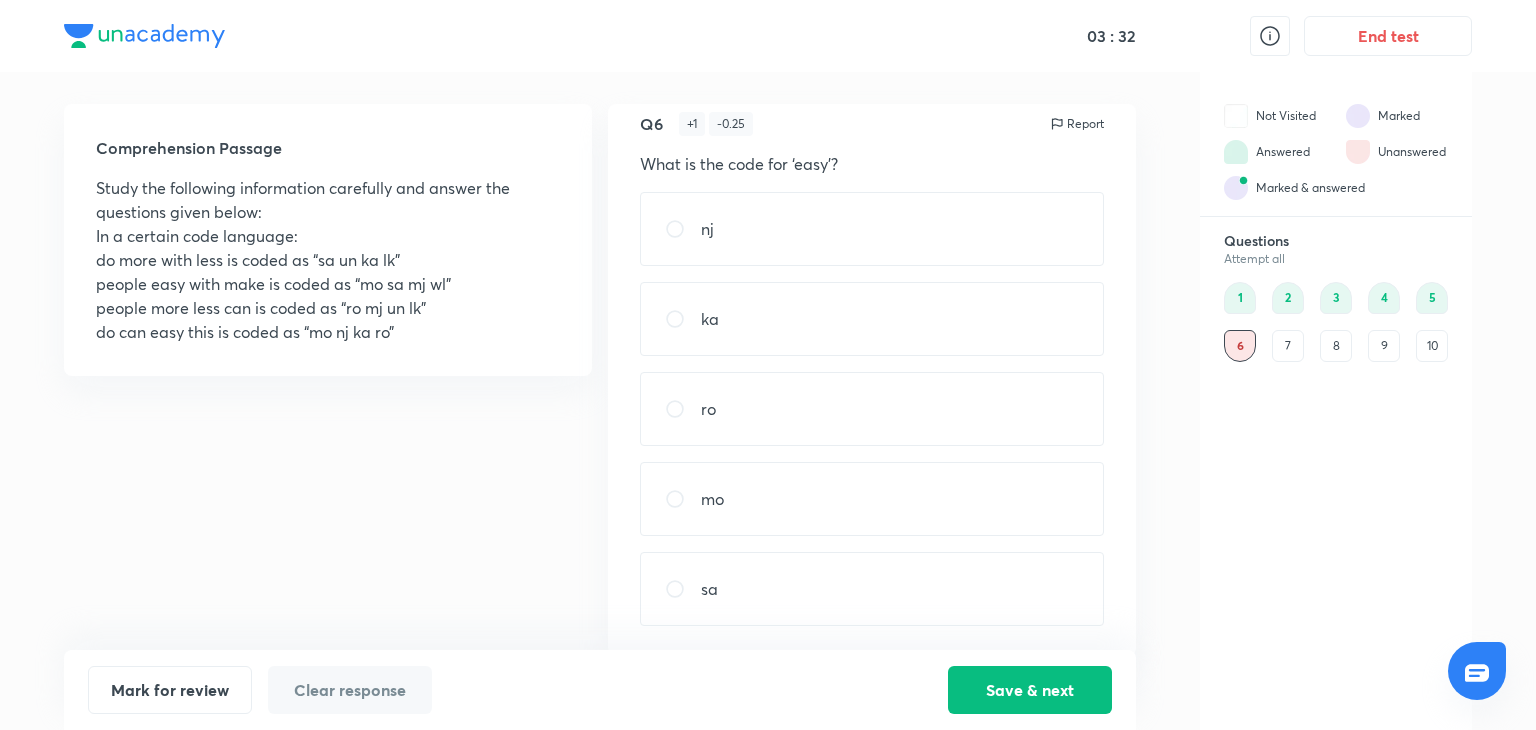click on "mo" at bounding box center (872, 499) 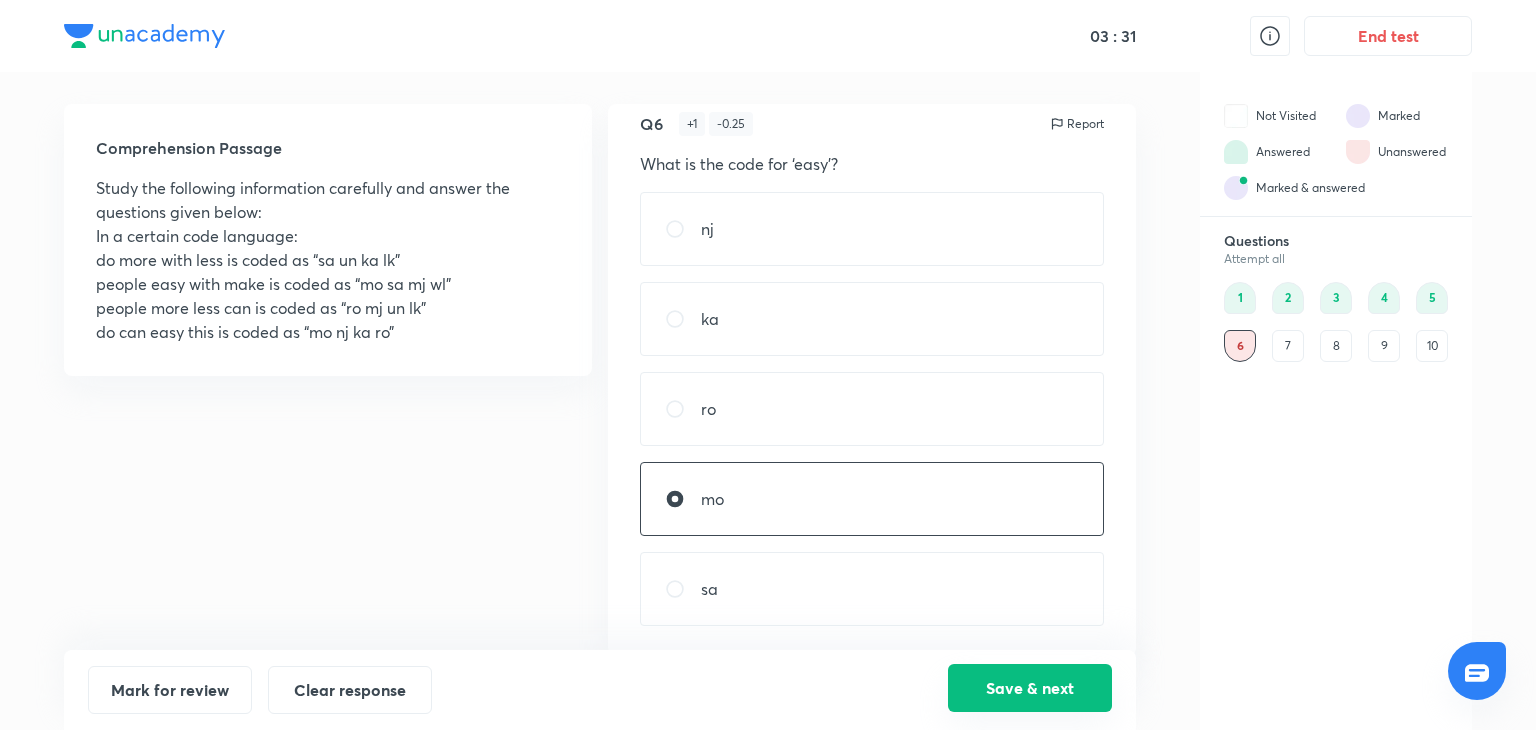 click on "Save & next" at bounding box center [1030, 688] 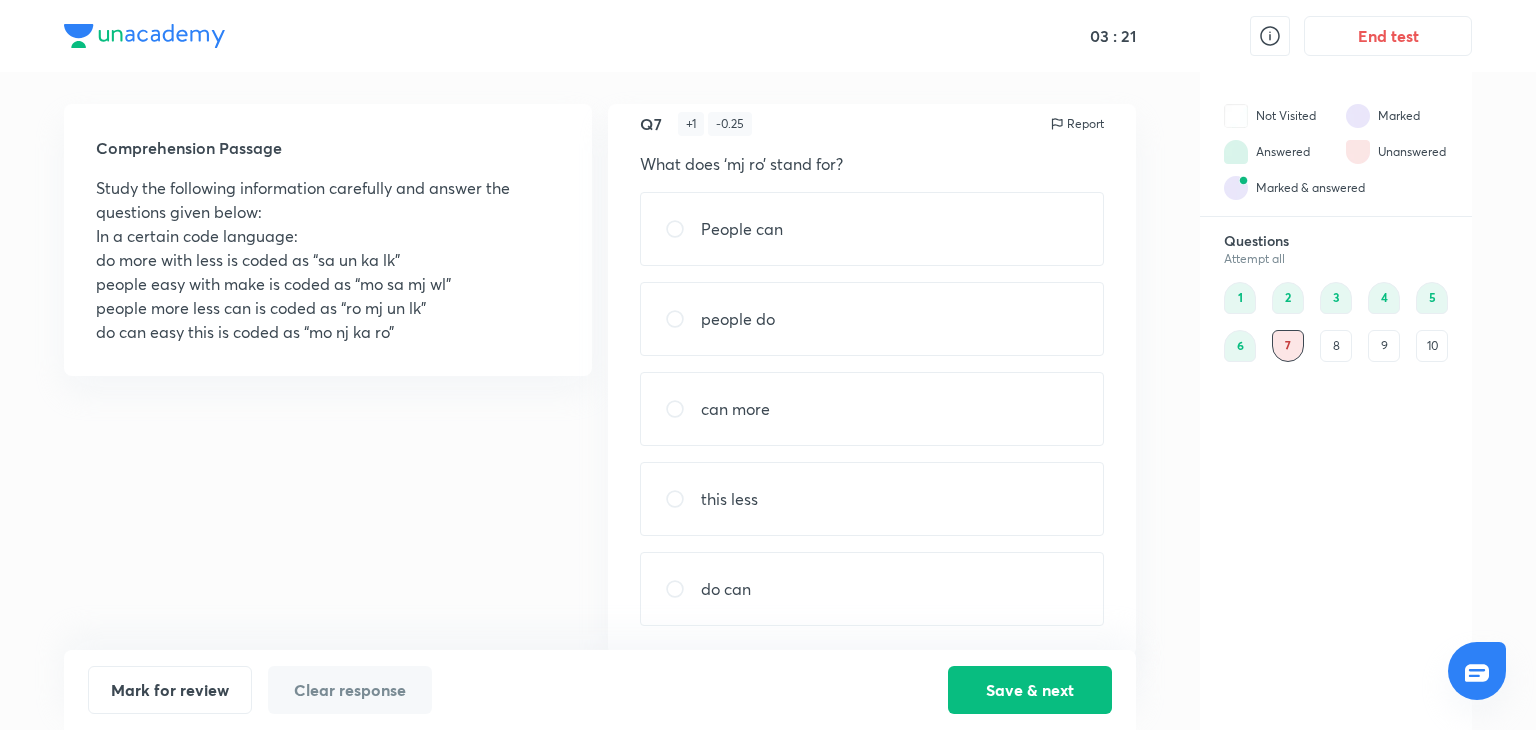 scroll, scrollTop: 24, scrollLeft: 0, axis: vertical 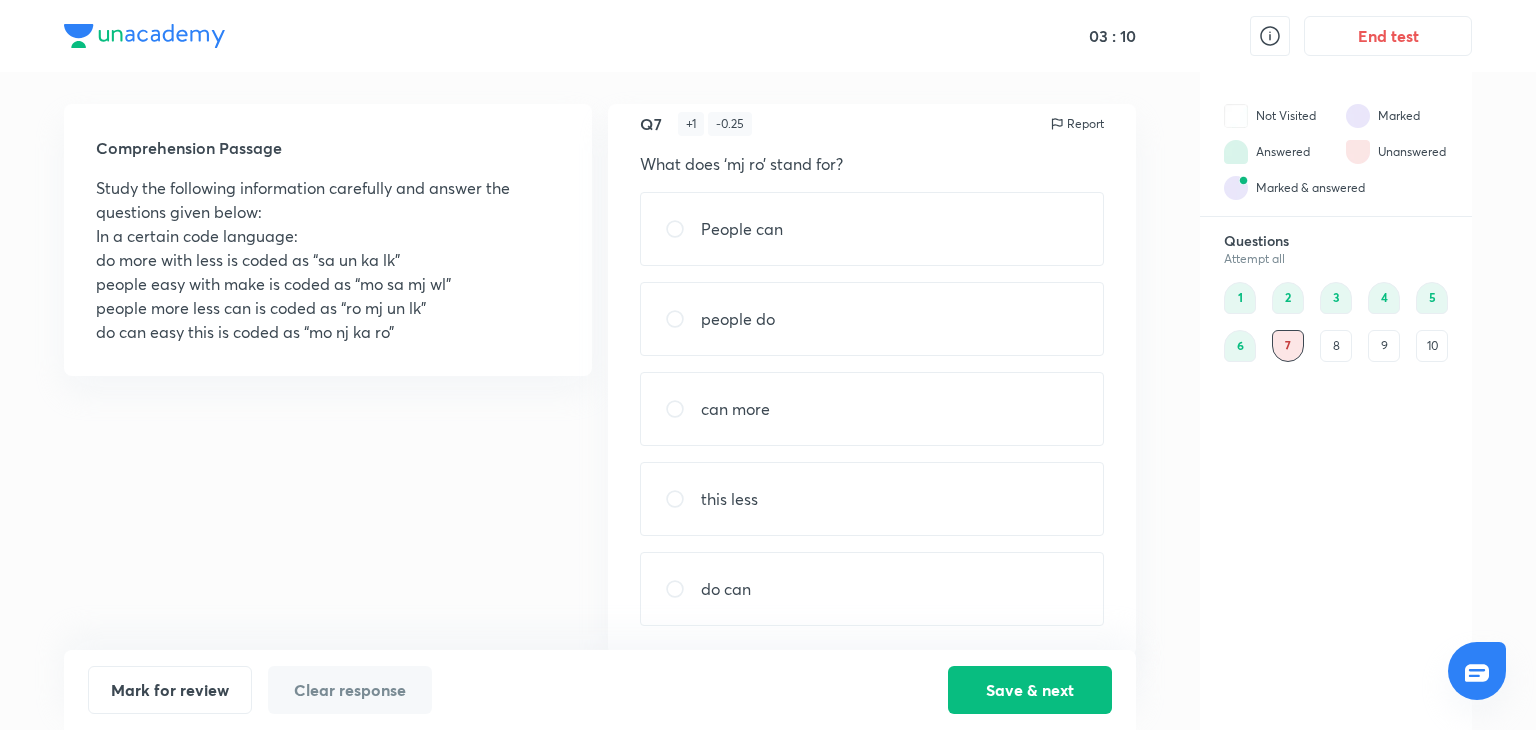 click on "People can" at bounding box center [872, 229] 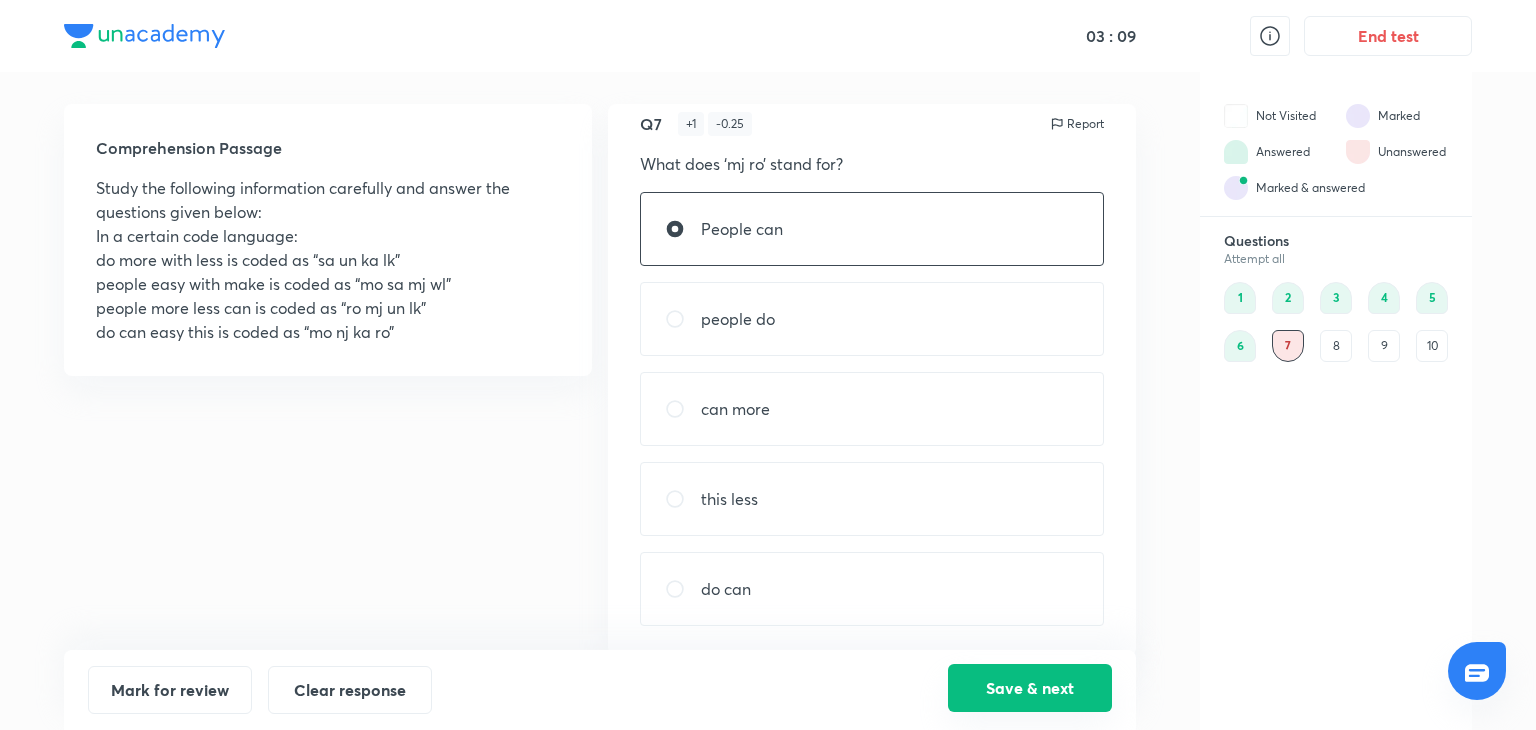 click on "Save & next" at bounding box center [1030, 688] 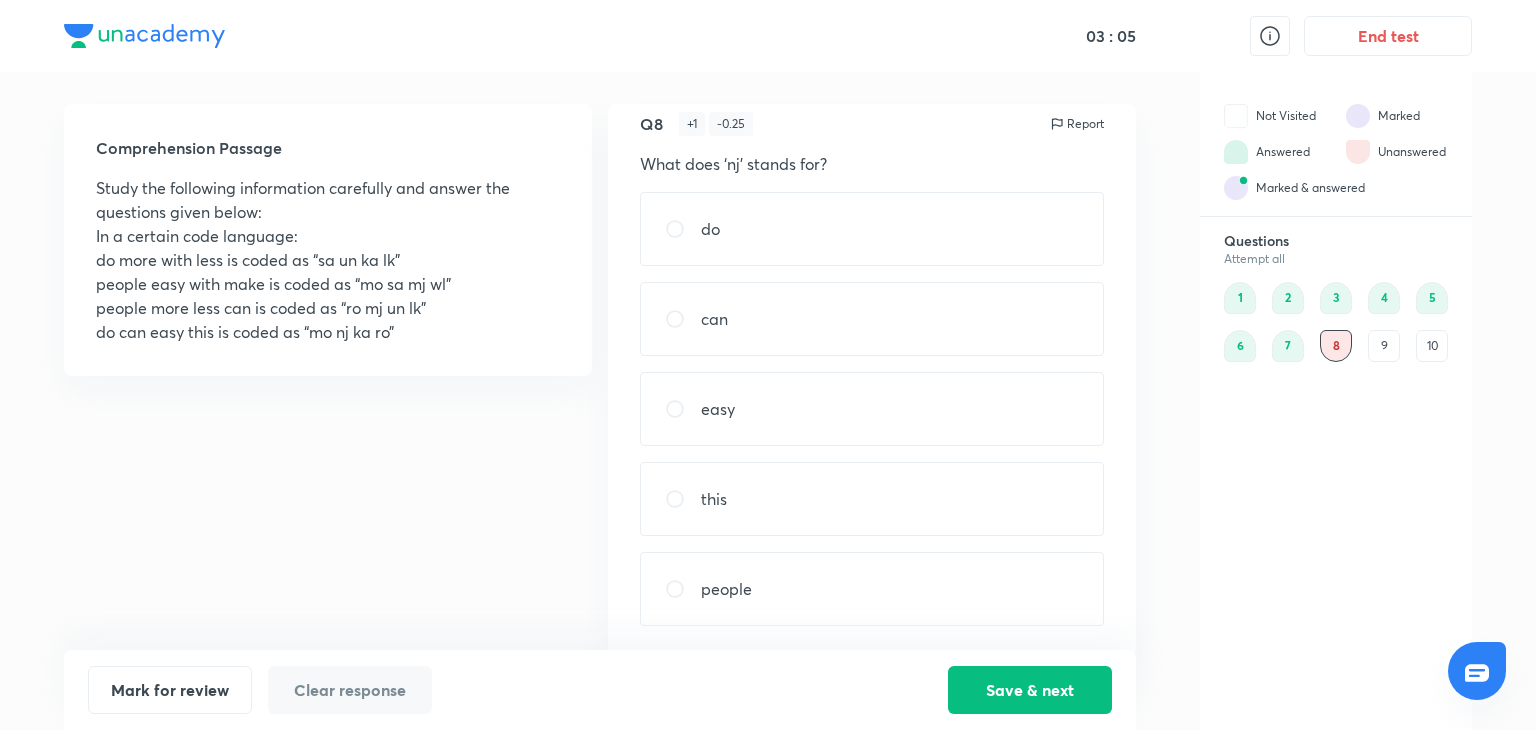 click on "this" at bounding box center [714, 499] 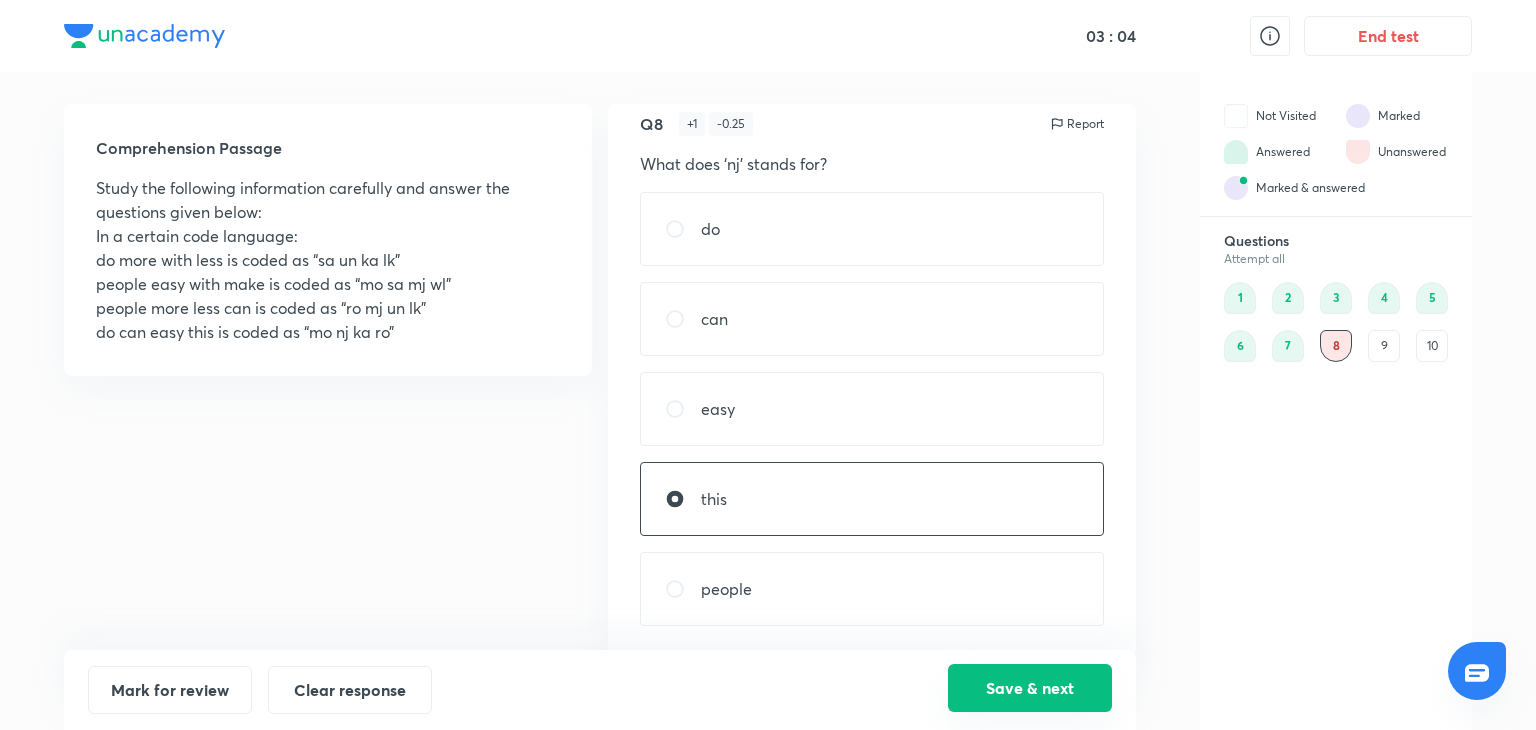 click on "Save & next" at bounding box center [1030, 688] 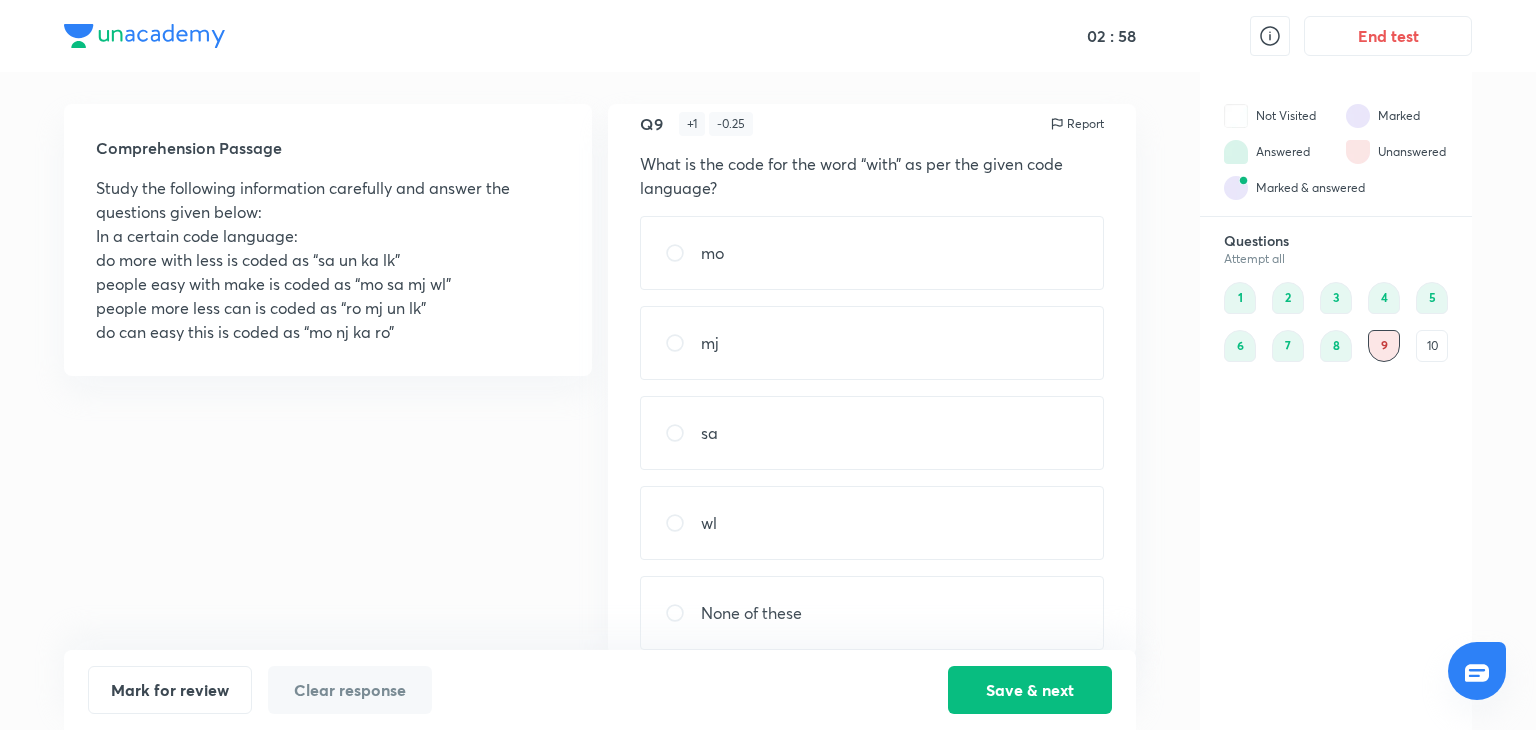 click on "sa" at bounding box center [872, 433] 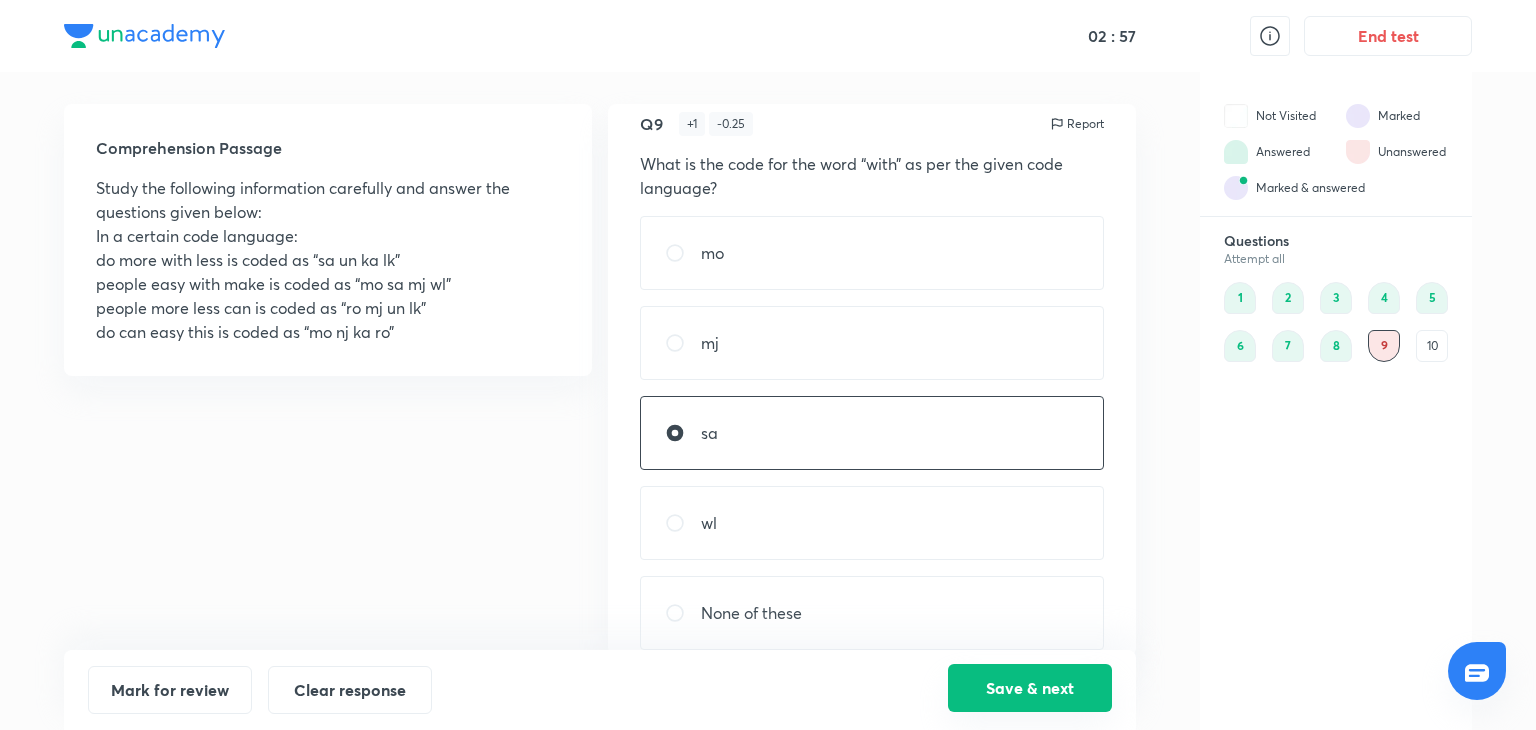 click on "Save & next" at bounding box center [1030, 688] 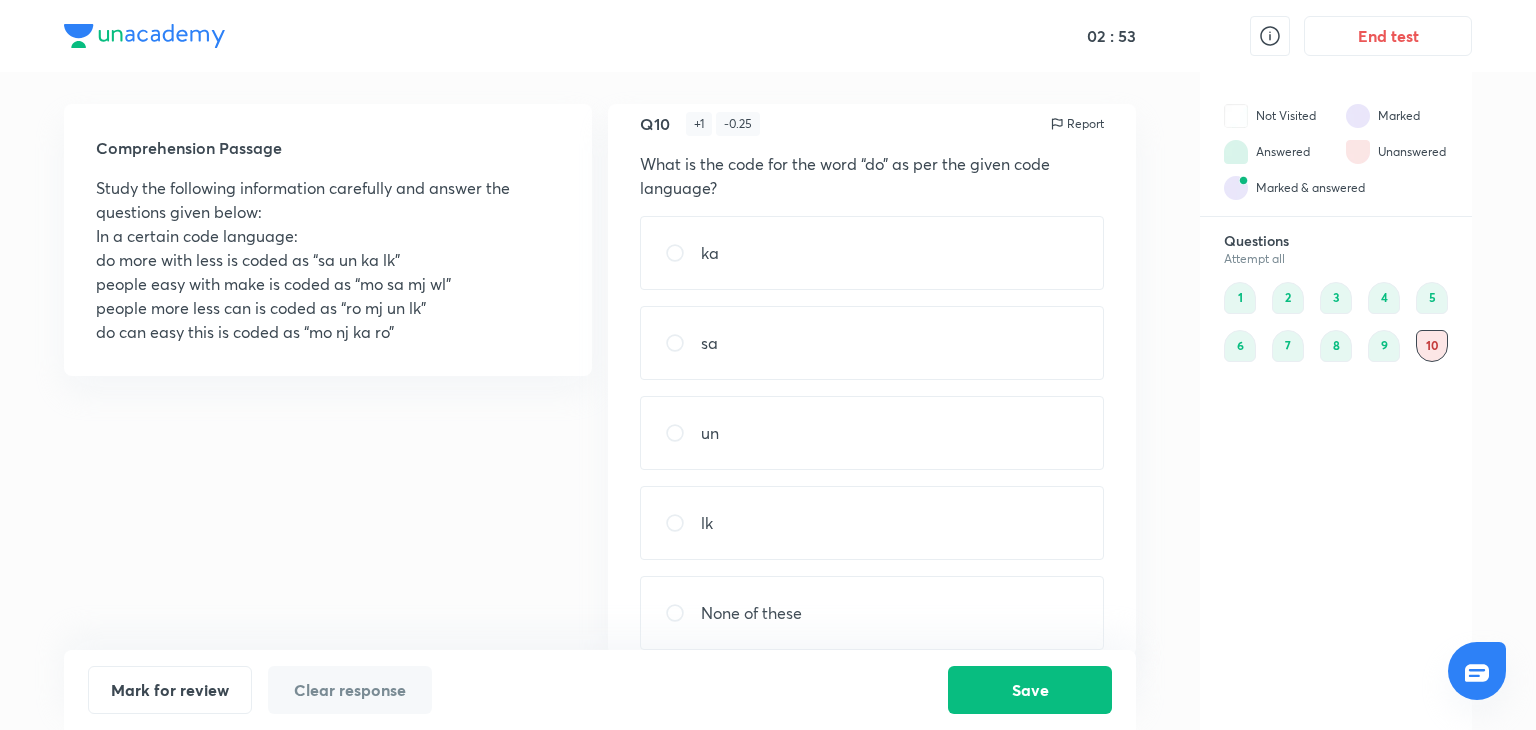 click on "ka" at bounding box center [872, 253] 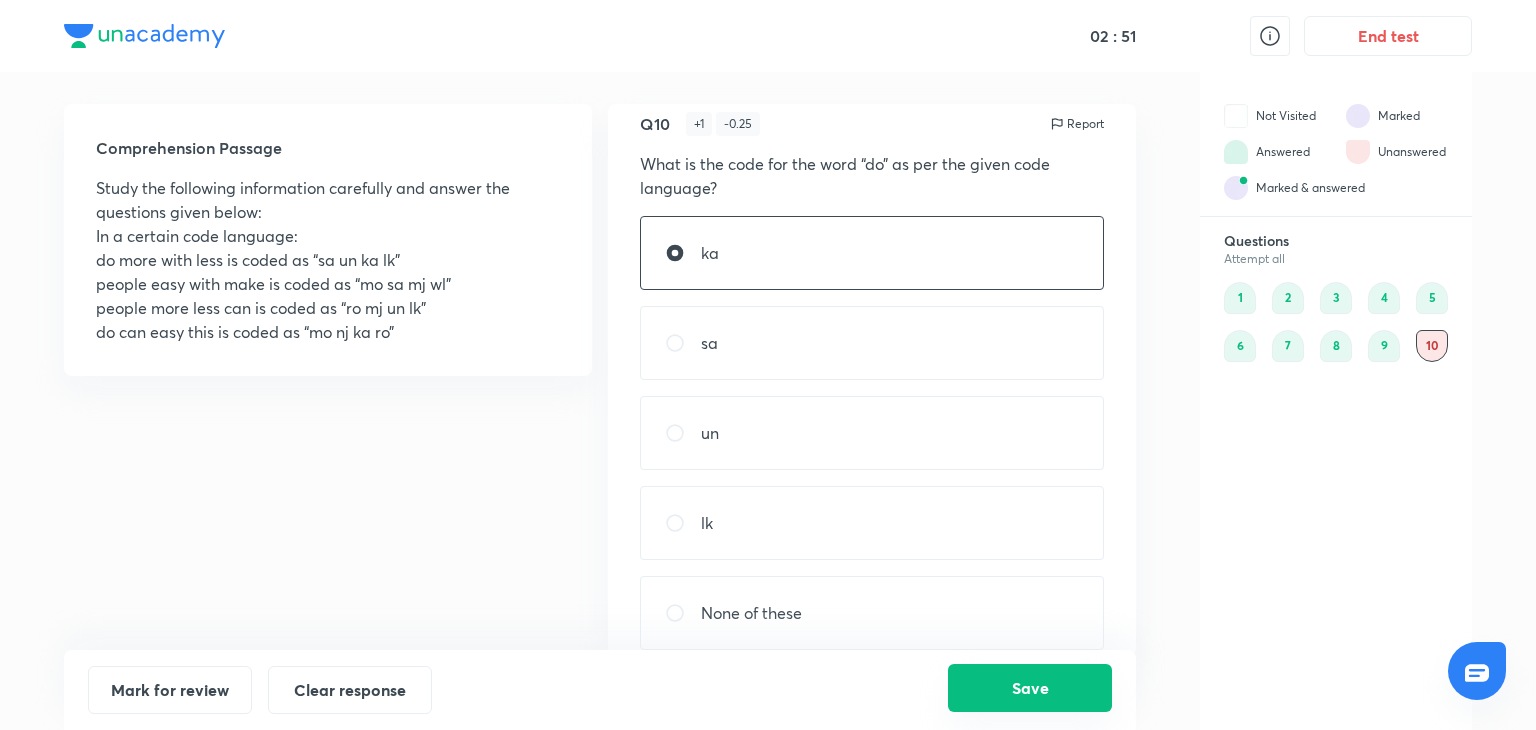 click on "Save" at bounding box center [1030, 688] 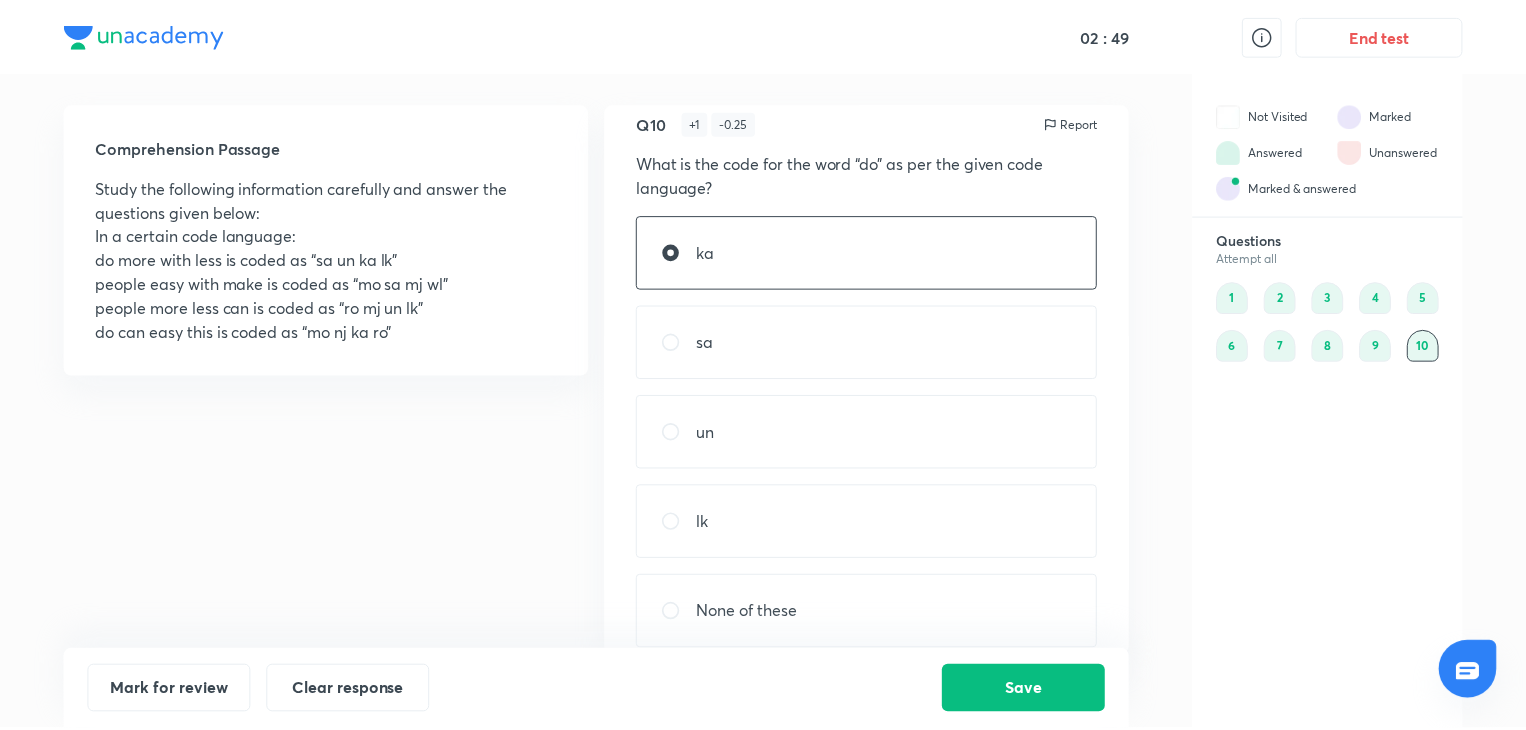 scroll, scrollTop: 48, scrollLeft: 0, axis: vertical 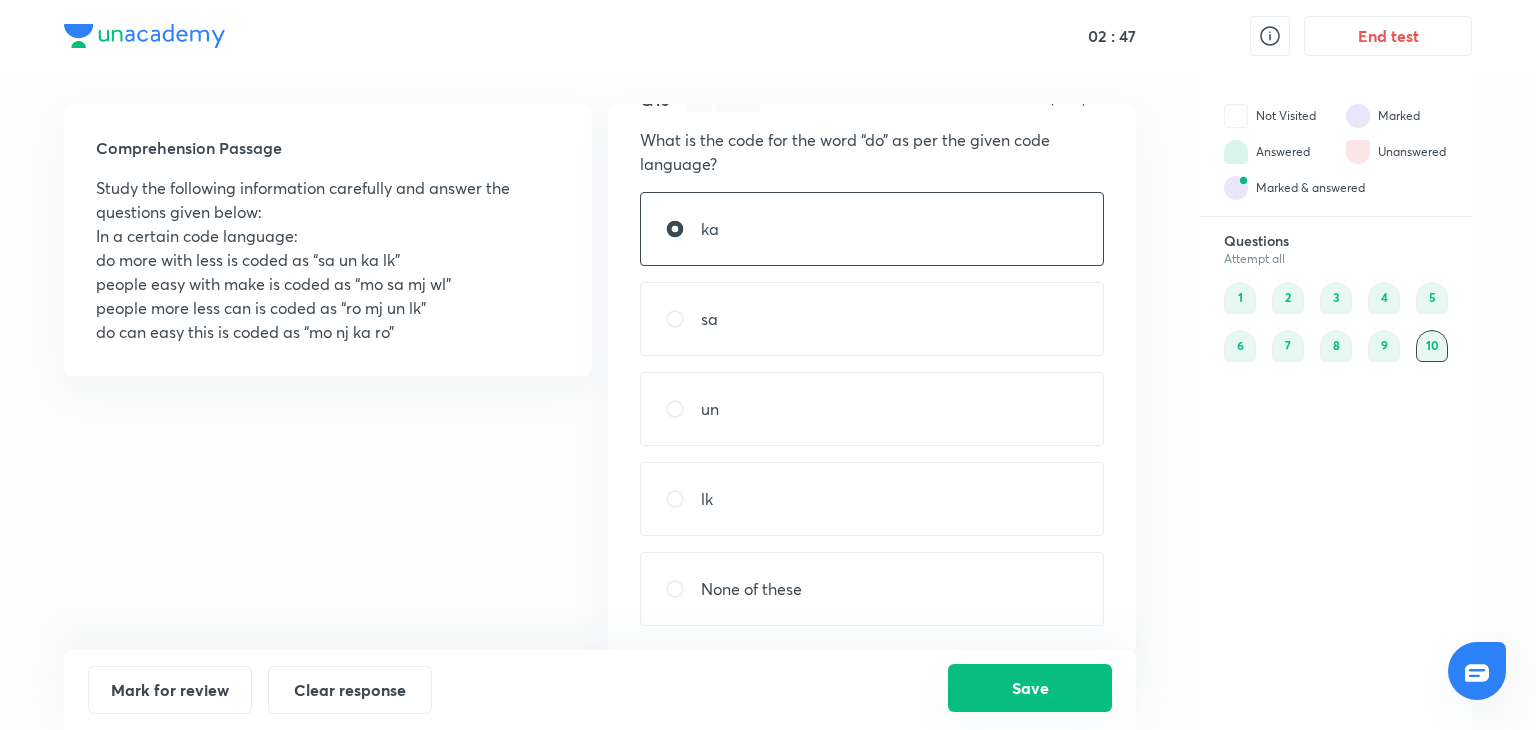 click on "Save" at bounding box center [1030, 688] 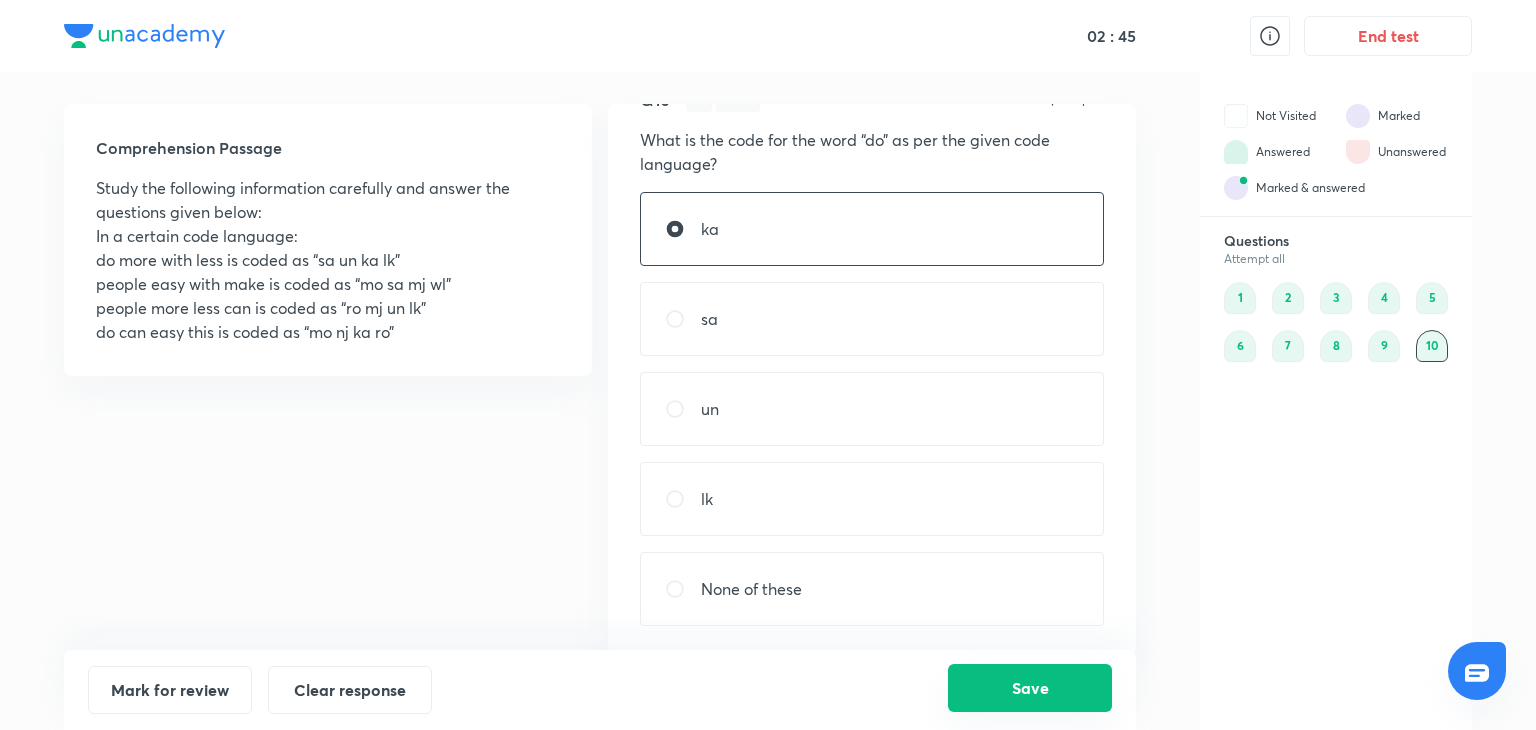 click on "Save" at bounding box center [1030, 688] 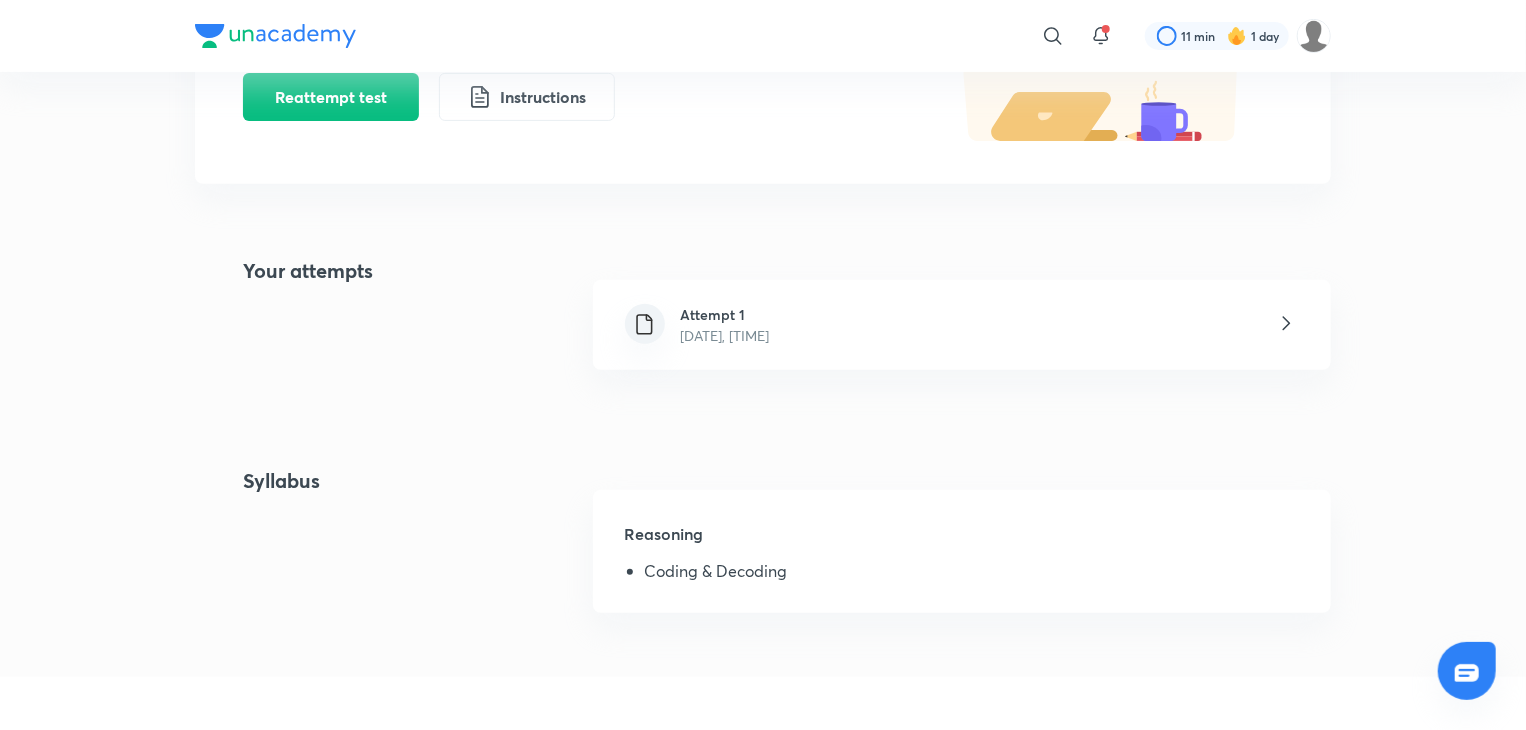scroll, scrollTop: 304, scrollLeft: 0, axis: vertical 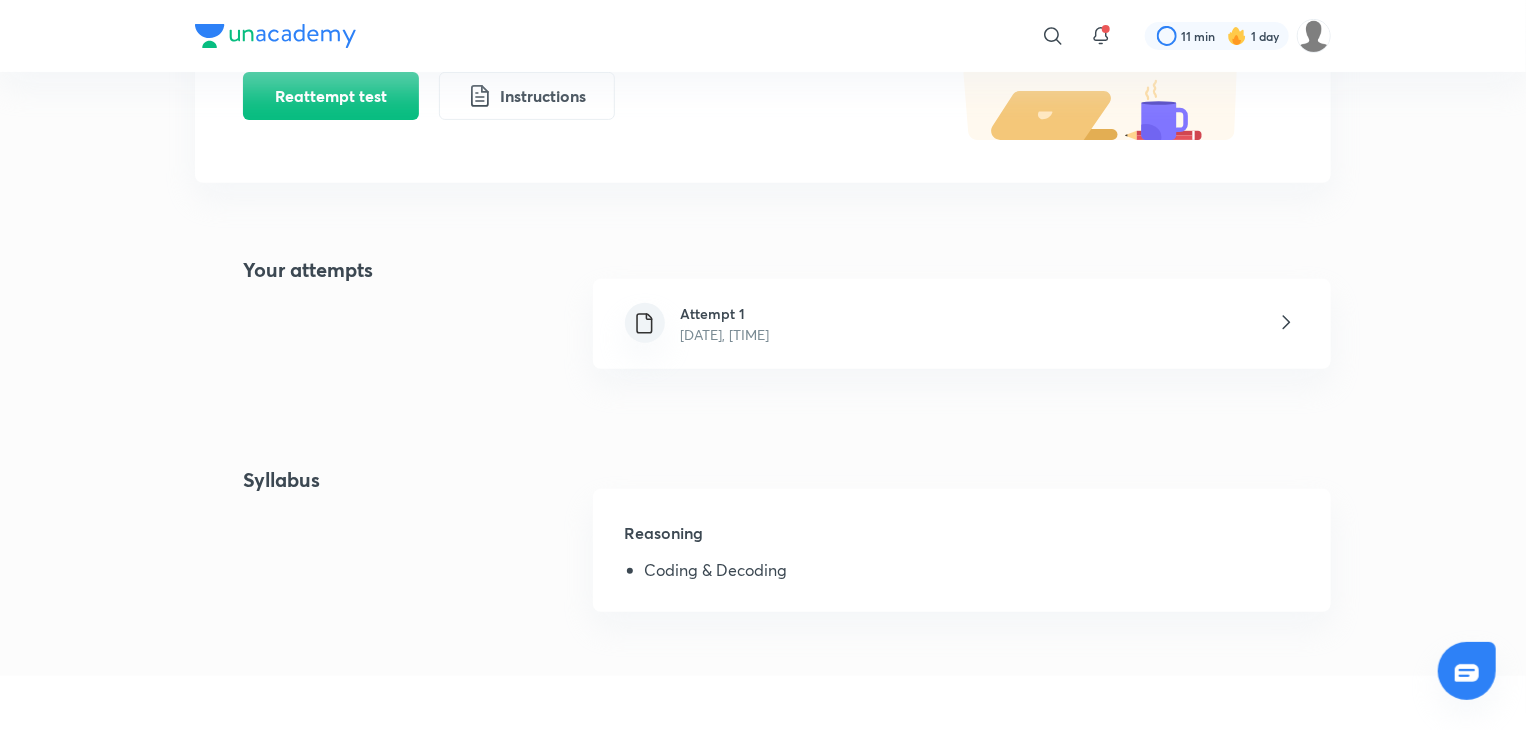 click on "Coding & Decoding" at bounding box center (972, 574) 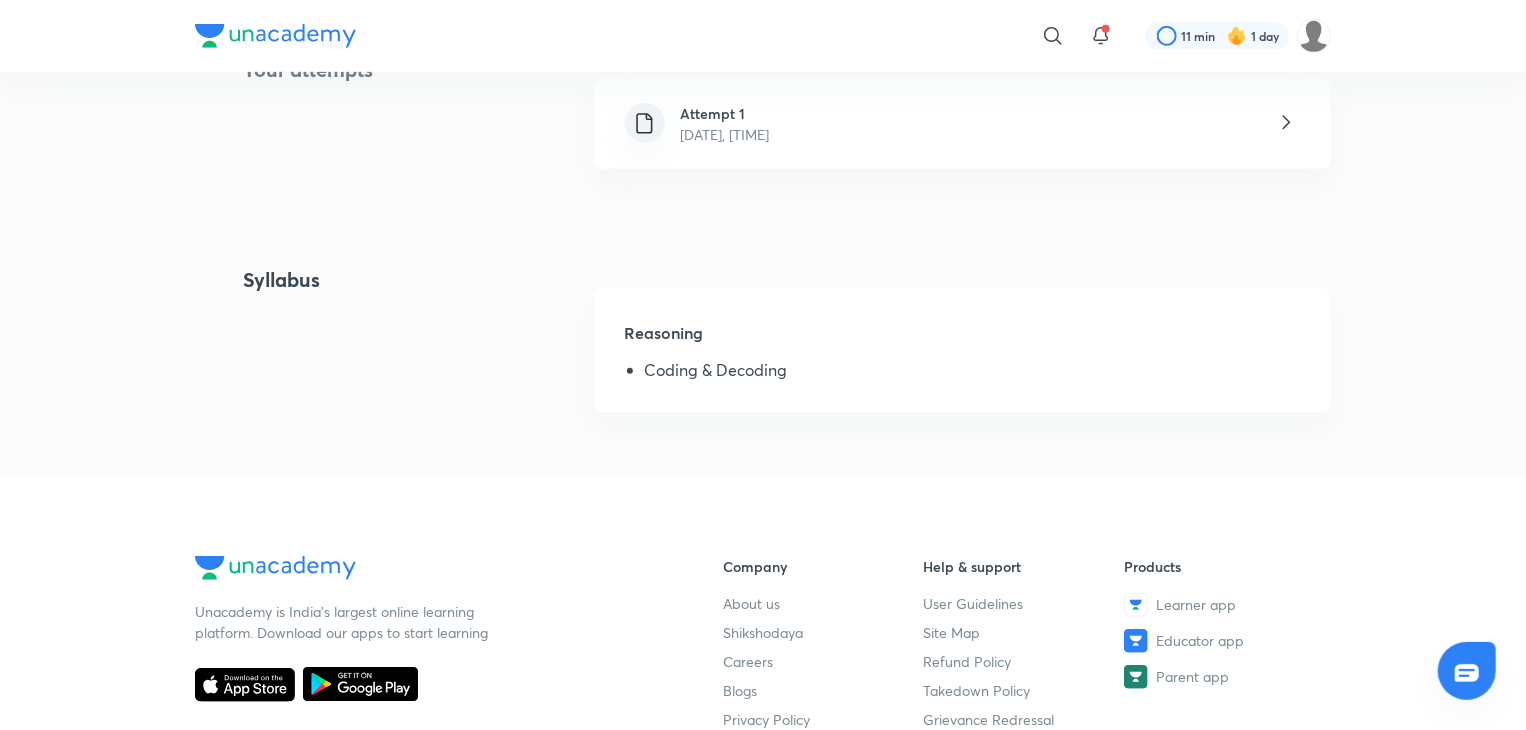 scroll, scrollTop: 504, scrollLeft: 0, axis: vertical 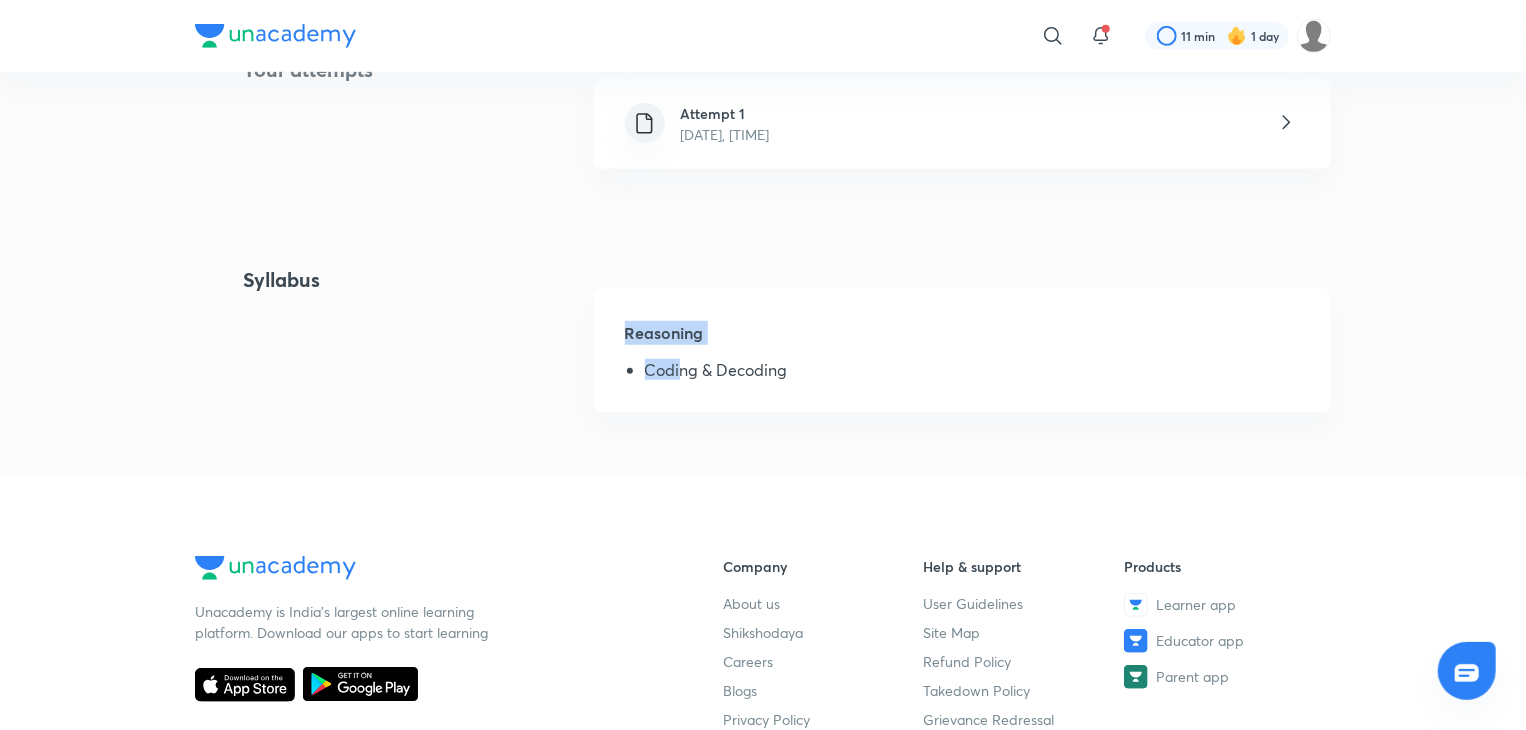 drag, startPoint x: 677, startPoint y: 374, endPoint x: 356, endPoint y: 290, distance: 331.8087 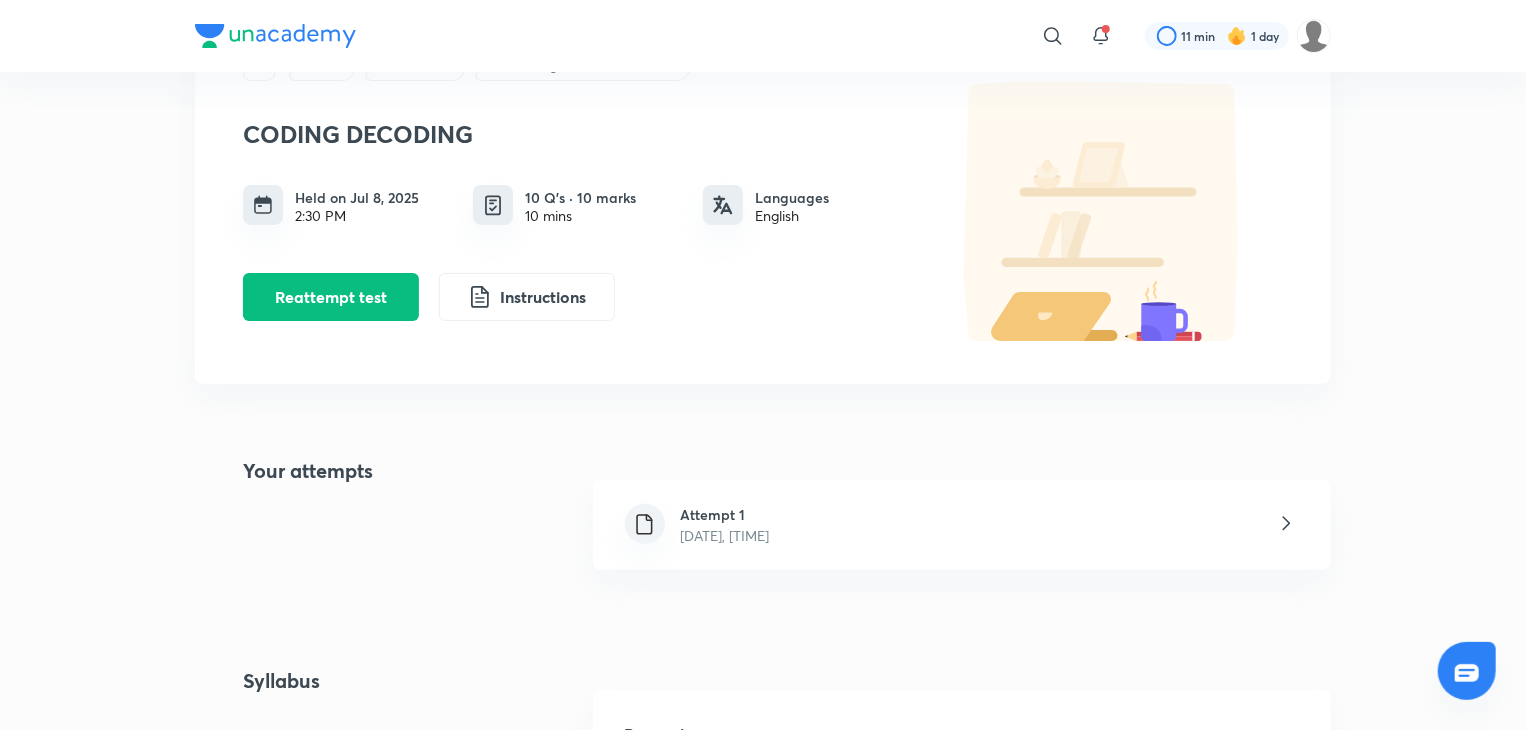 scroll, scrollTop: 0, scrollLeft: 0, axis: both 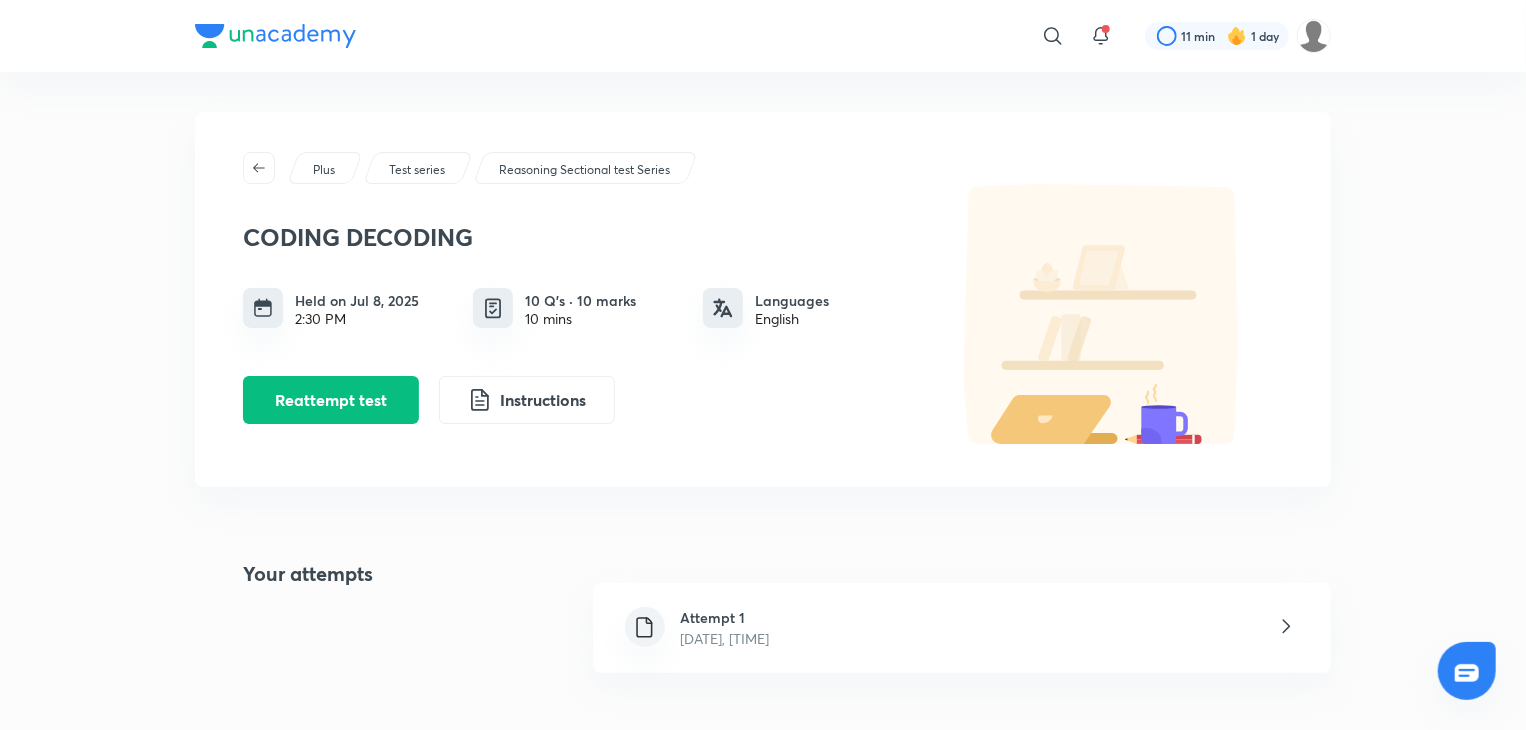 click on "Test series" at bounding box center [417, 170] 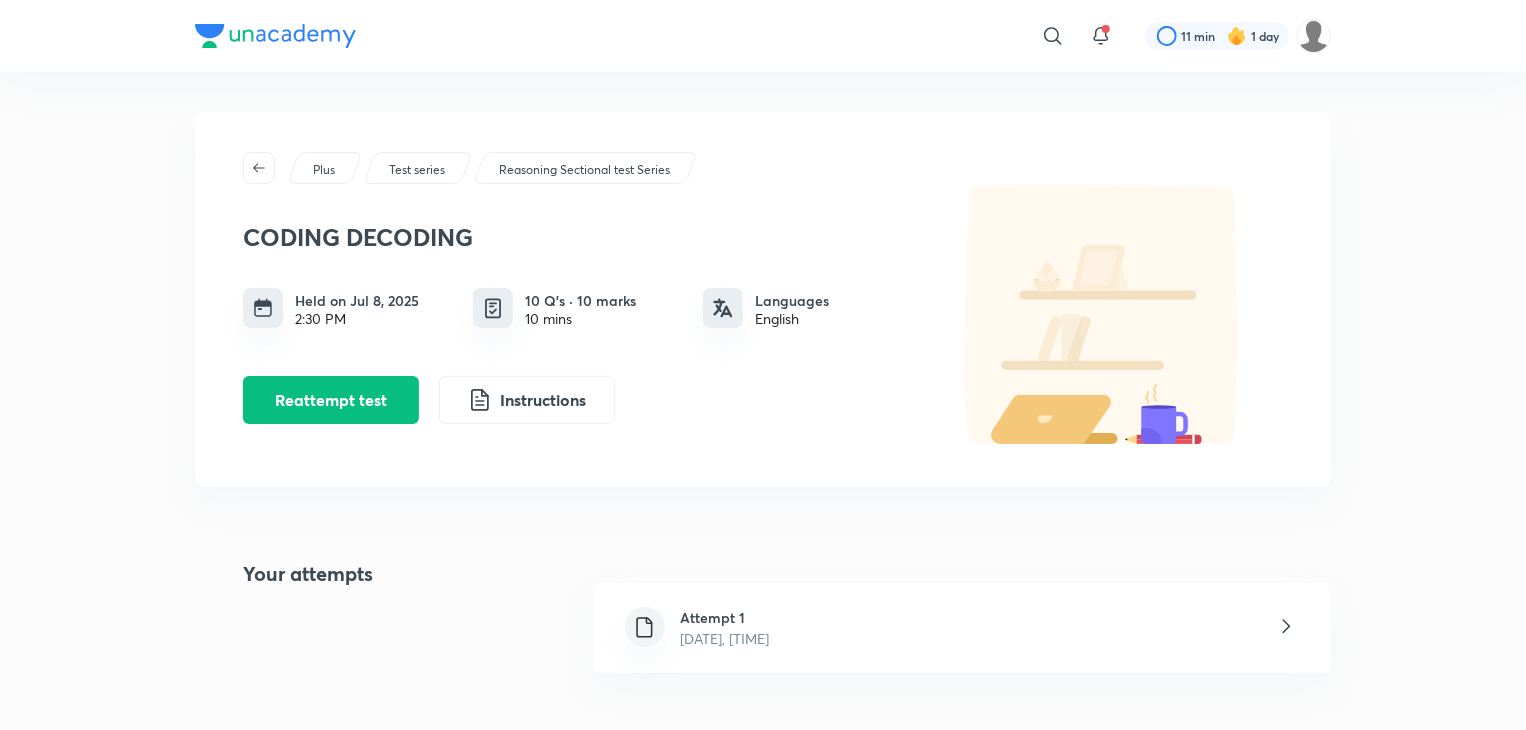 click at bounding box center [1103, 314] 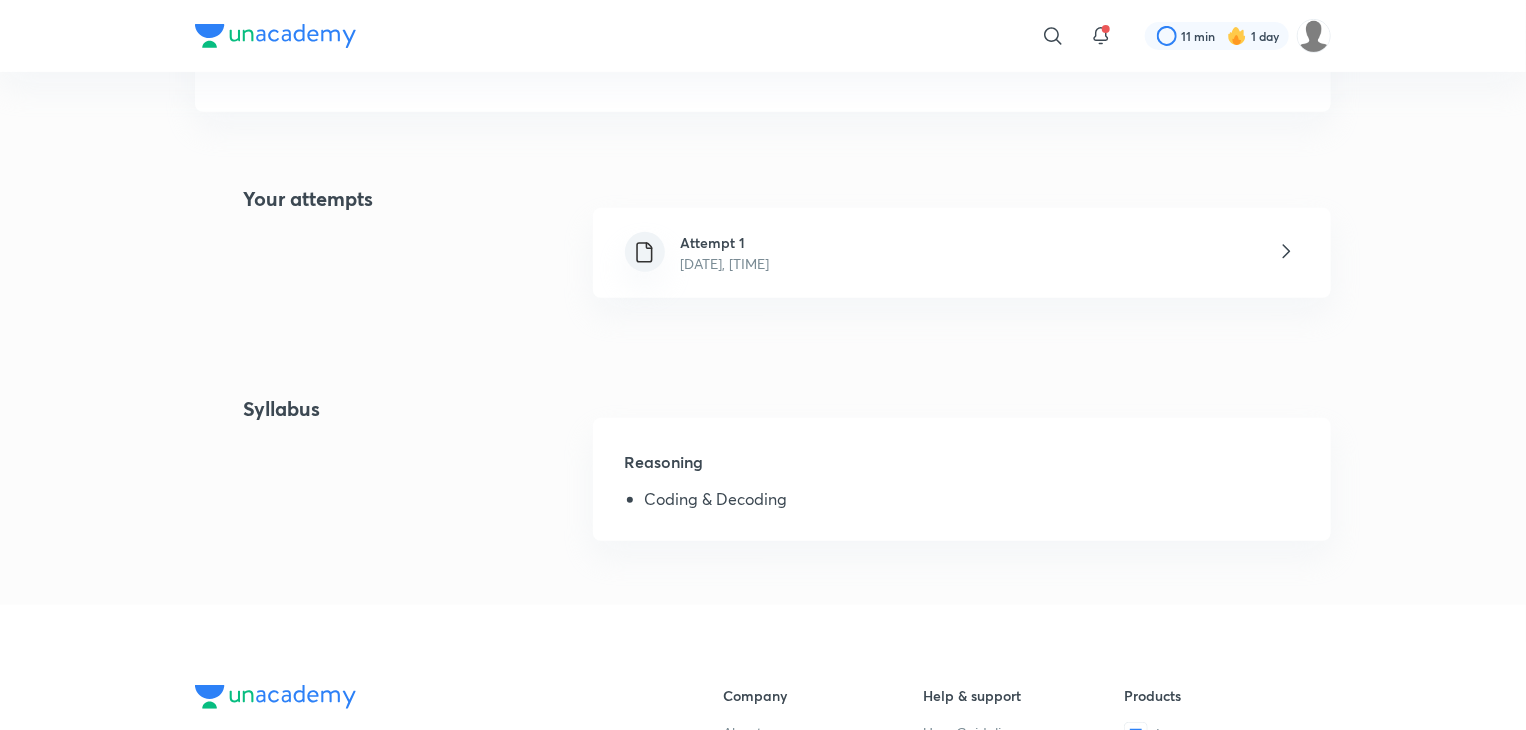 scroll, scrollTop: 372, scrollLeft: 0, axis: vertical 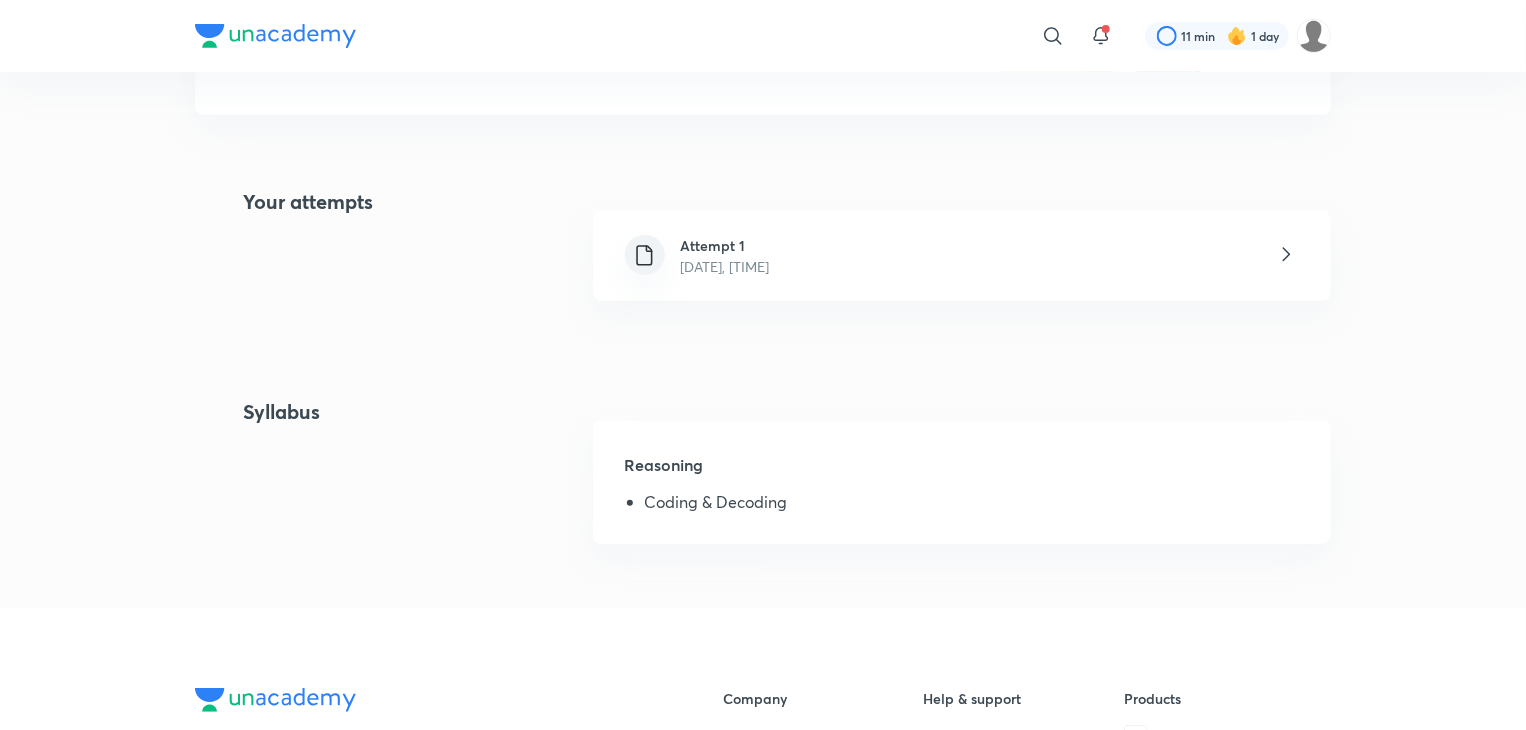 click on "Coding & Decoding" at bounding box center (972, 506) 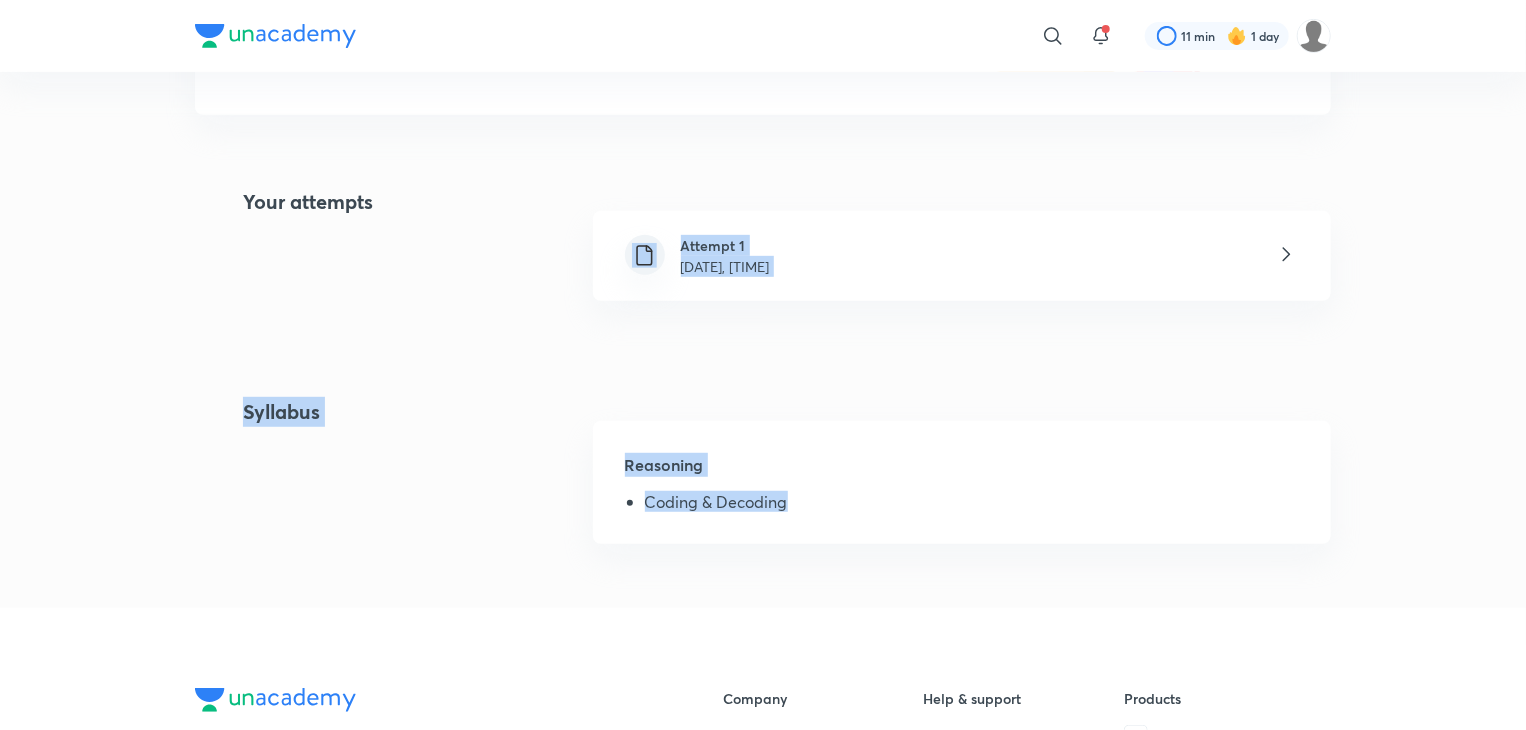 drag, startPoint x: 1226, startPoint y: 493, endPoint x: 303, endPoint y: 173, distance: 976.89764 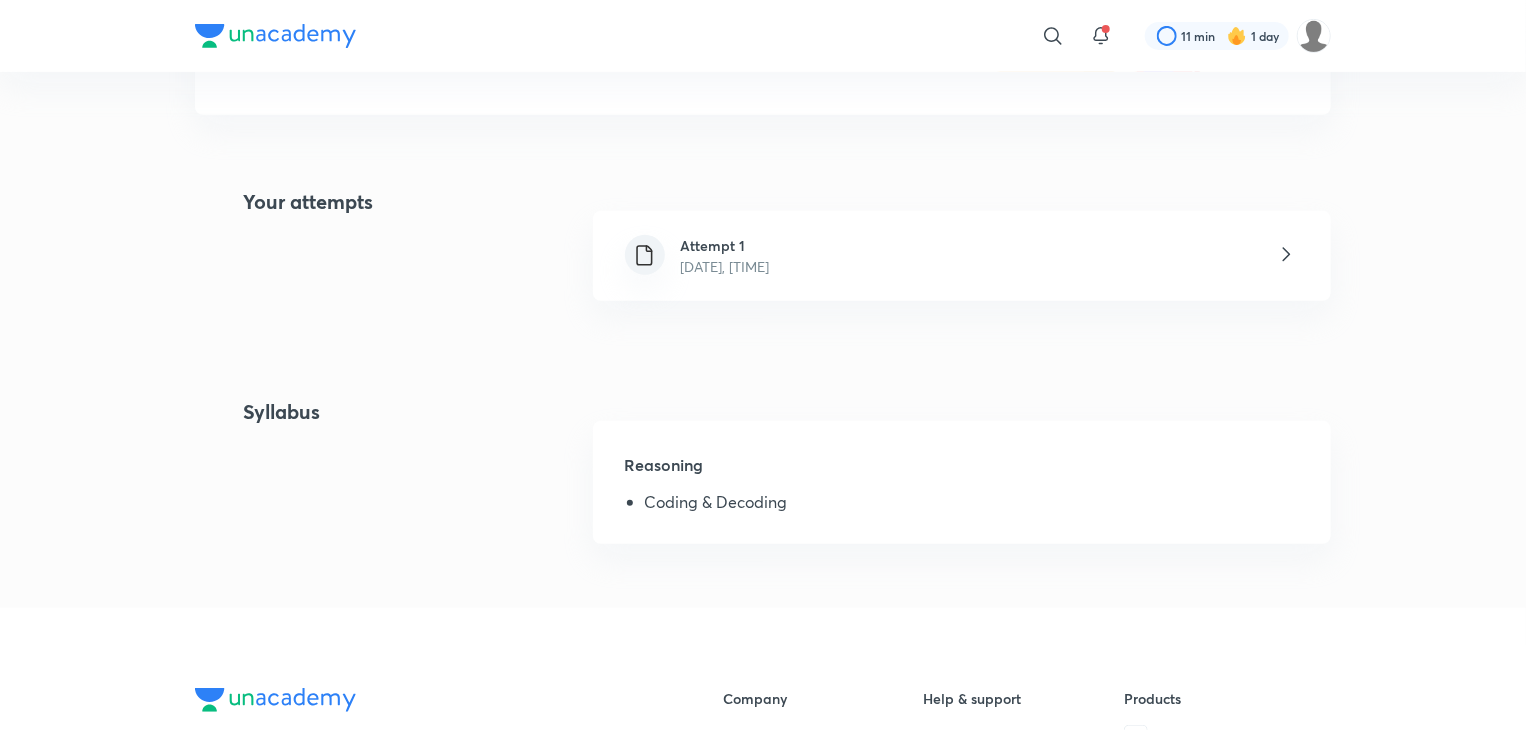 click on "​ 11 min 1 day Plus Test series Reasoning Sectional test Series CODING DECODING Held on Jul 8, 2025 2:30 PM 10 Q’s · 10 marks 10 mins Languages English Reattempt test Instructions Your attempts Attempt 1 Aug 5, 2025, 4:23 PM Syllabus Reasoning Coding & Decoding Unacademy is India’s largest online learning platform. Download our apps to start learning Starting your preparation? Call us and we will answer all your questions about learning on Unacademy Call +91 8585858585  Company About us Shikshodaya Careers Blogs Privacy Policy Terms and Conditions Help & support User Guidelines Site Map Refund Policy Takedown Policy Grievance Redressal Products Learner app Educator app Parent app Popular goals IIT JEE UPSC SSC CSIR UGC NET NEET UG Unacademy Centre Kota IIT JEE Kota NEET UG Kota Foundation Delhi UPSC Study material UPSC Study Material NEET UG Study Material CA Foundation Study Material JEE Study Material SSC Study Material © 2025 Sorting Hat Technologies Pvt Ltd No internet connection" at bounding box center [763, 451] 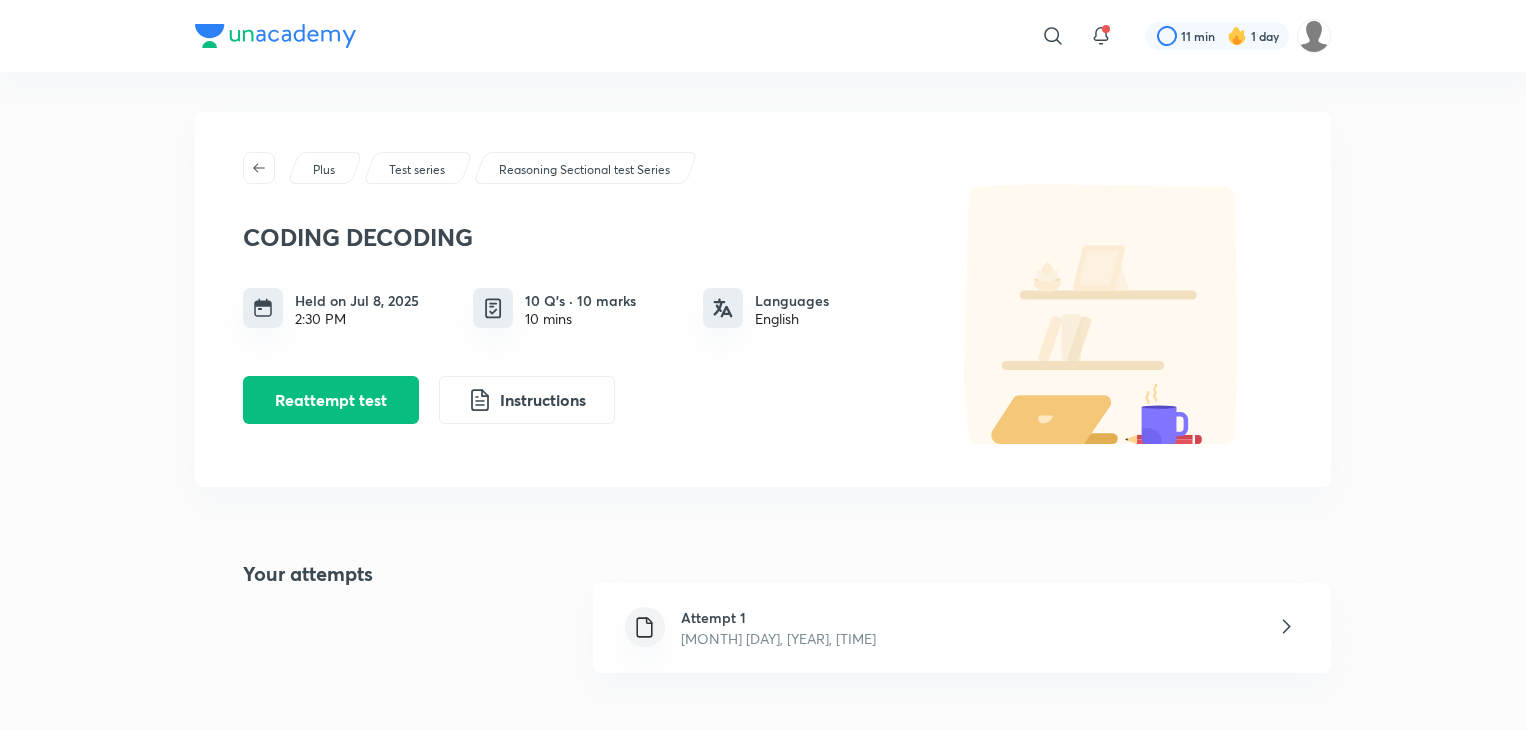 scroll, scrollTop: 373, scrollLeft: 0, axis: vertical 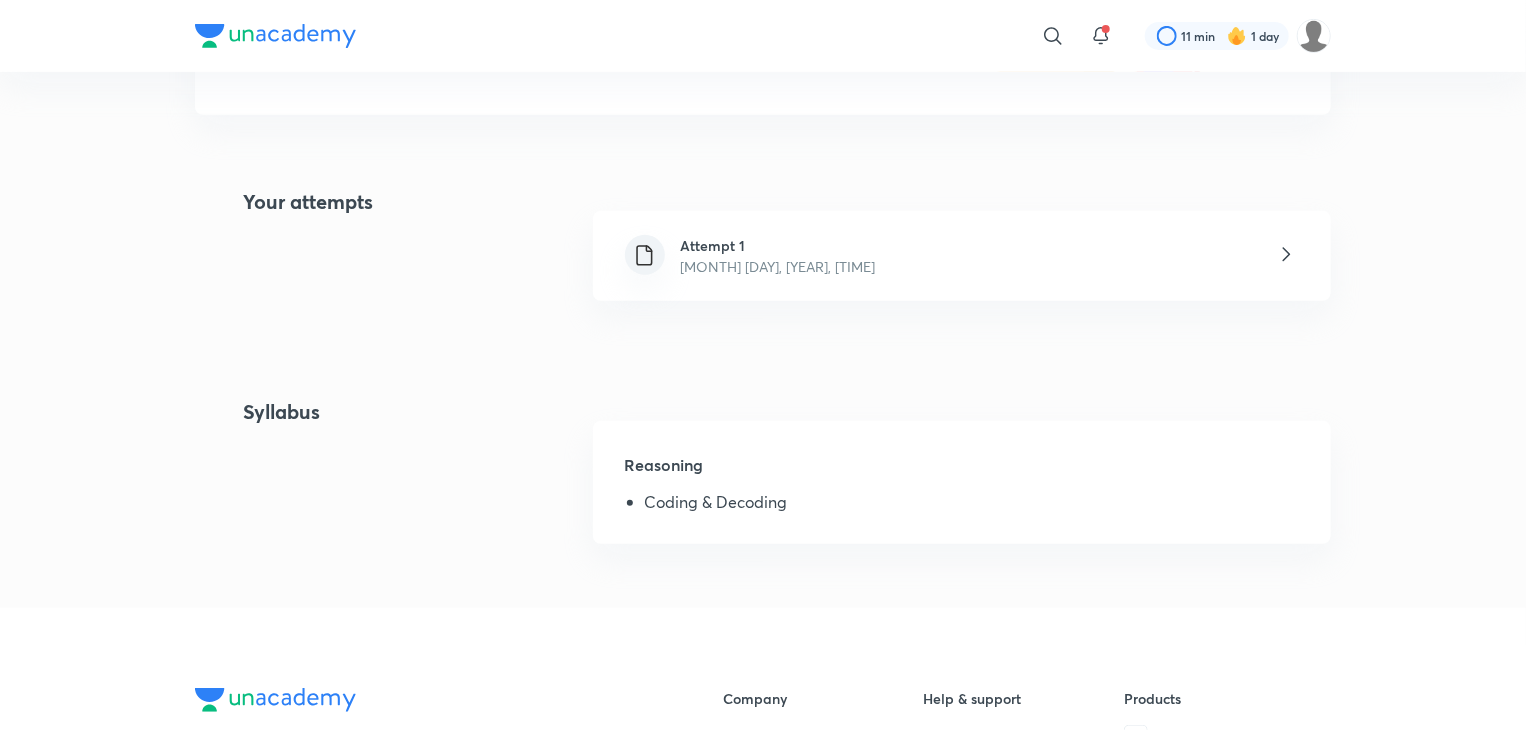 click on "Coding & Decoding" at bounding box center [972, 506] 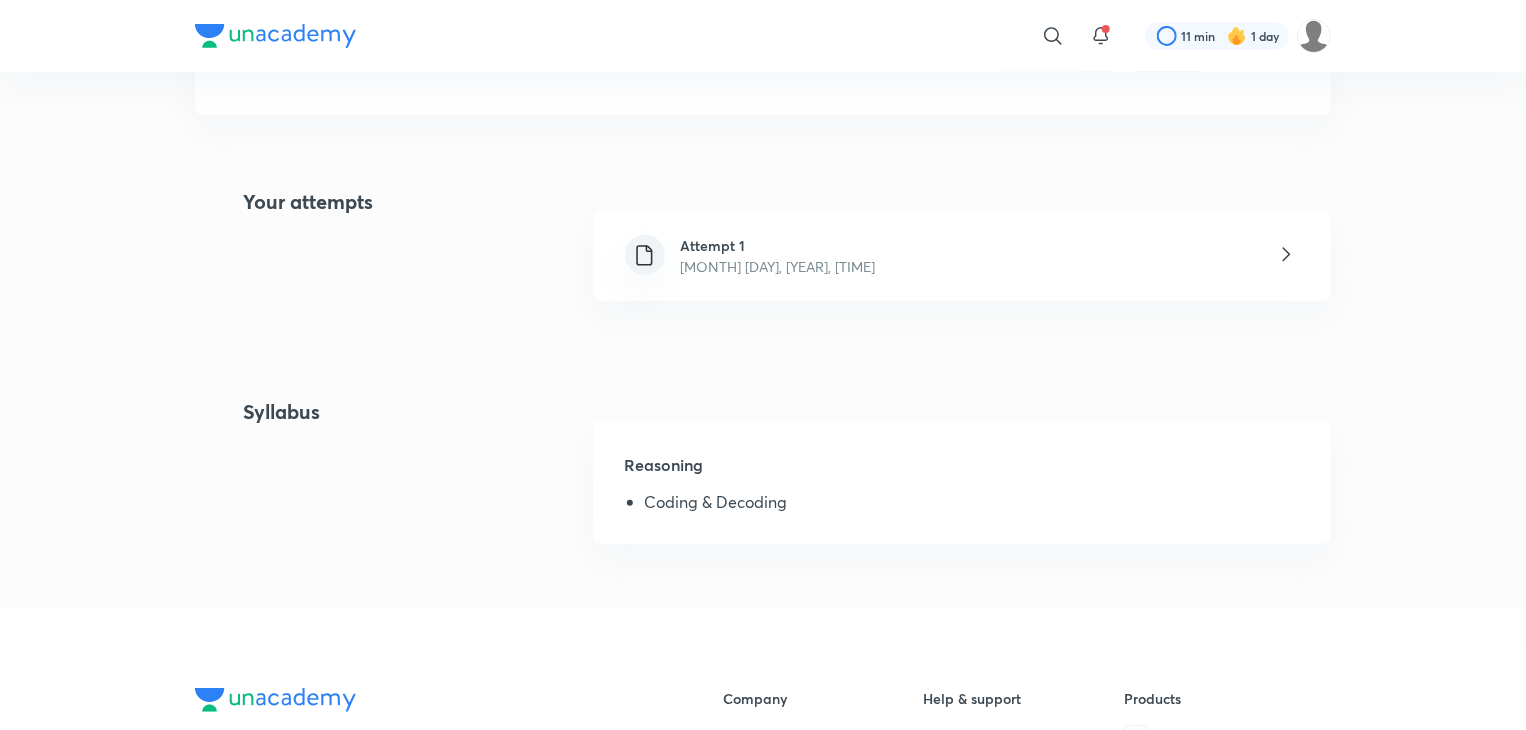 click 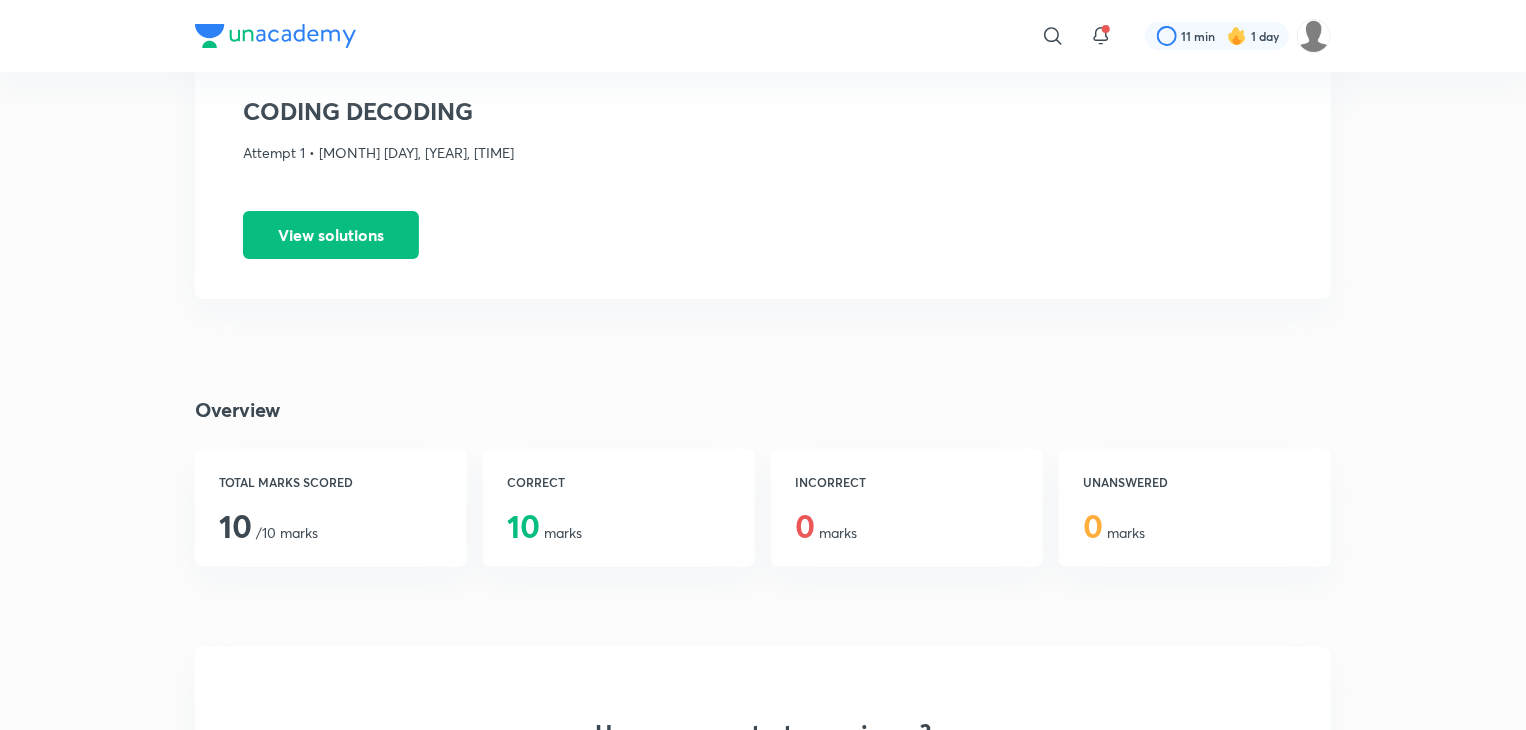scroll, scrollTop: 120, scrollLeft: 0, axis: vertical 